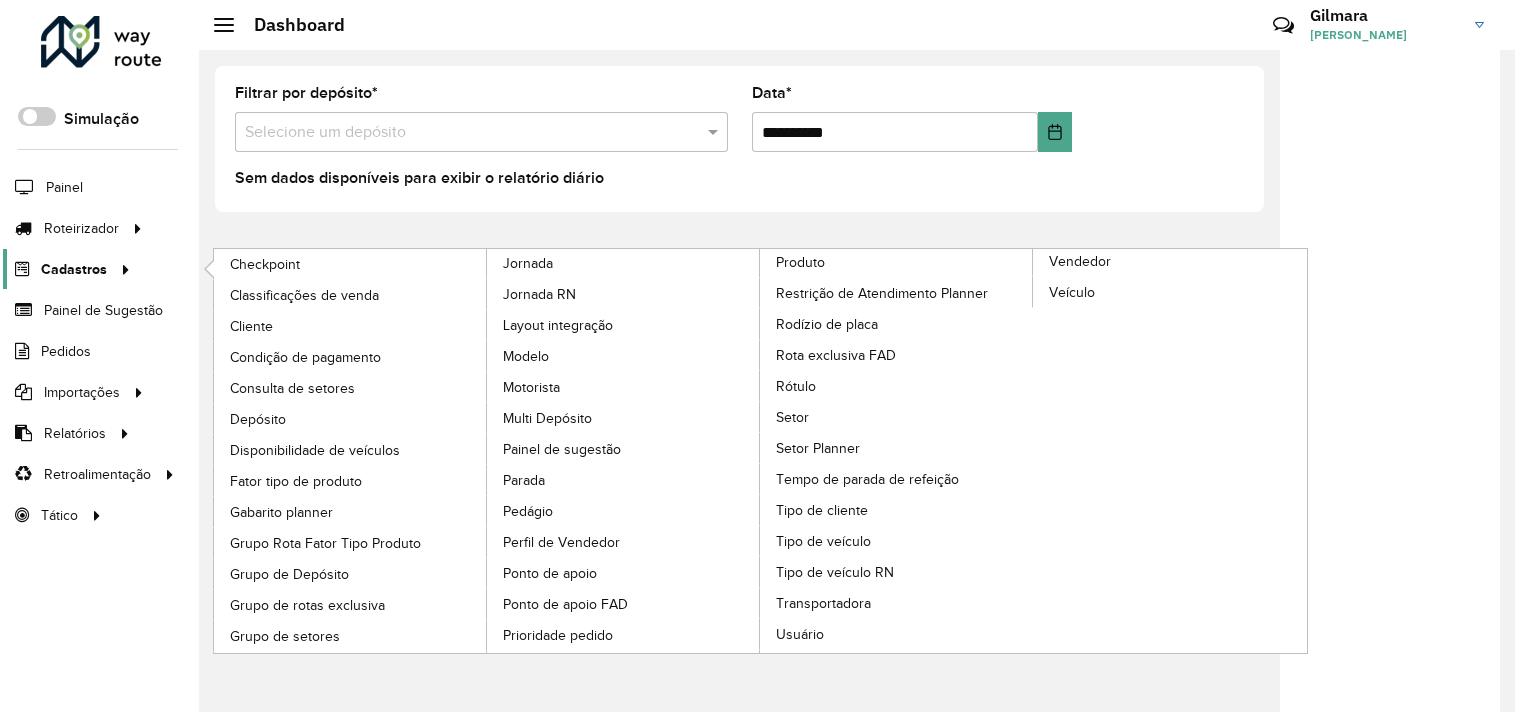 scroll, scrollTop: 0, scrollLeft: 0, axis: both 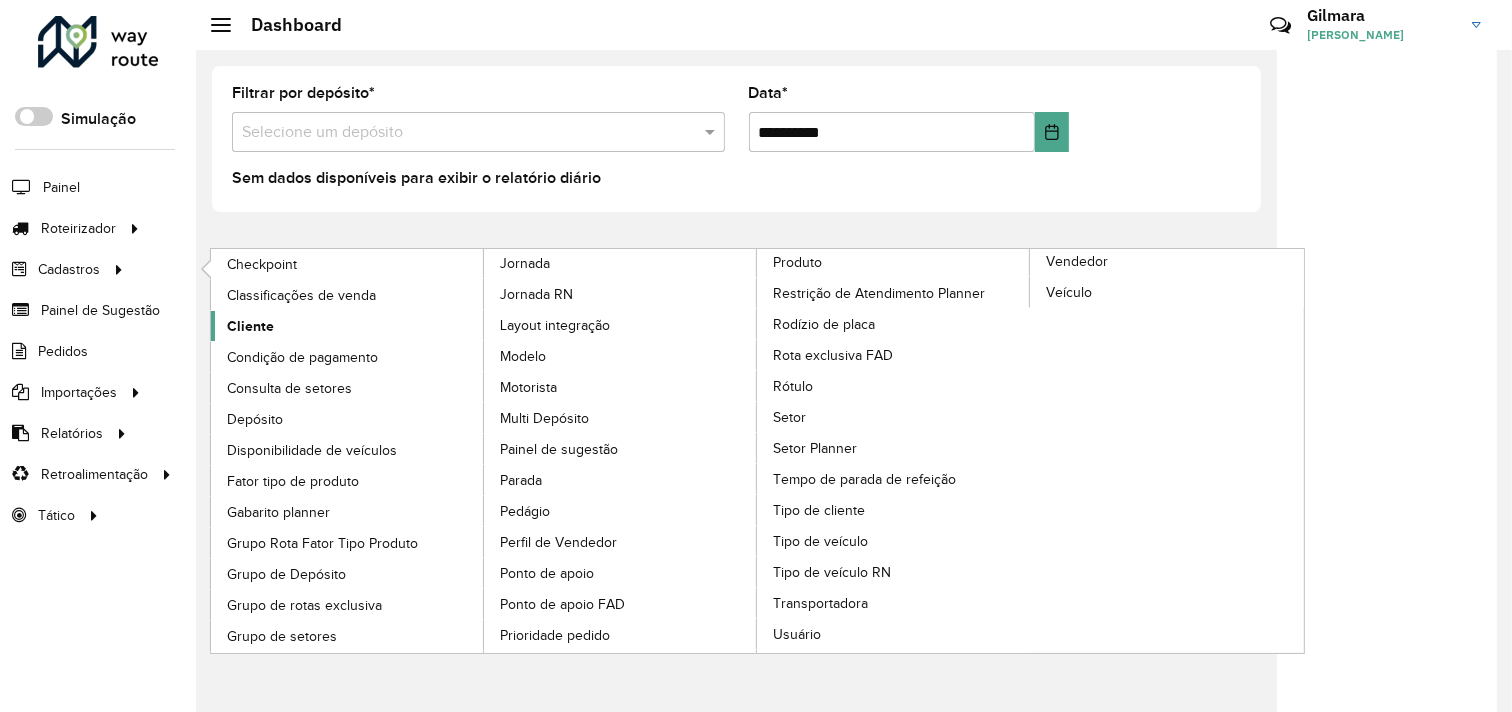 drag, startPoint x: 250, startPoint y: 327, endPoint x: 278, endPoint y: 328, distance: 28.01785 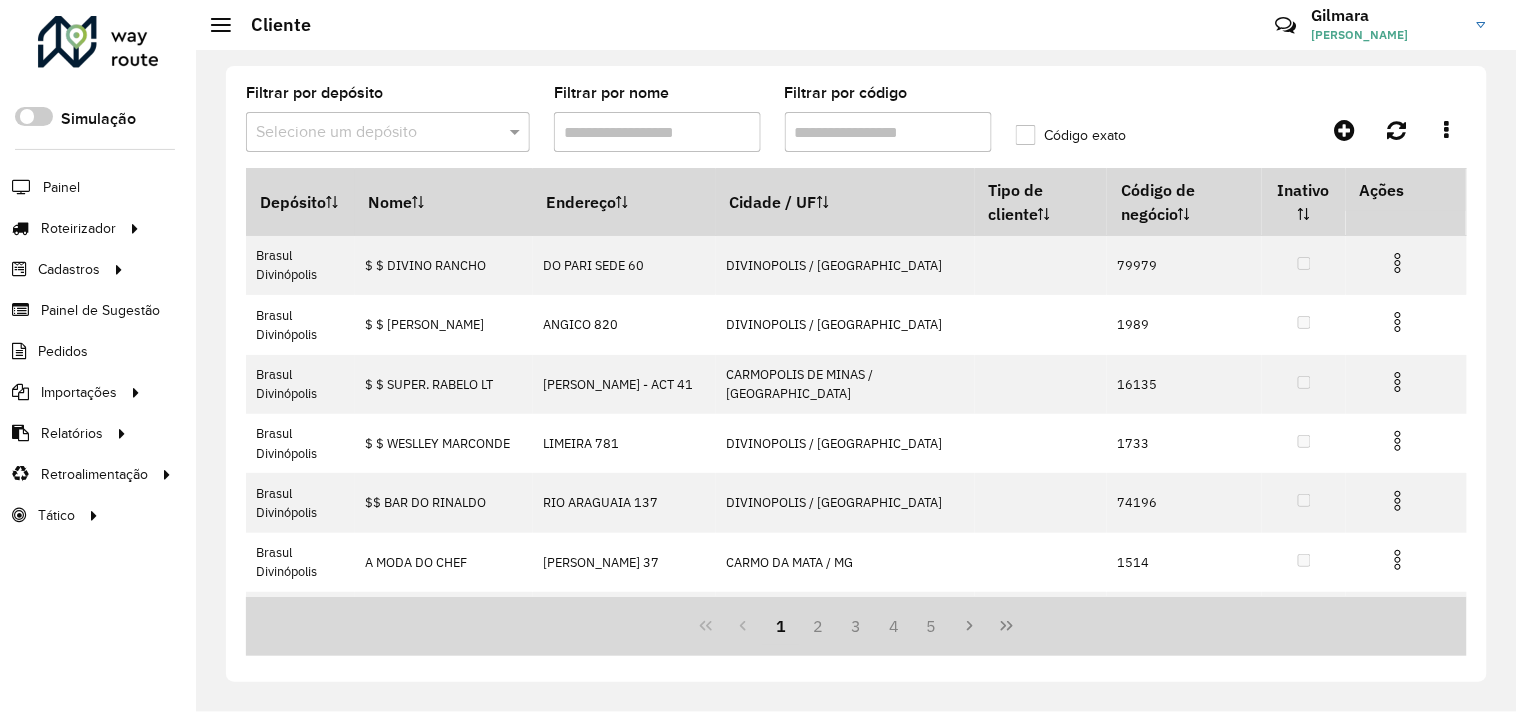 click at bounding box center [368, 133] 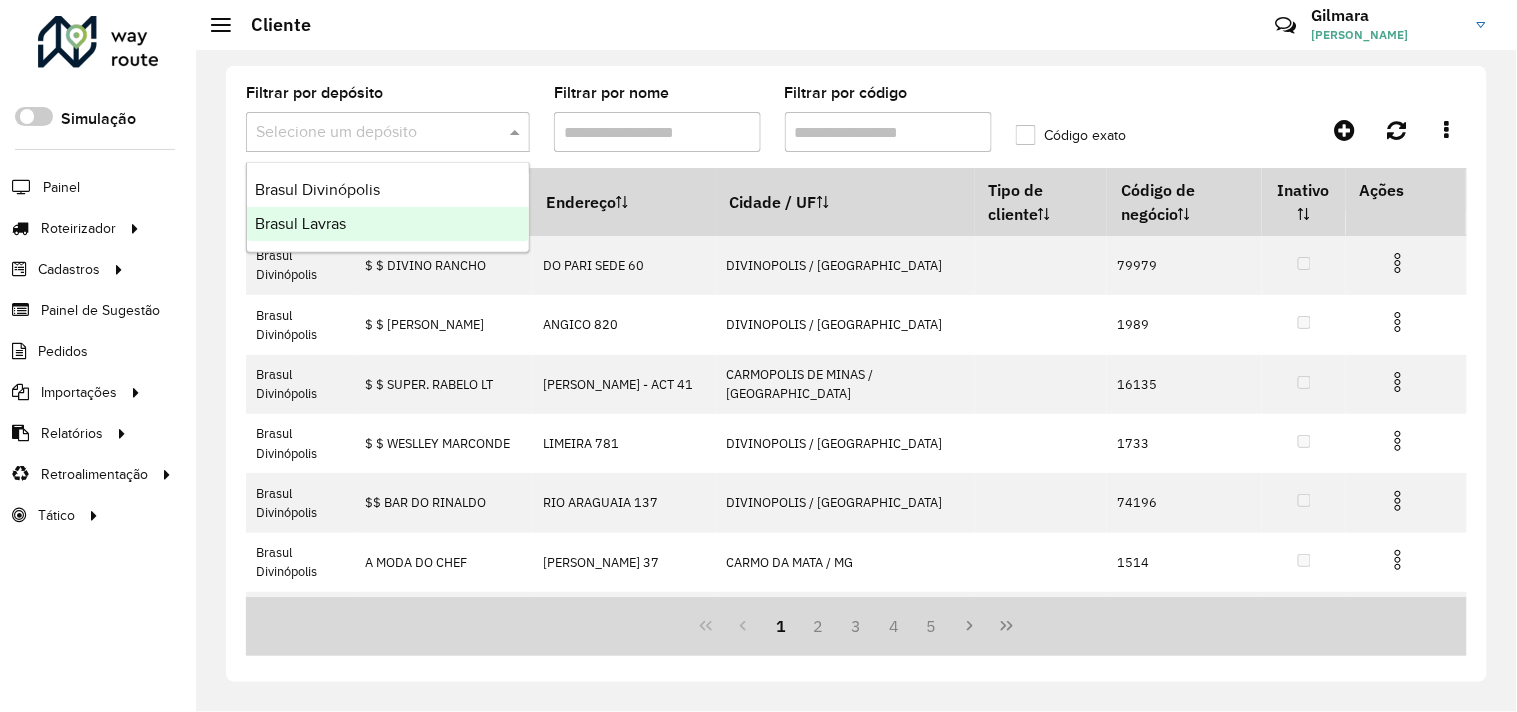 click on "Brasul Lavras" at bounding box center (300, 223) 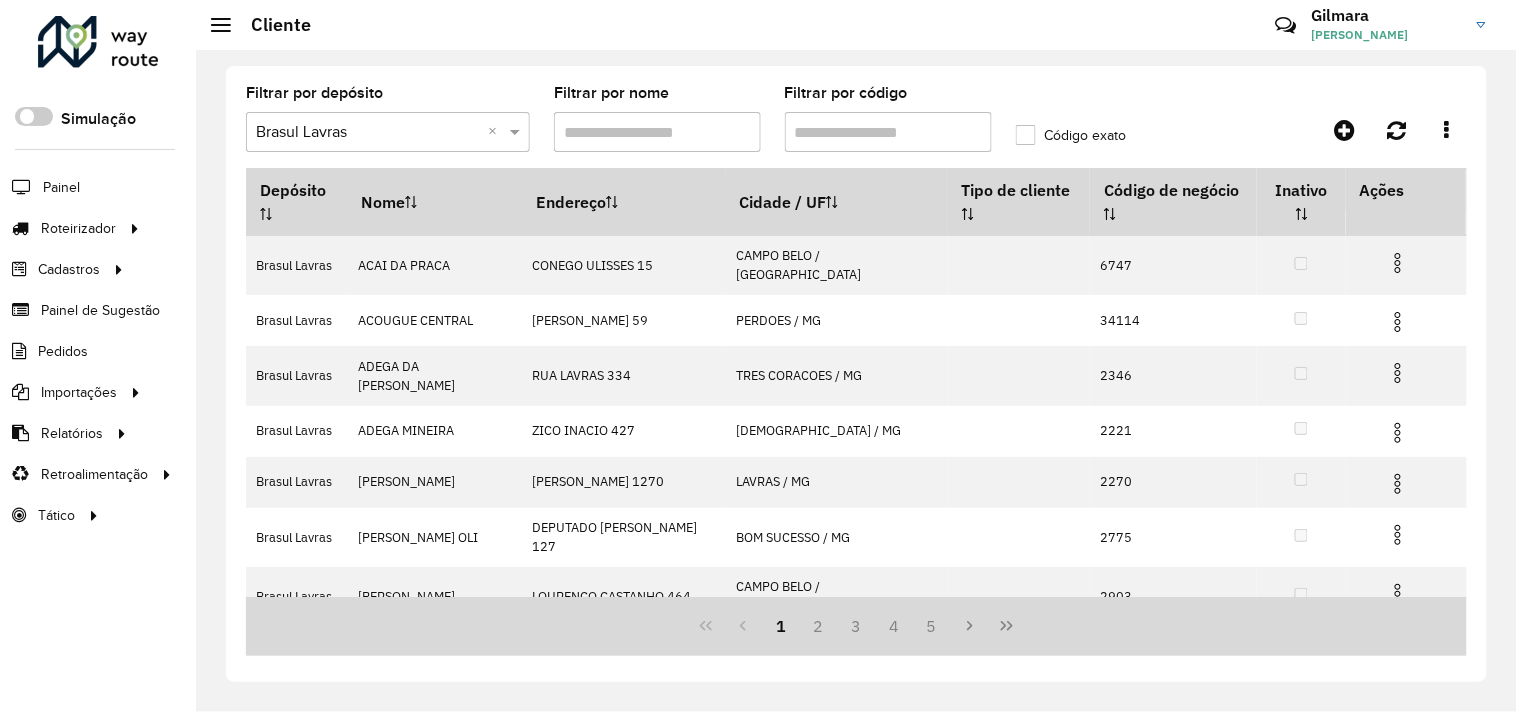click on "Filtrar por código" at bounding box center (888, 132) 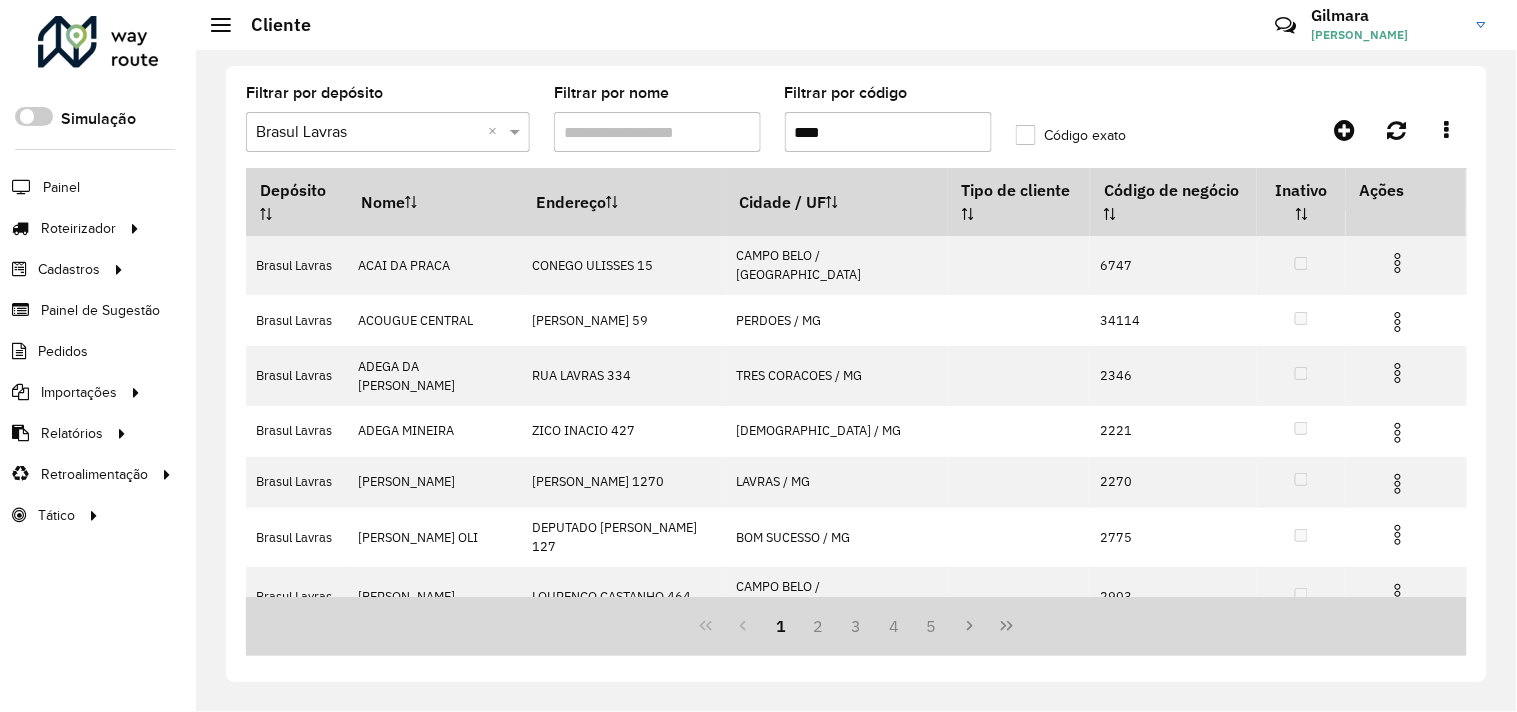 type on "****" 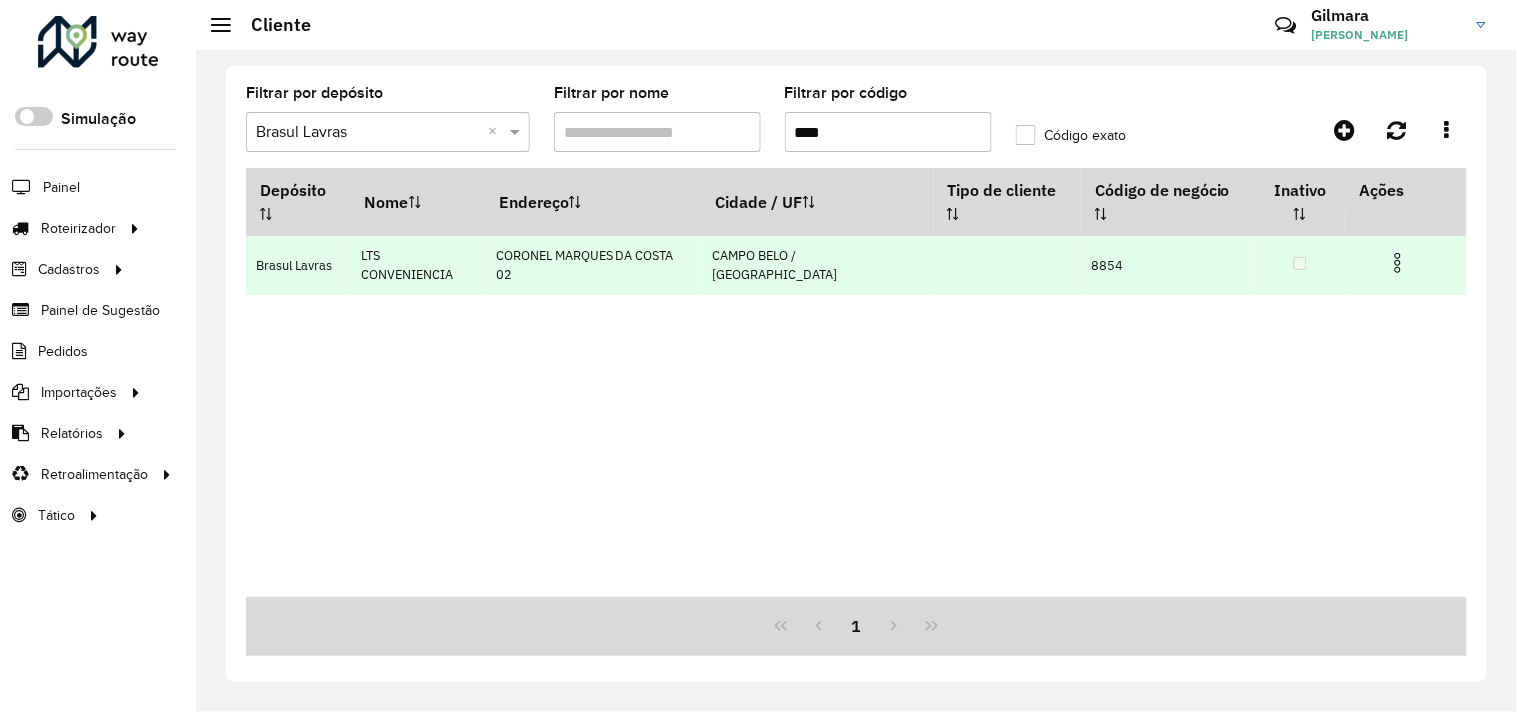 click at bounding box center (1398, 263) 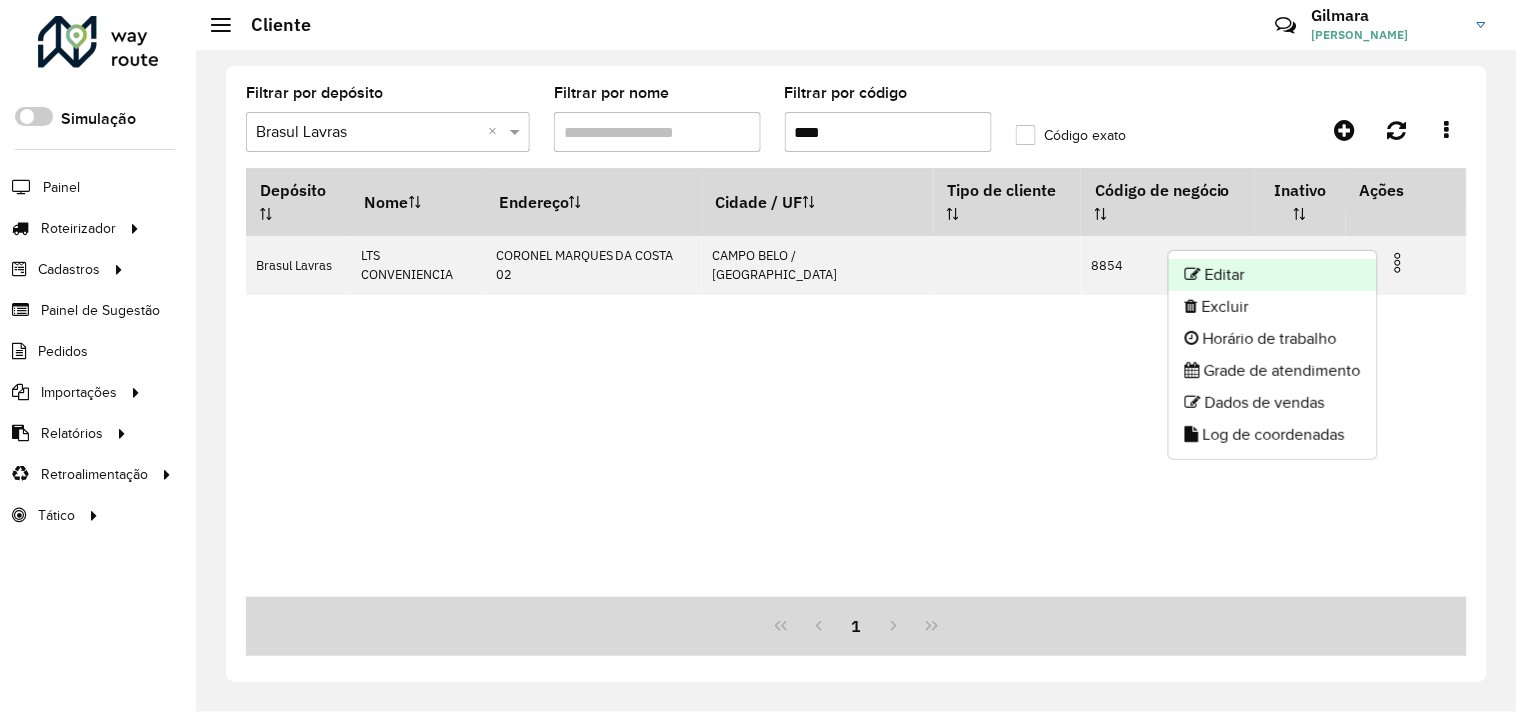 click on "Editar" 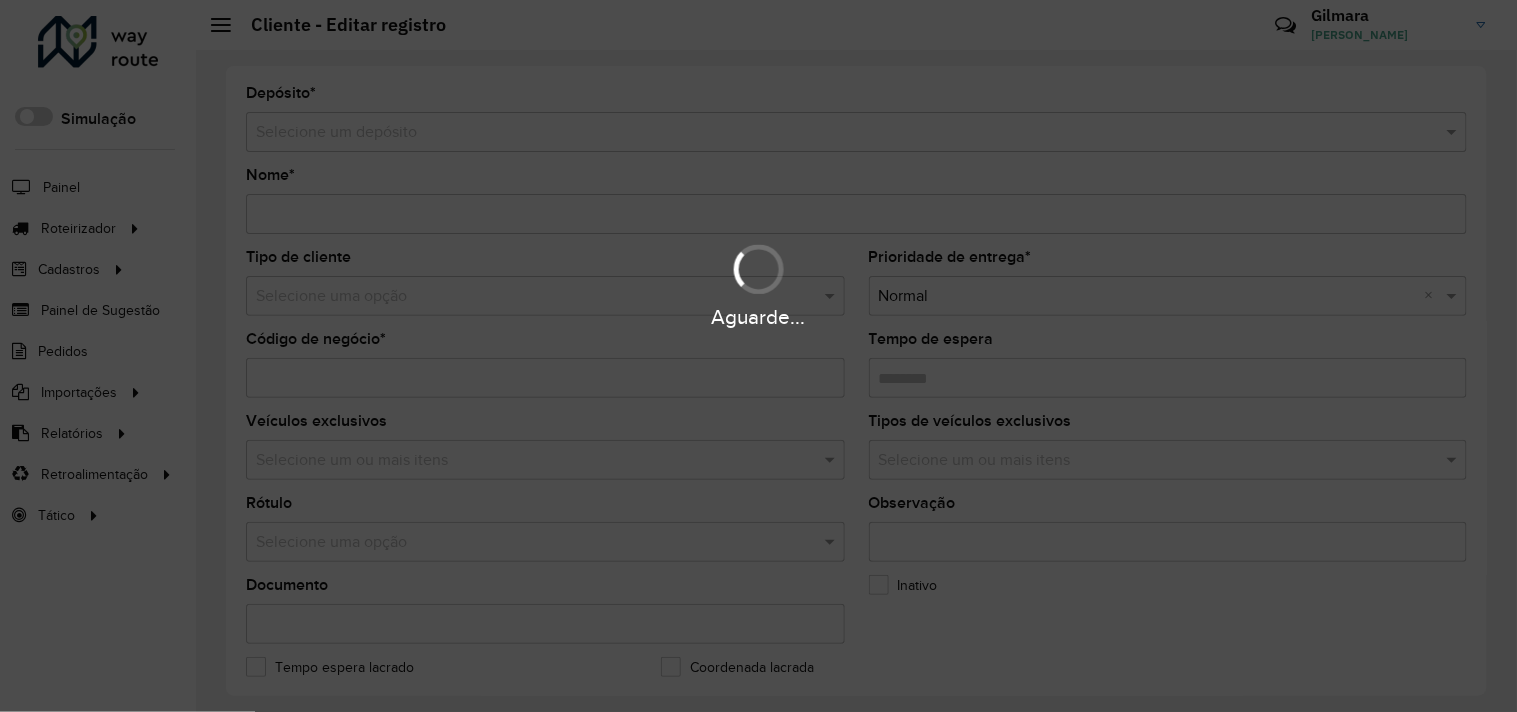 type on "**********" 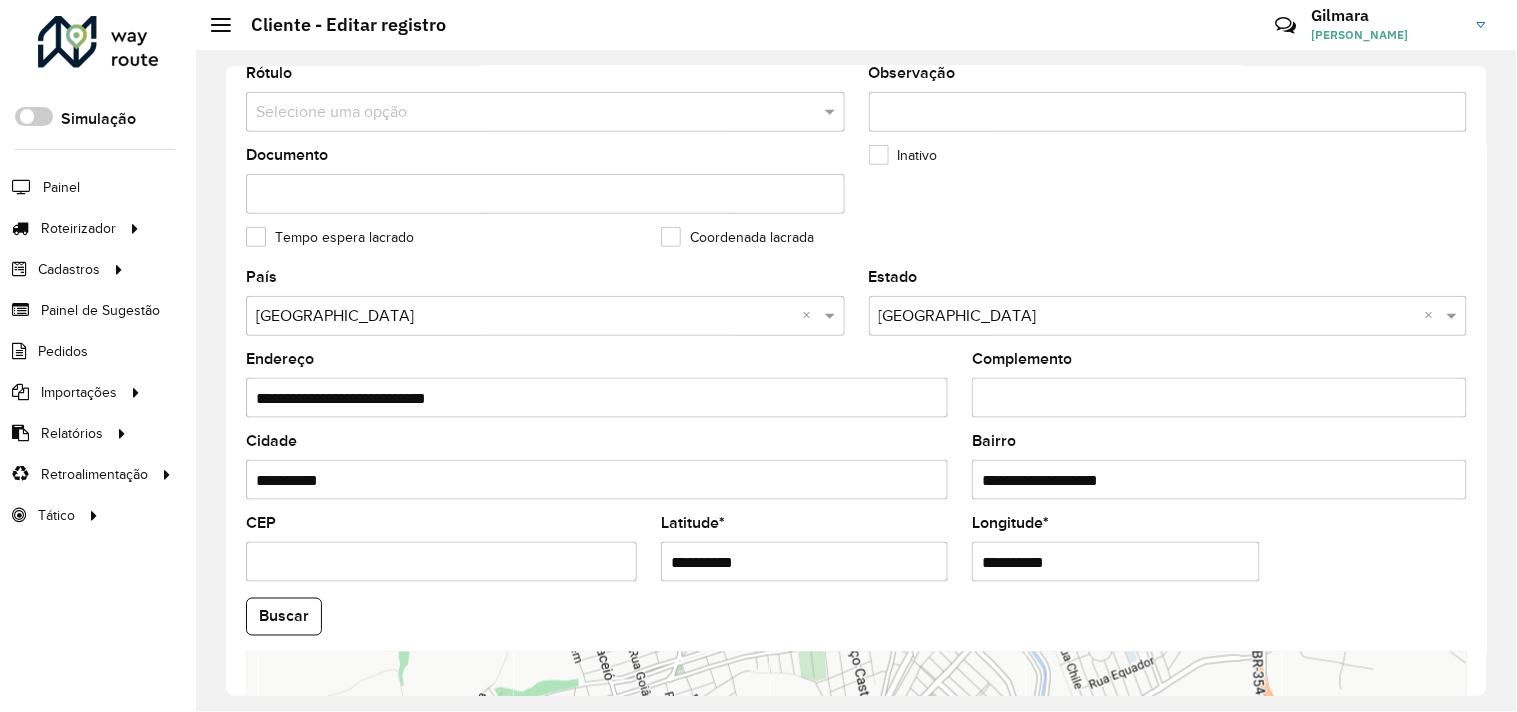 scroll, scrollTop: 444, scrollLeft: 0, axis: vertical 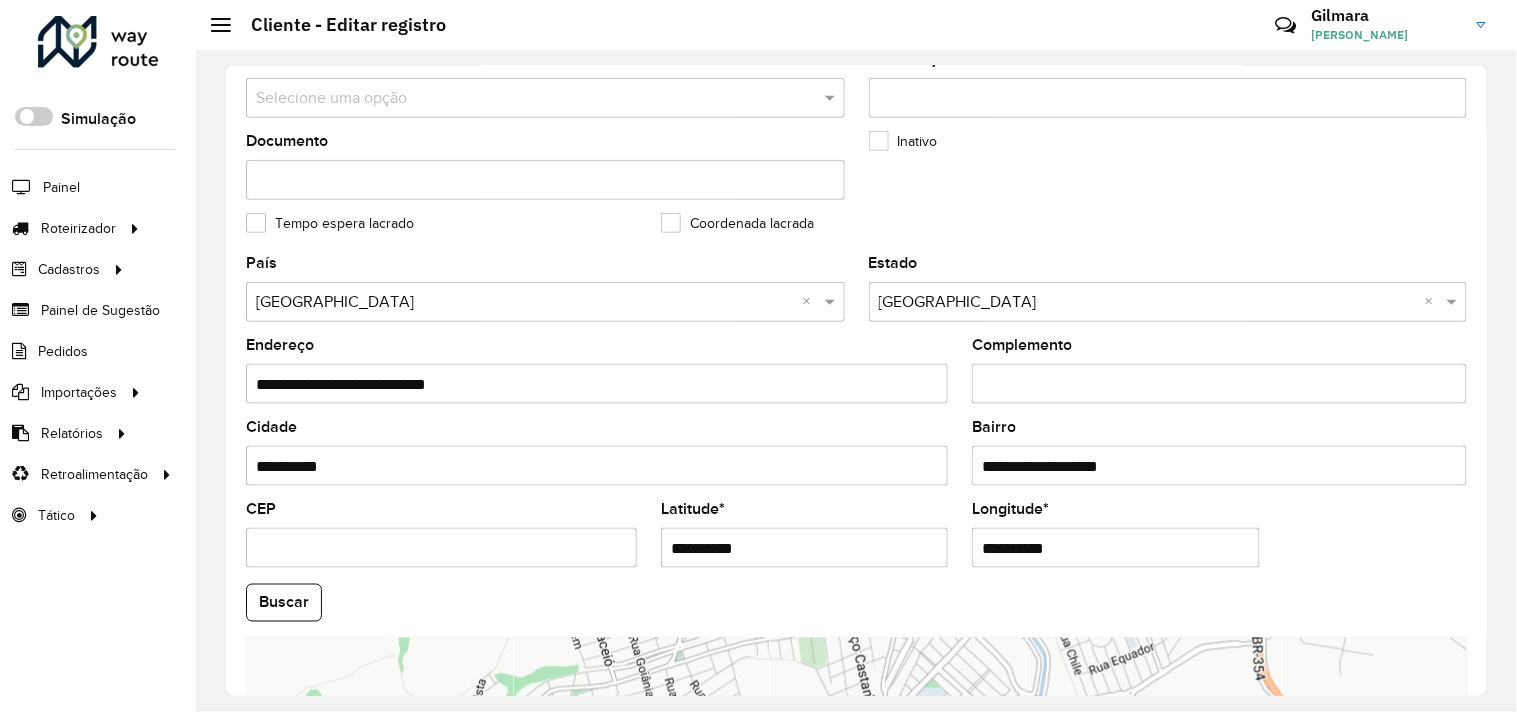 drag, startPoint x: 360, startPoint y: 555, endPoint x: 417, endPoint y: 560, distance: 57.21888 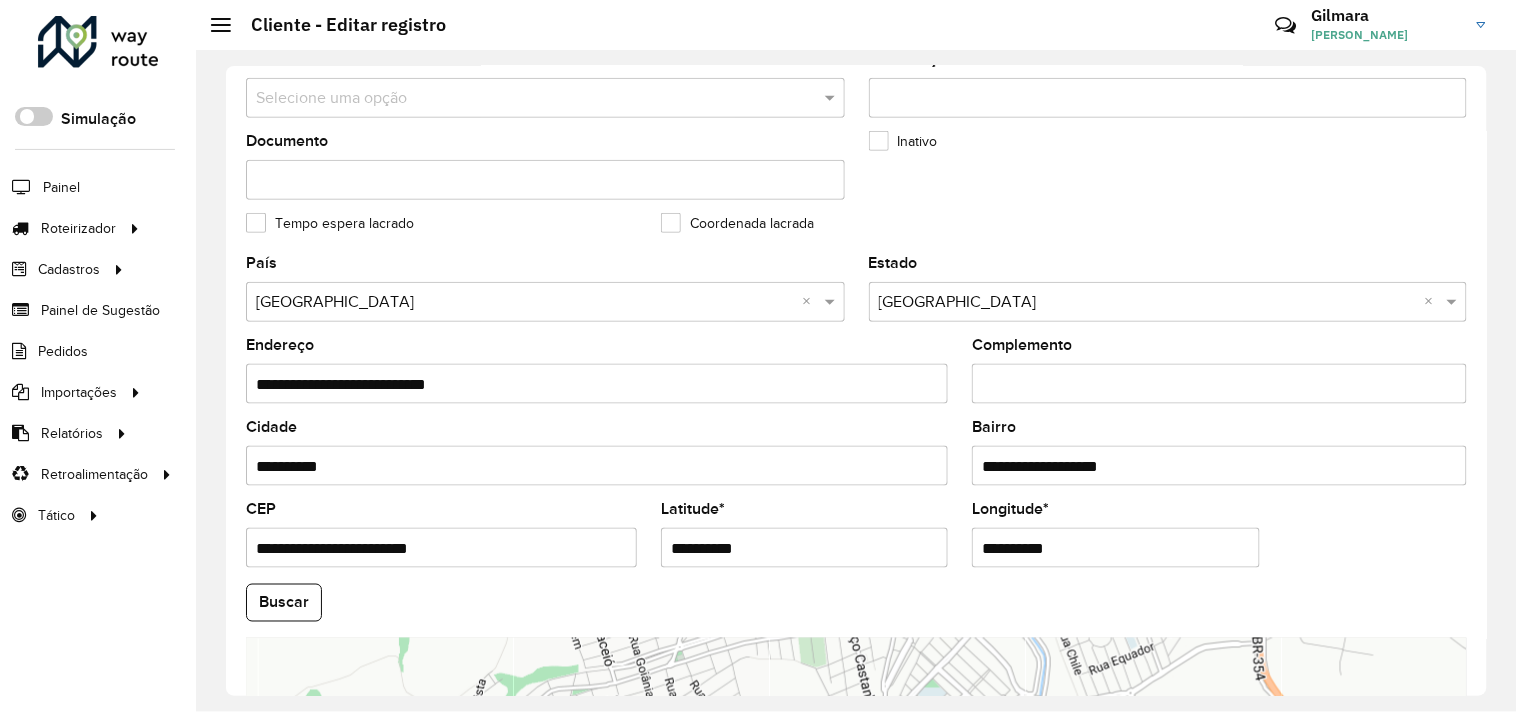 drag, startPoint x: 410, startPoint y: 552, endPoint x: 353, endPoint y: 554, distance: 57.035076 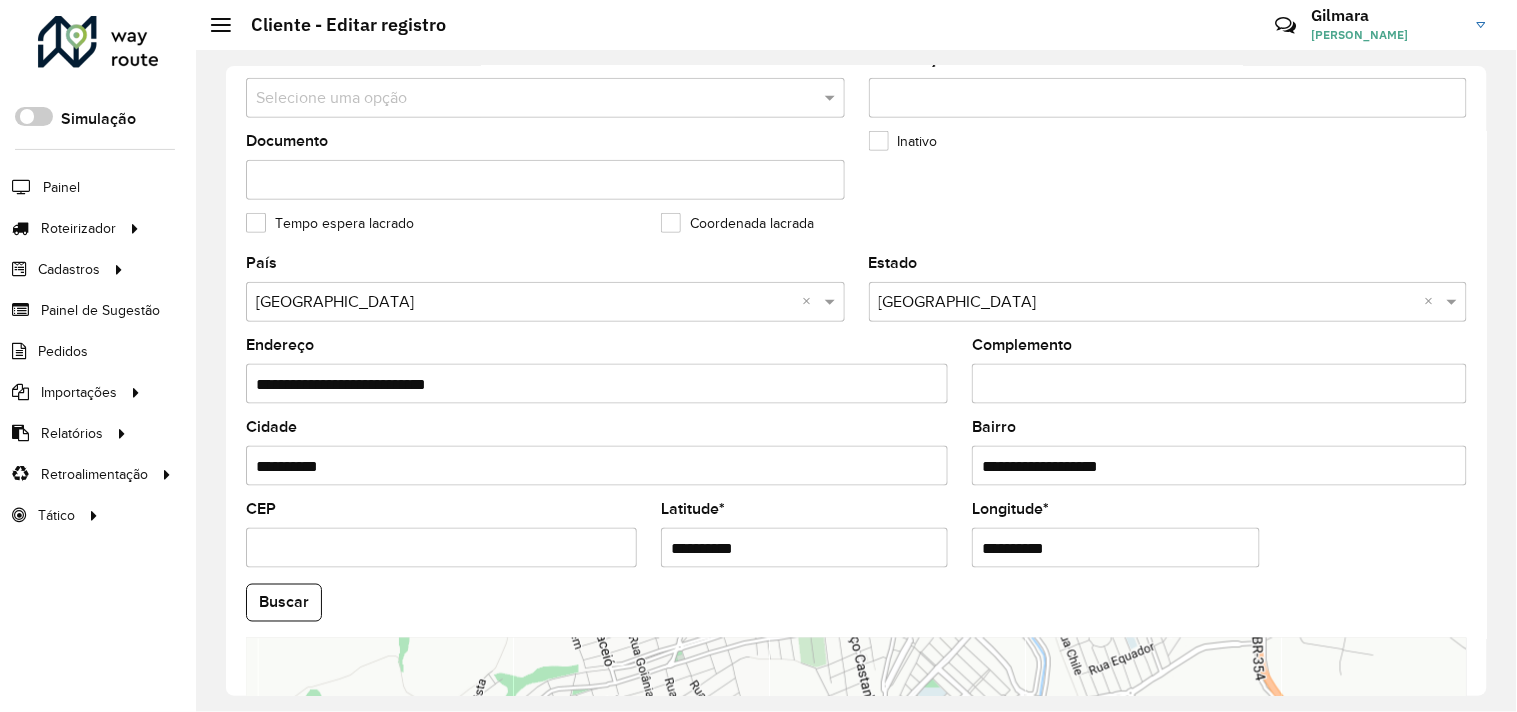 scroll, scrollTop: 780, scrollLeft: 0, axis: vertical 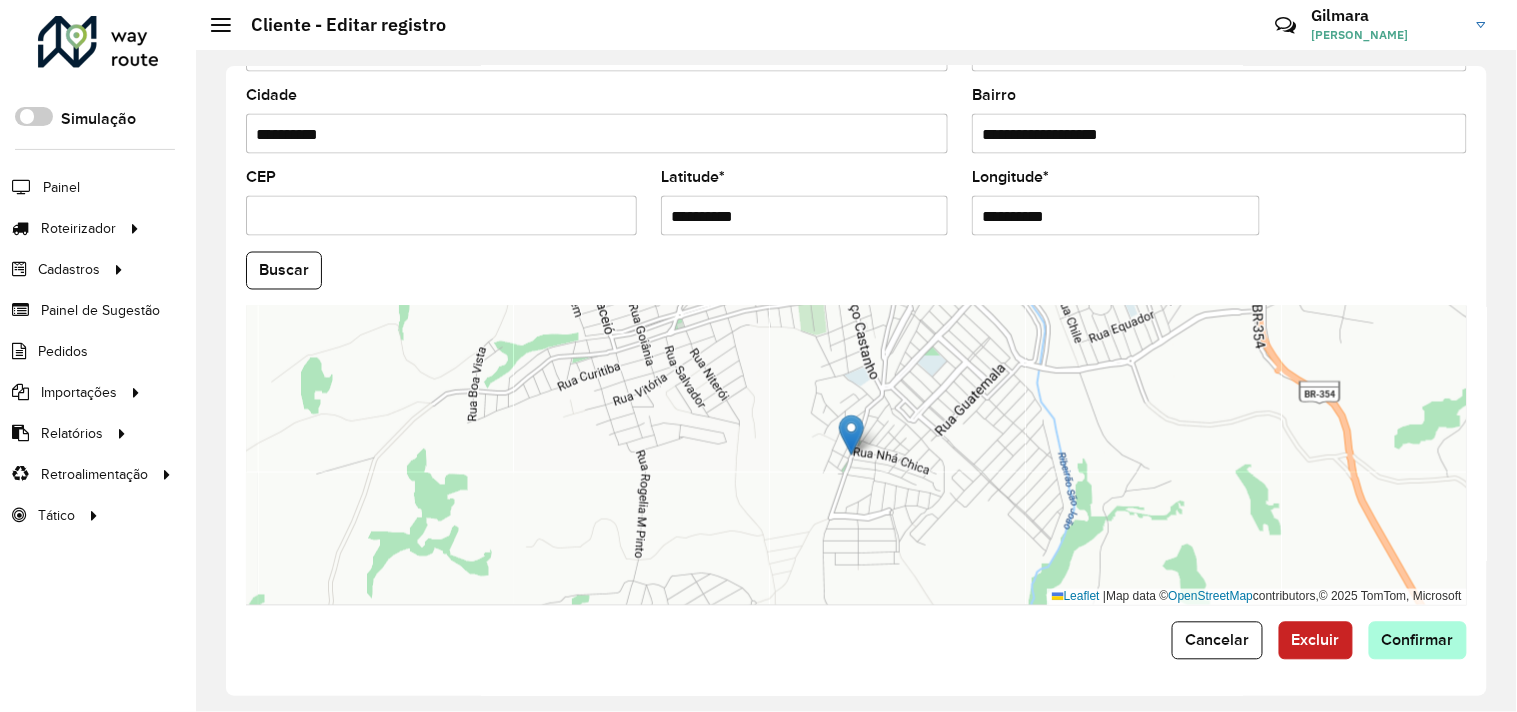 type 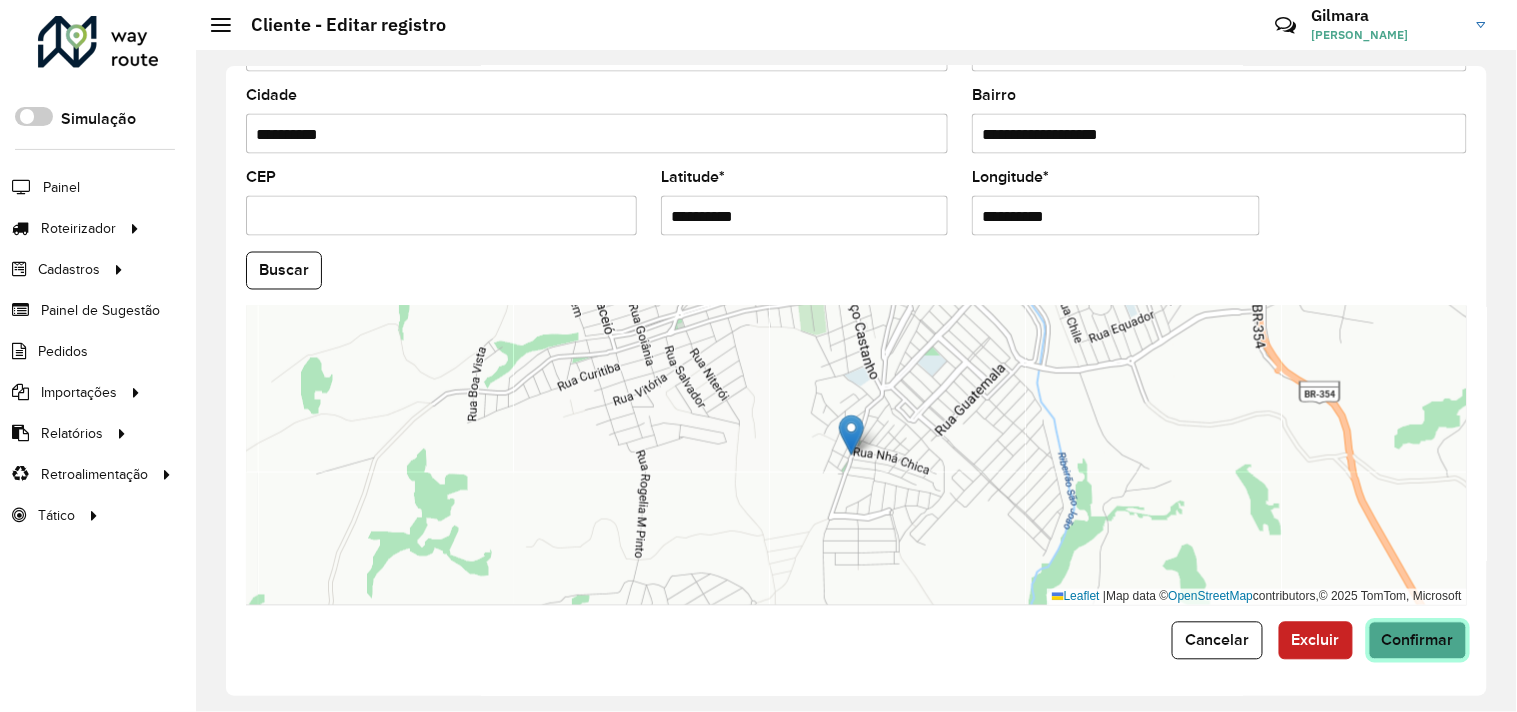 click on "Confirmar" 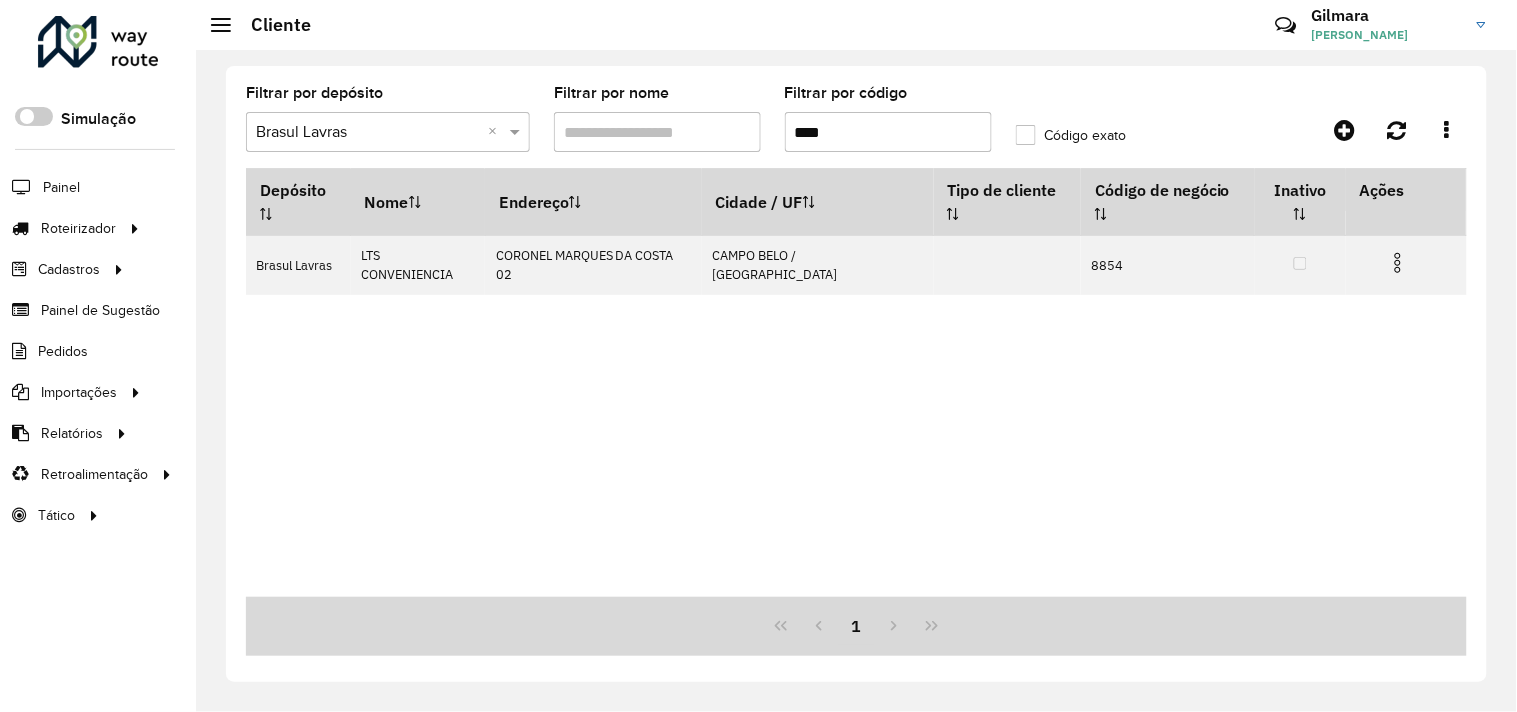 drag, startPoint x: 834, startPoint y: 121, endPoint x: 716, endPoint y: 123, distance: 118.016945 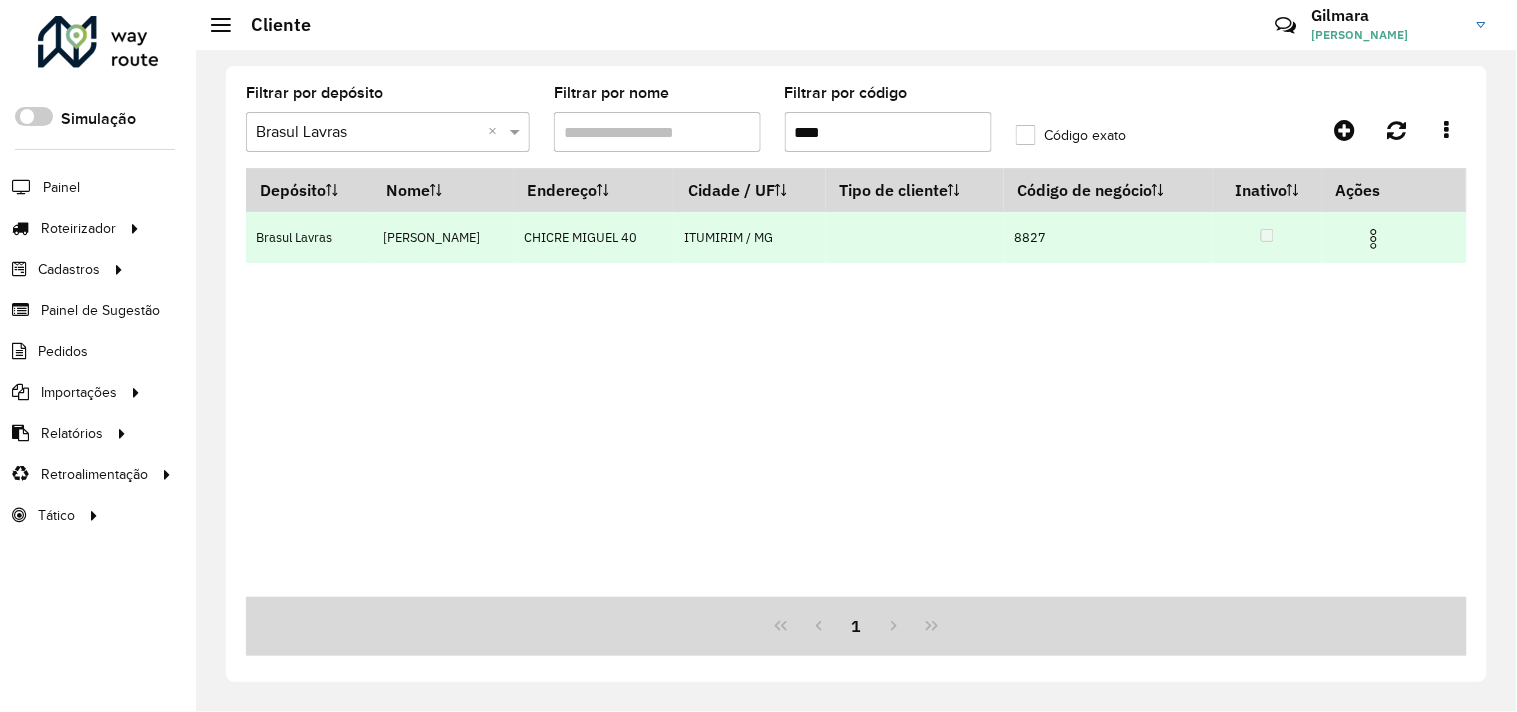 click at bounding box center (1374, 239) 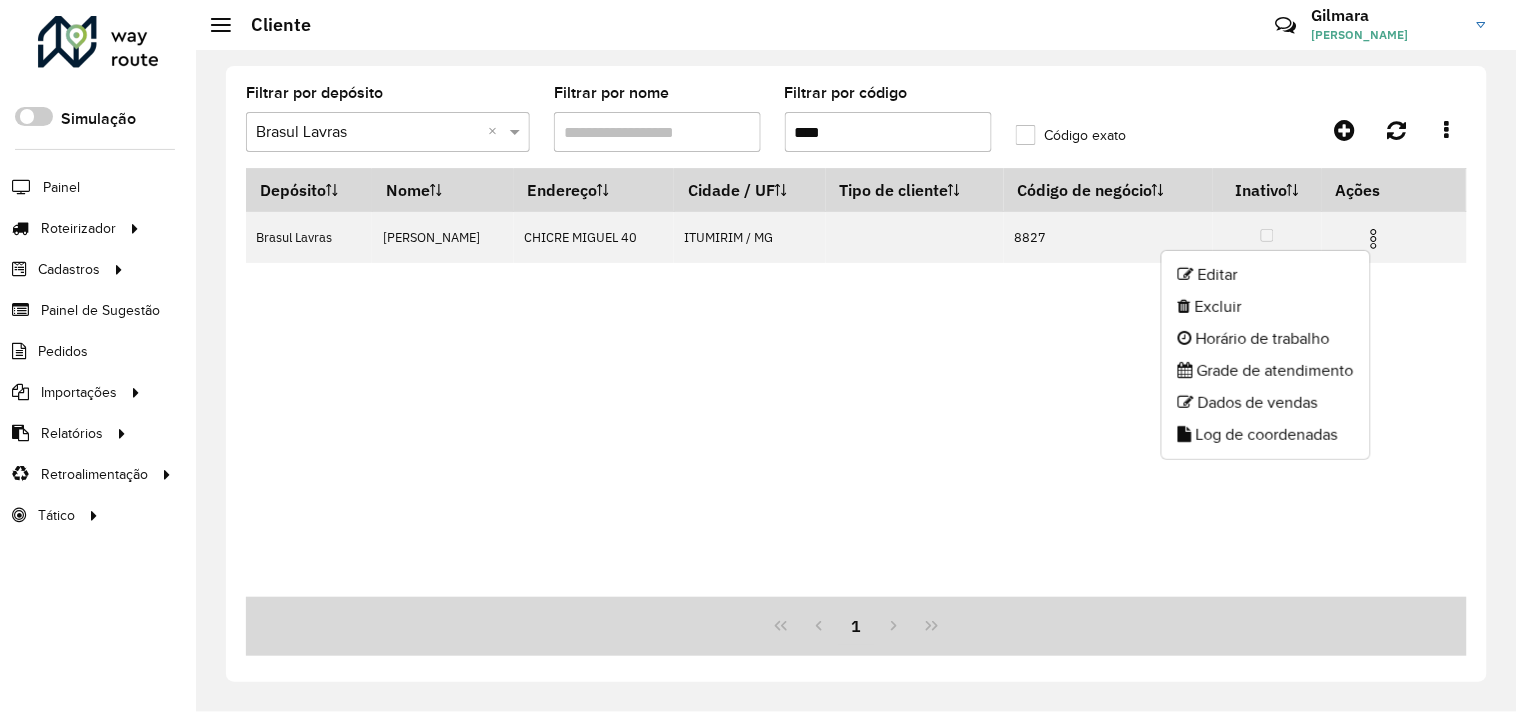 drag, startPoint x: 1235, startPoint y: 277, endPoint x: 698, endPoint y: 364, distance: 544.00183 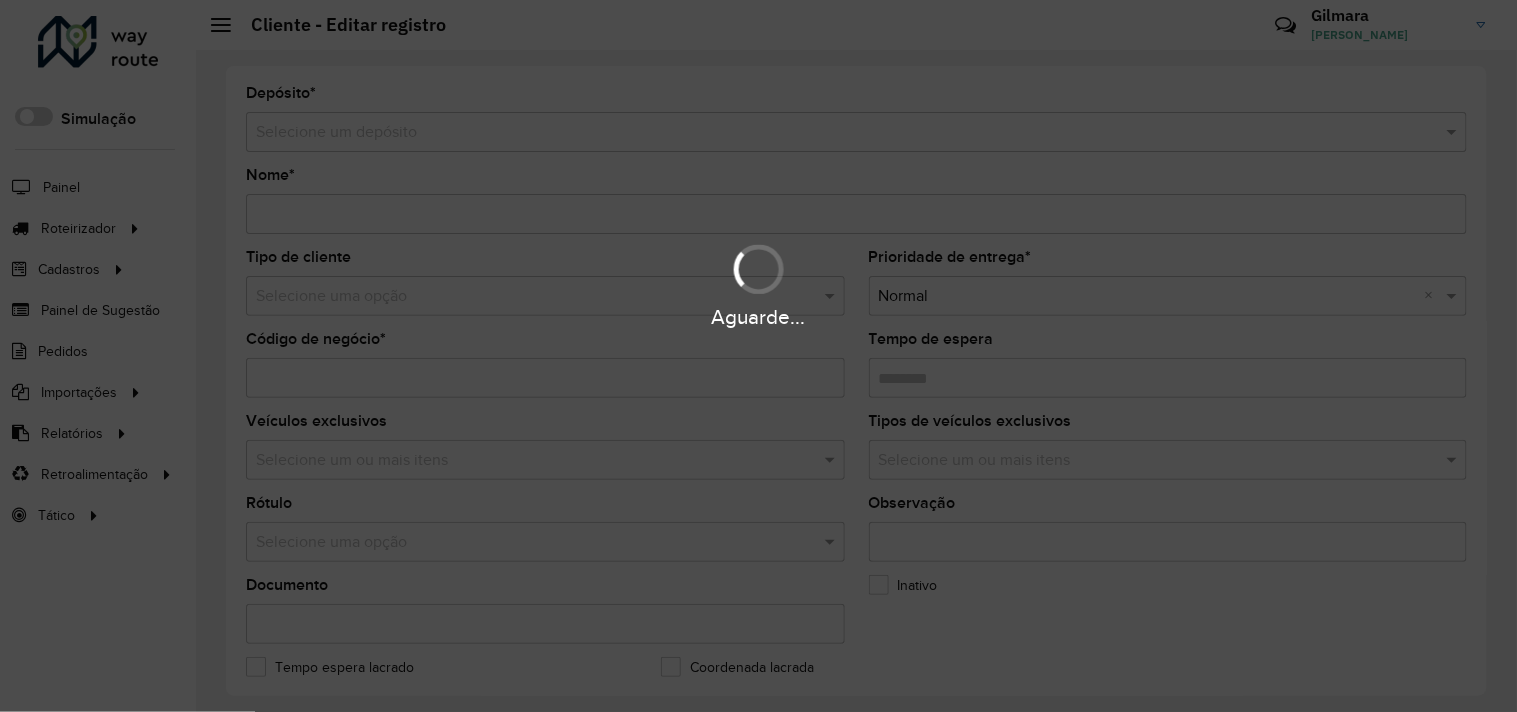 type on "**********" 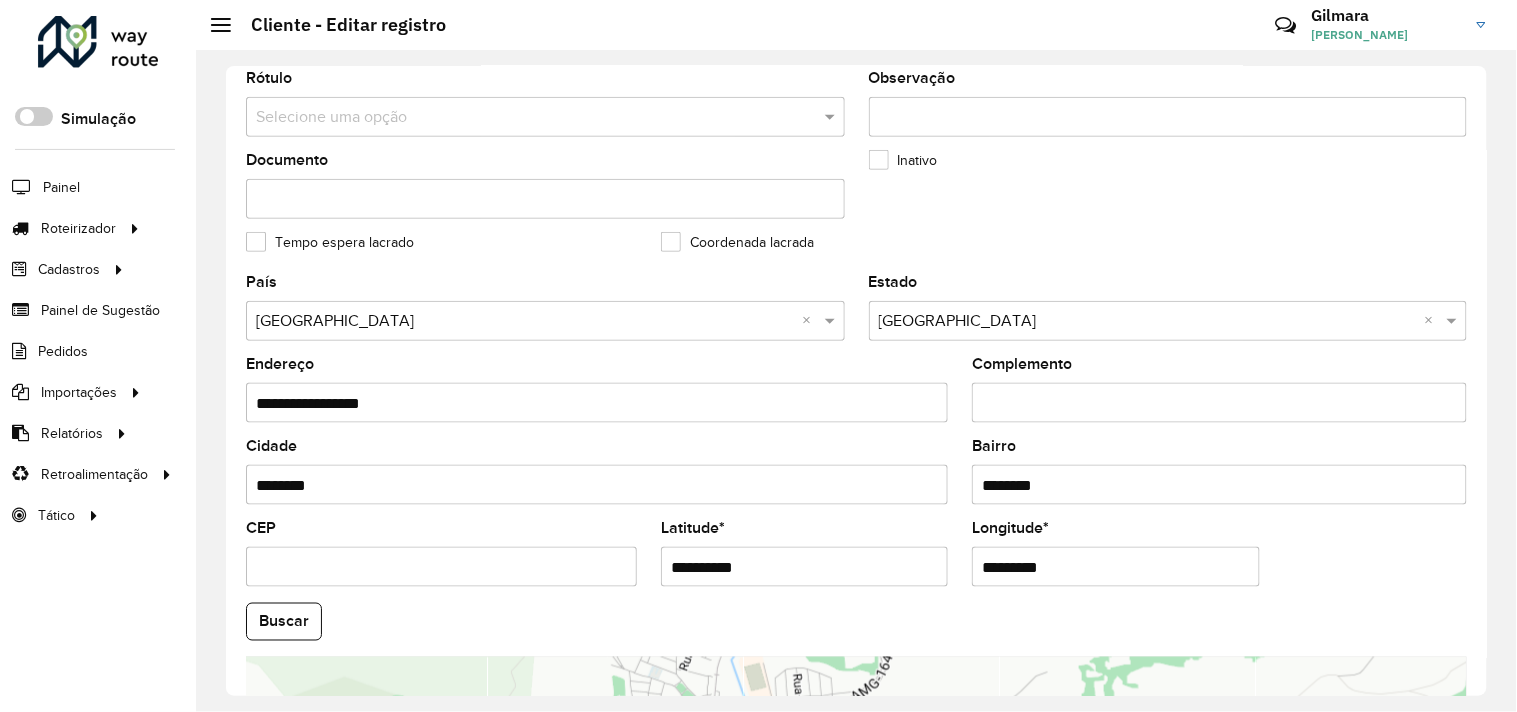 scroll, scrollTop: 444, scrollLeft: 0, axis: vertical 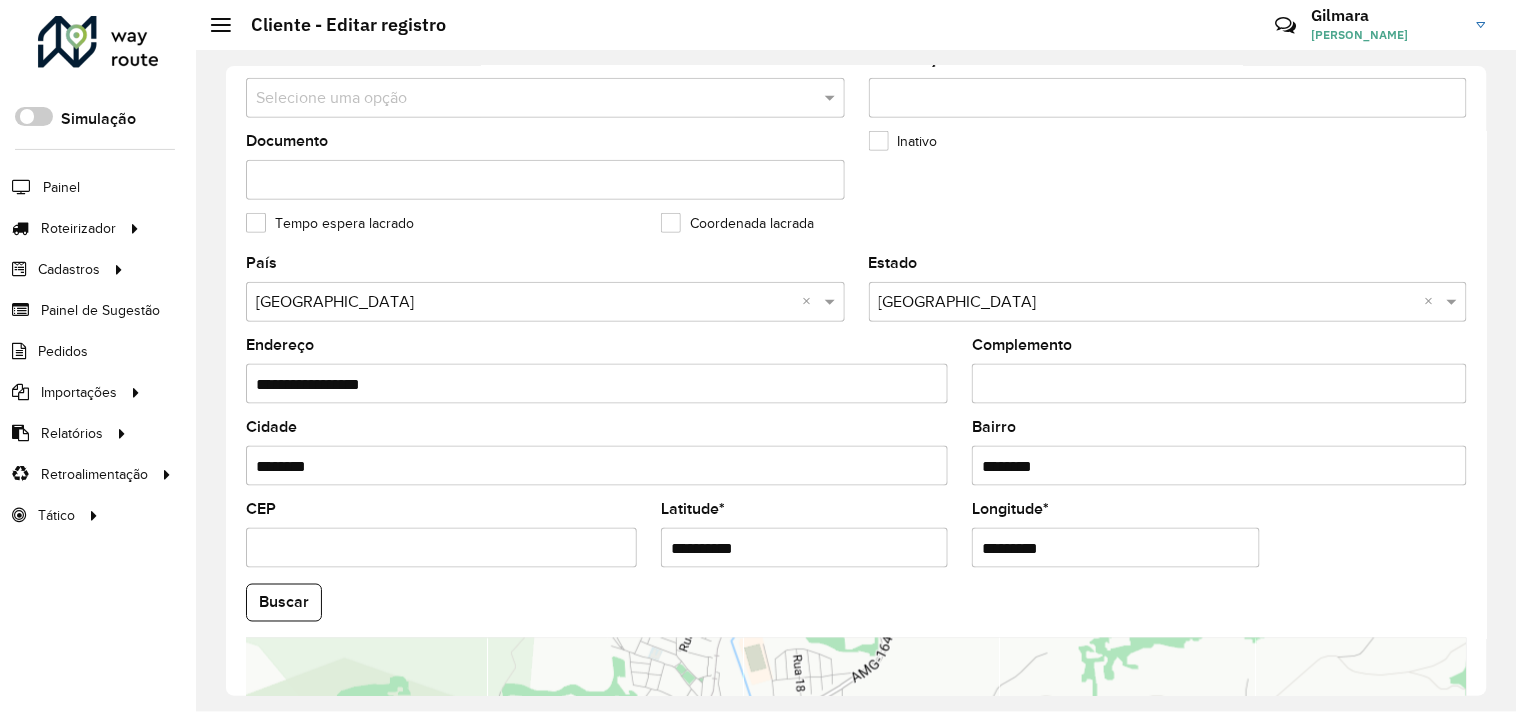 drag, startPoint x: 363, startPoint y: 551, endPoint x: 398, endPoint y: 560, distance: 36.138622 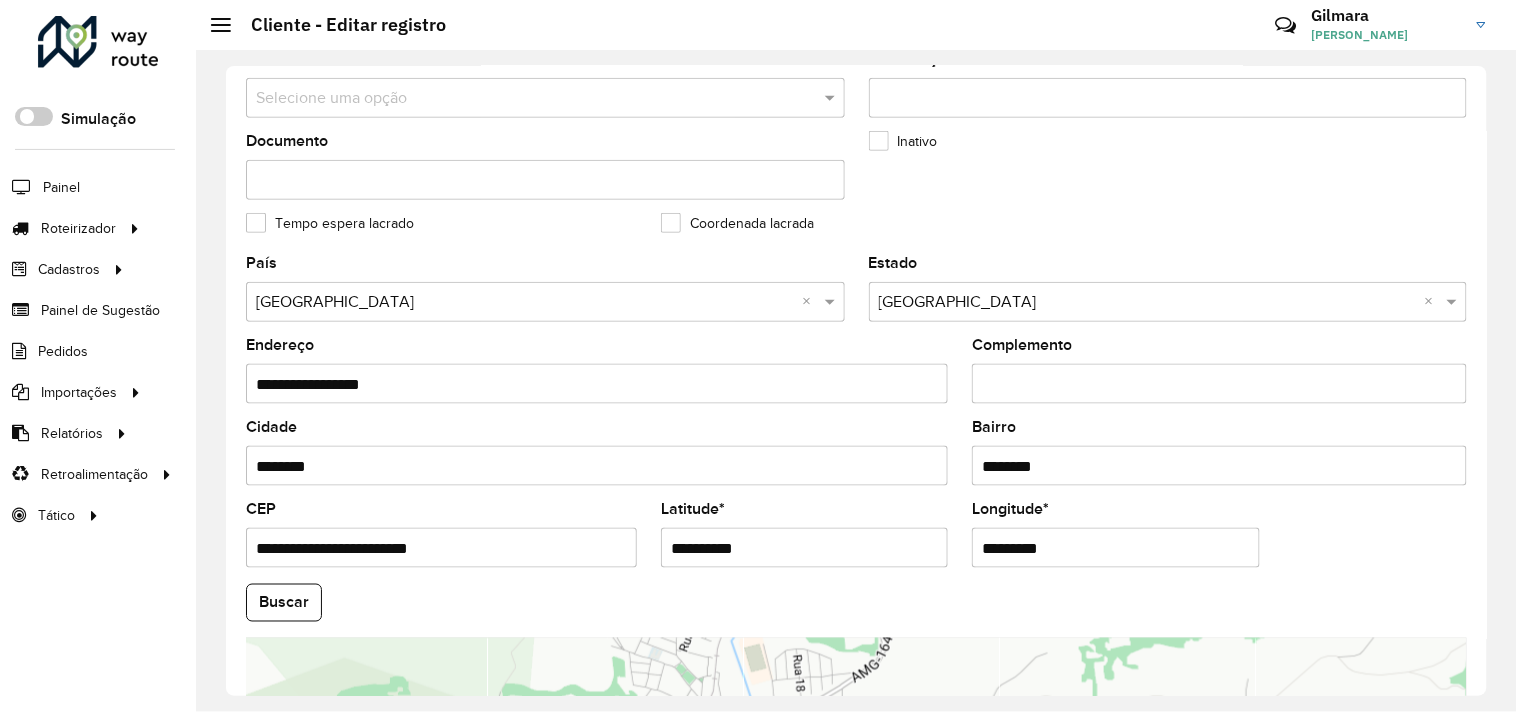 drag, startPoint x: 435, startPoint y: 550, endPoint x: 351, endPoint y: 552, distance: 84.0238 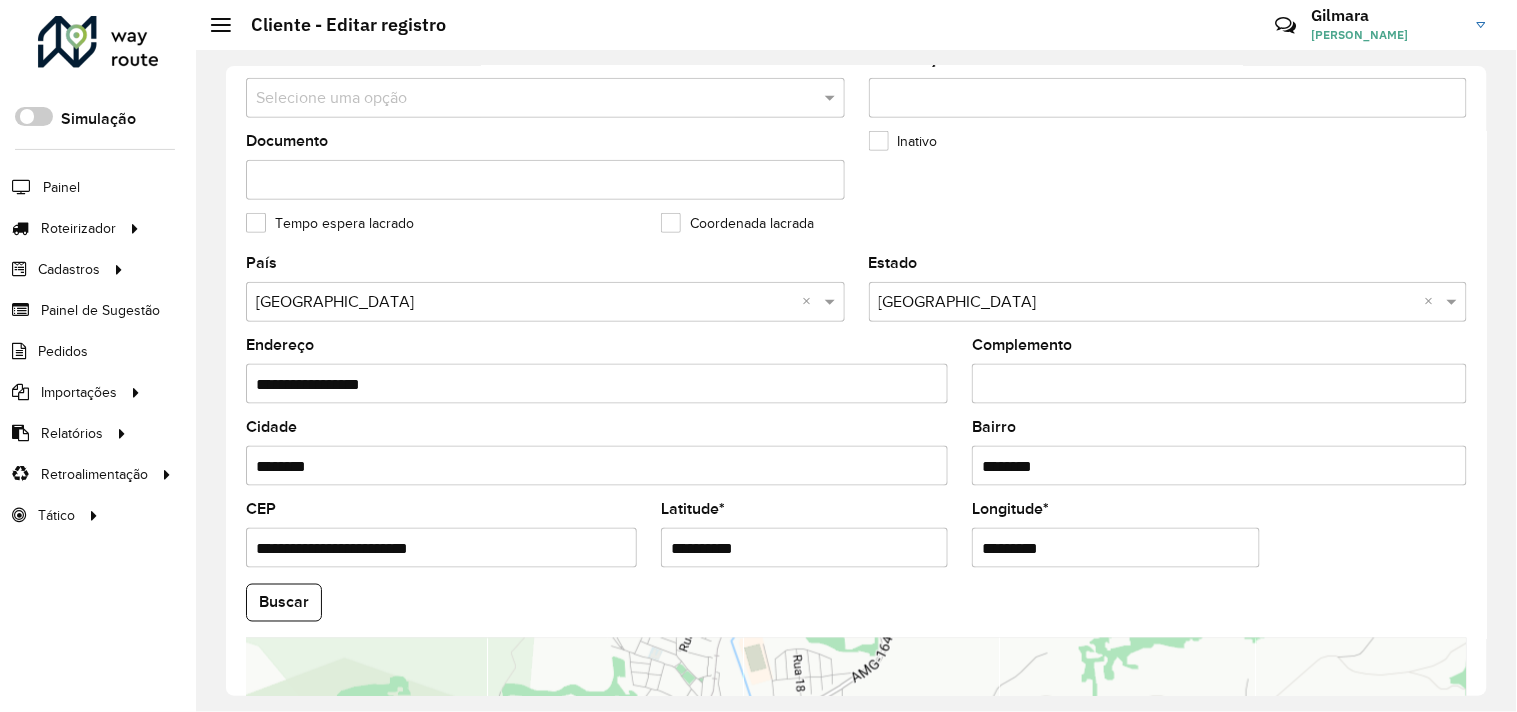 type on "**********" 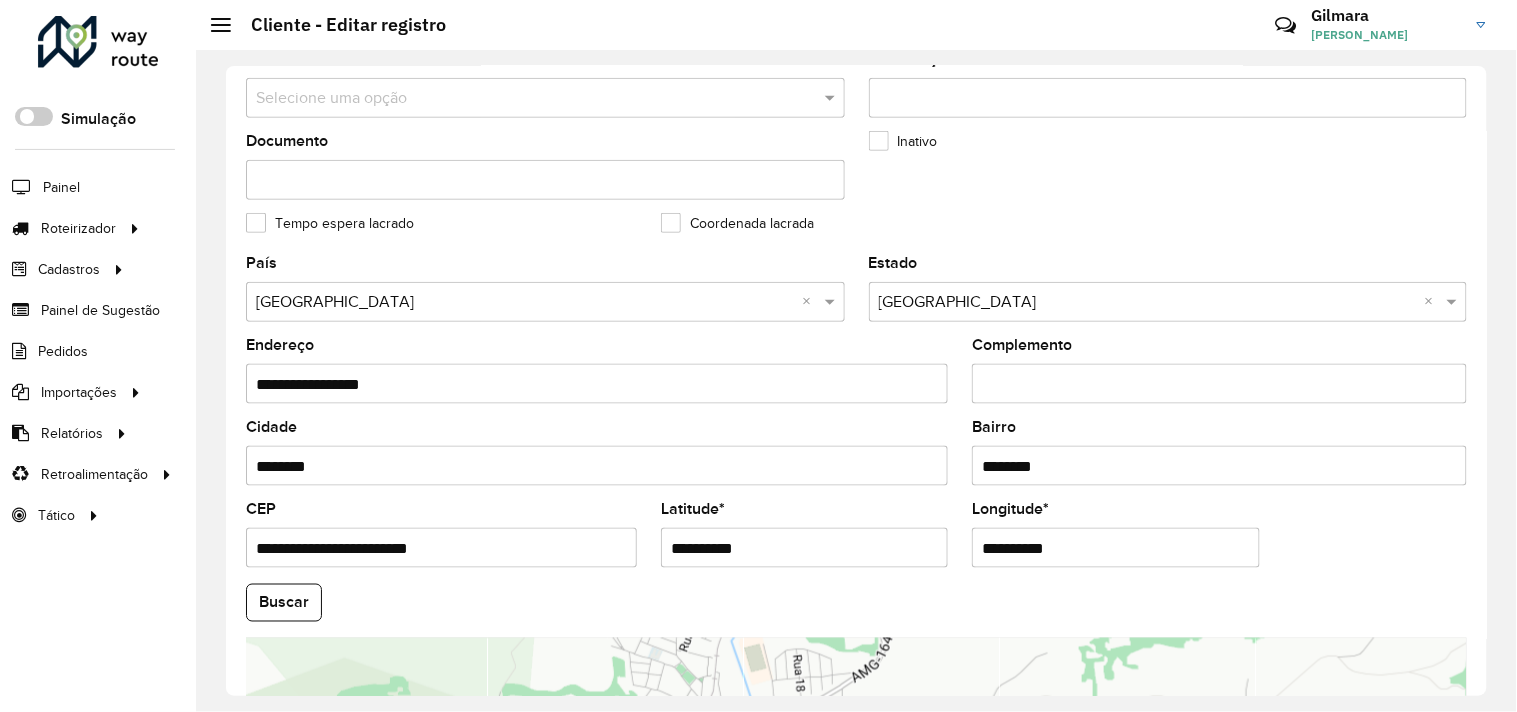 type on "**********" 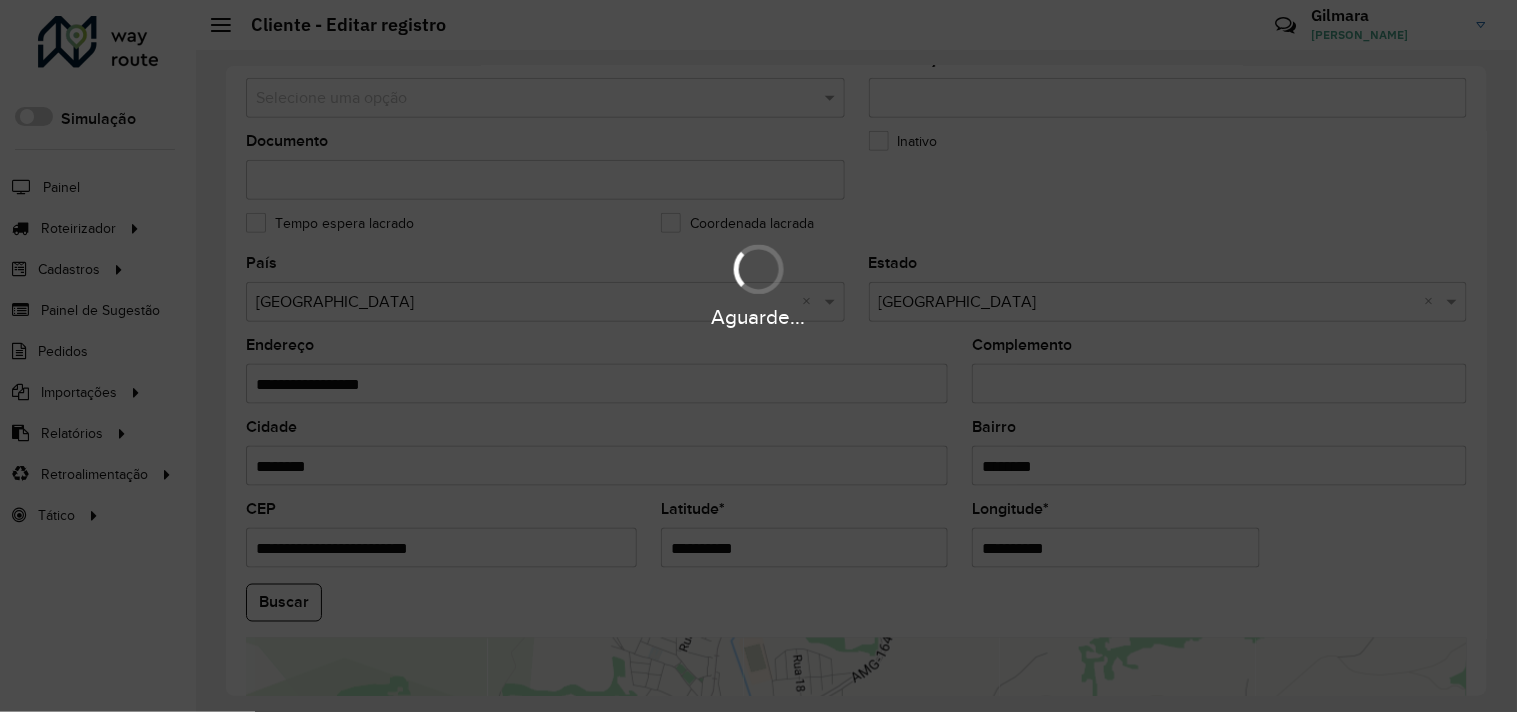 drag, startPoint x: 334, startPoint y: 550, endPoint x: 241, endPoint y: 550, distance: 93 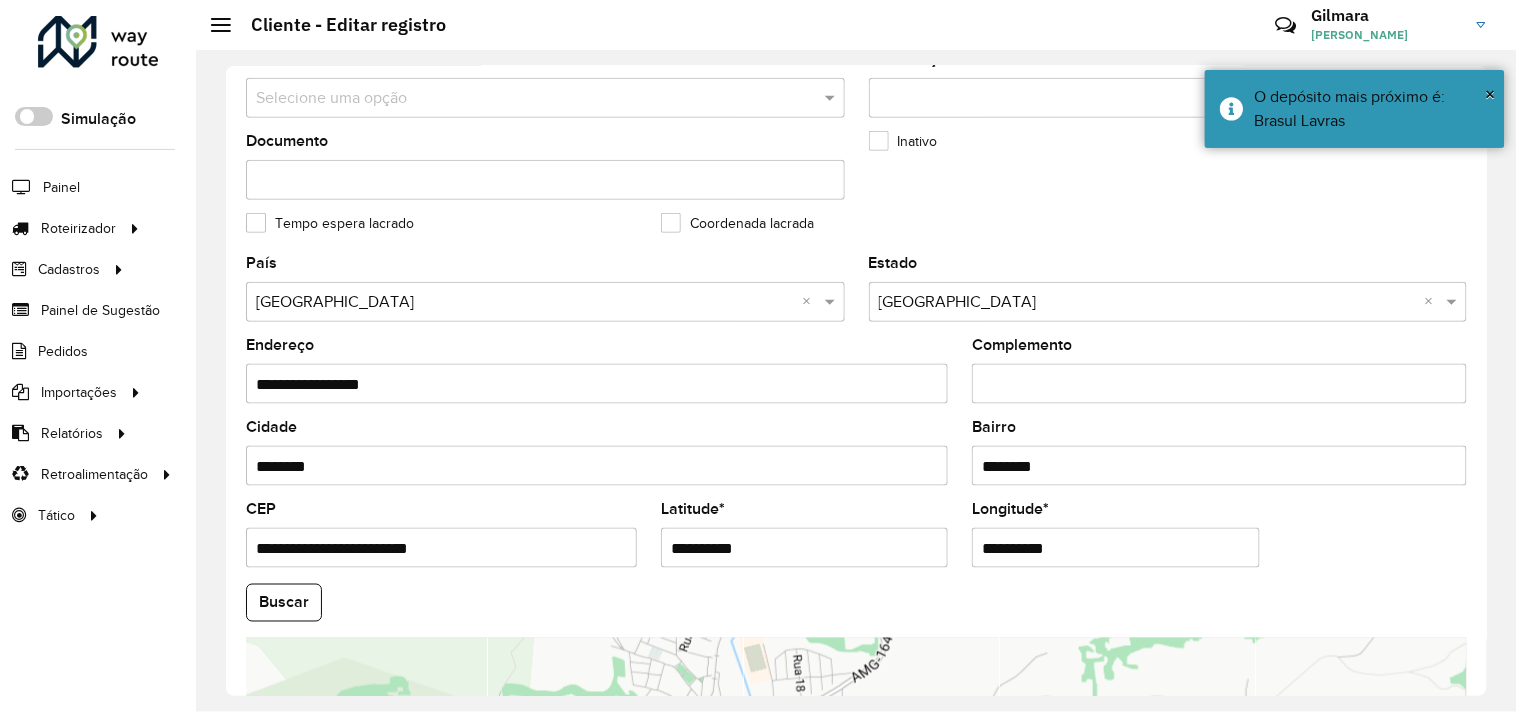 drag, startPoint x: 720, startPoint y: 555, endPoint x: 608, endPoint y: 551, distance: 112.0714 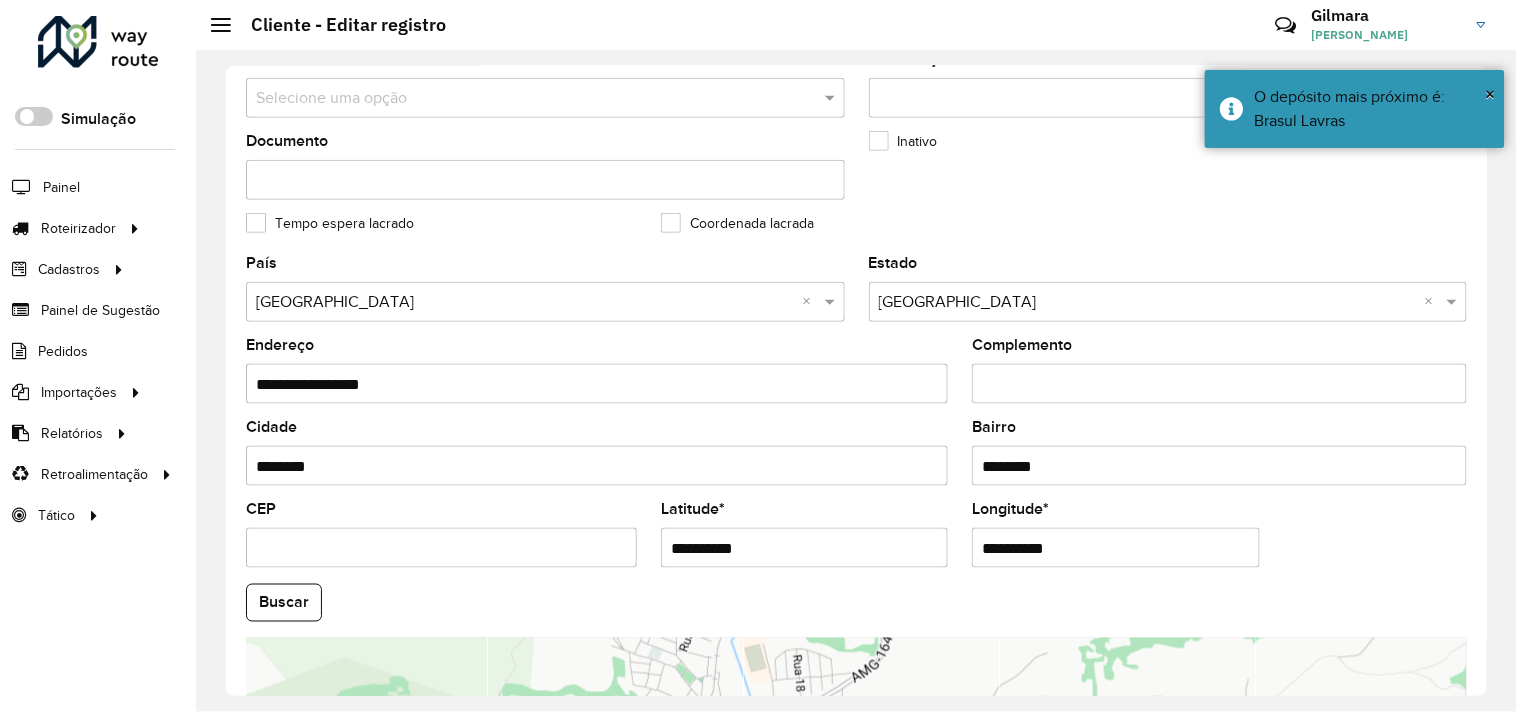 type 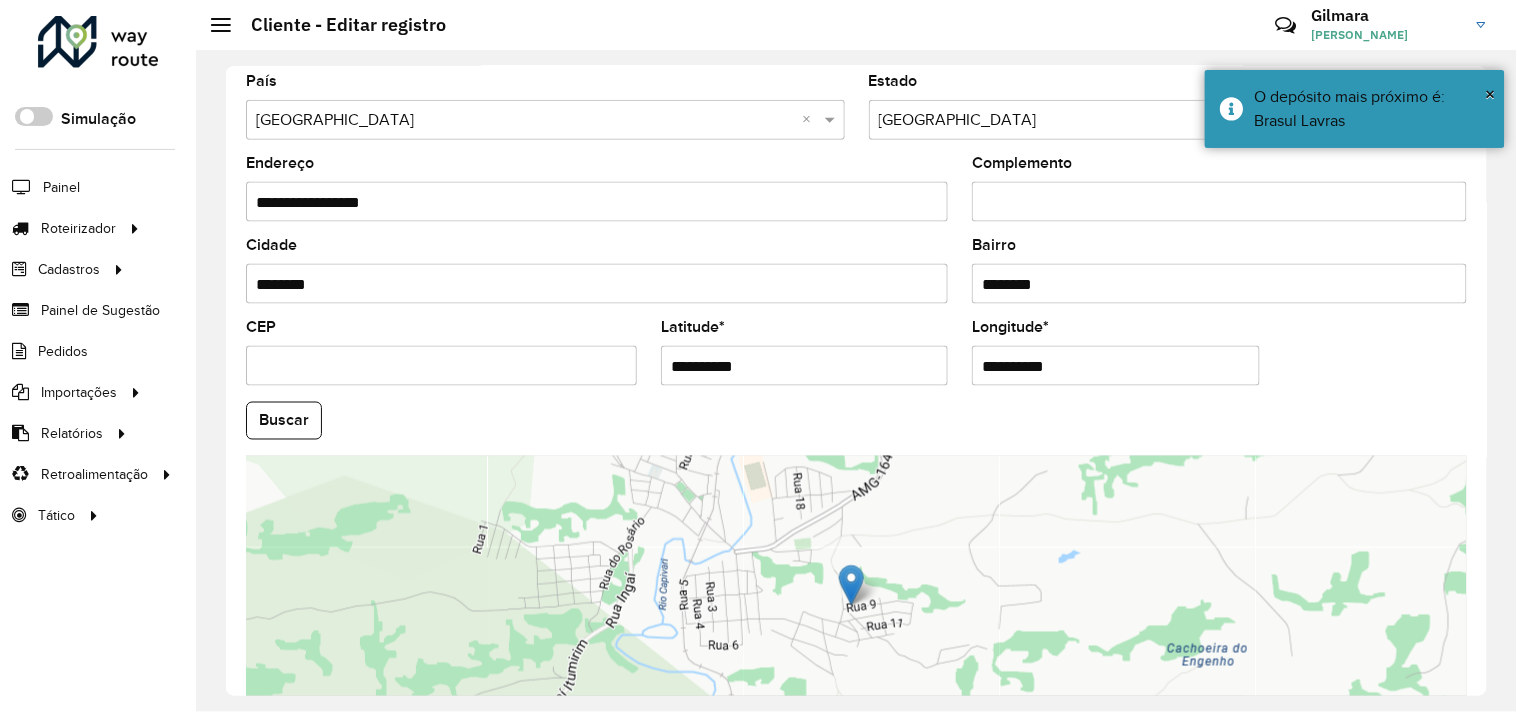 scroll, scrollTop: 780, scrollLeft: 0, axis: vertical 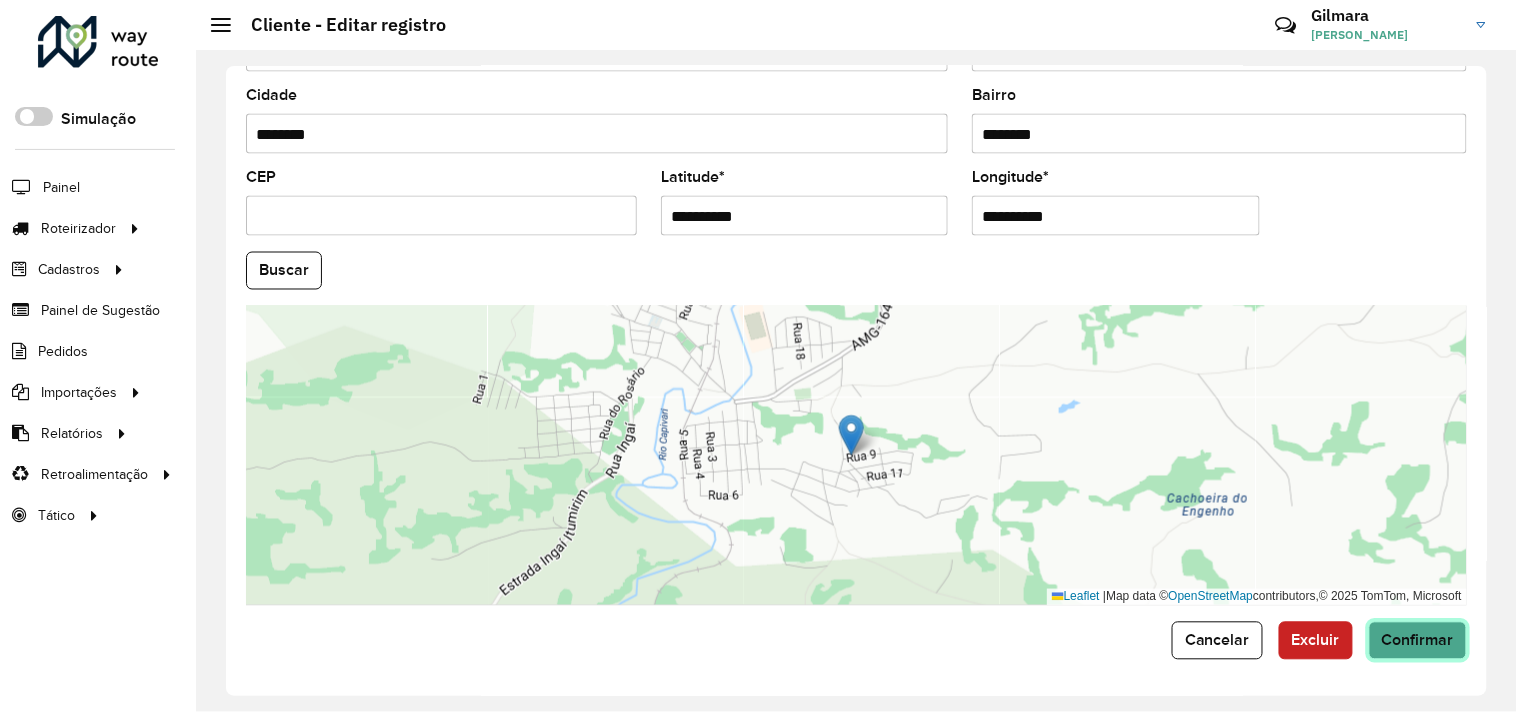 click on "Confirmar" 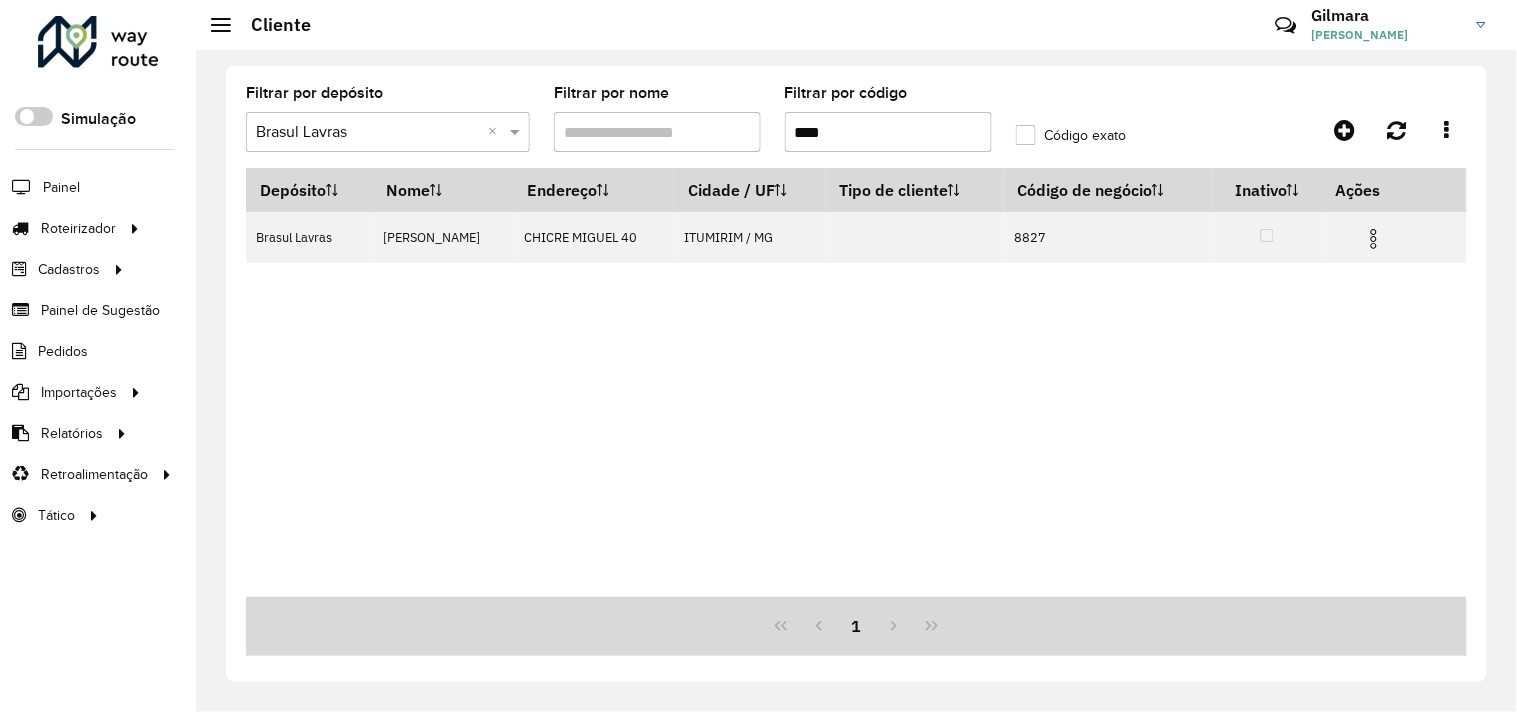 drag, startPoint x: 882, startPoint y: 141, endPoint x: 713, endPoint y: 110, distance: 171.81967 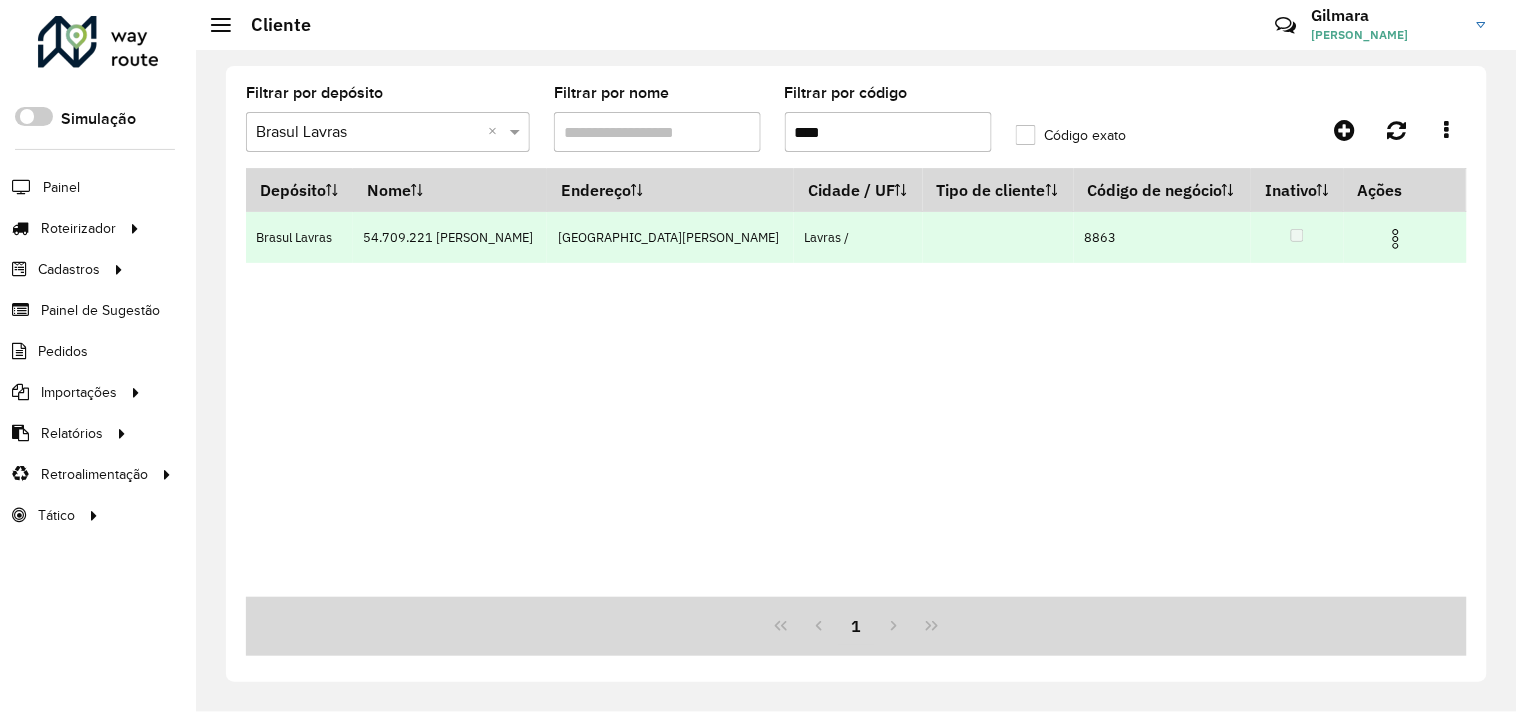 type on "****" 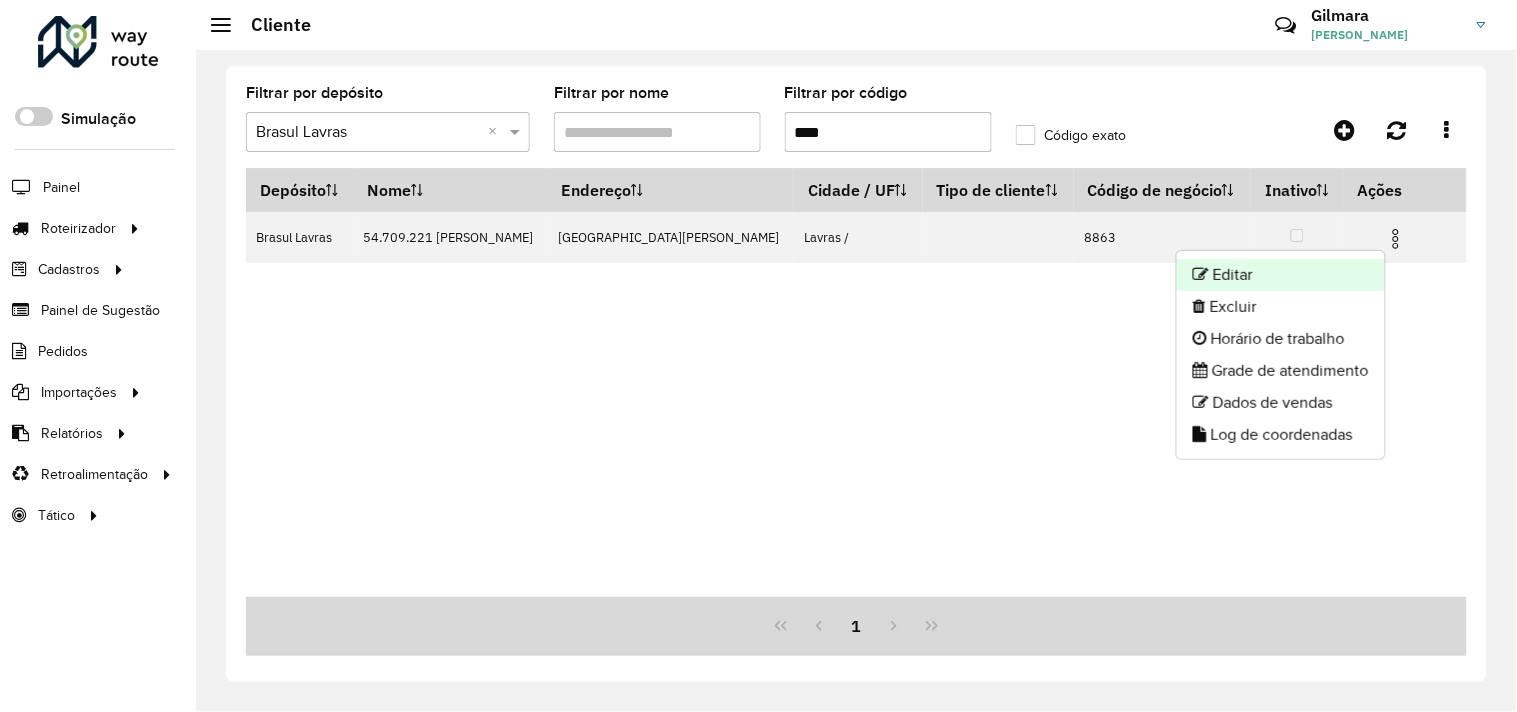 click on "Editar" 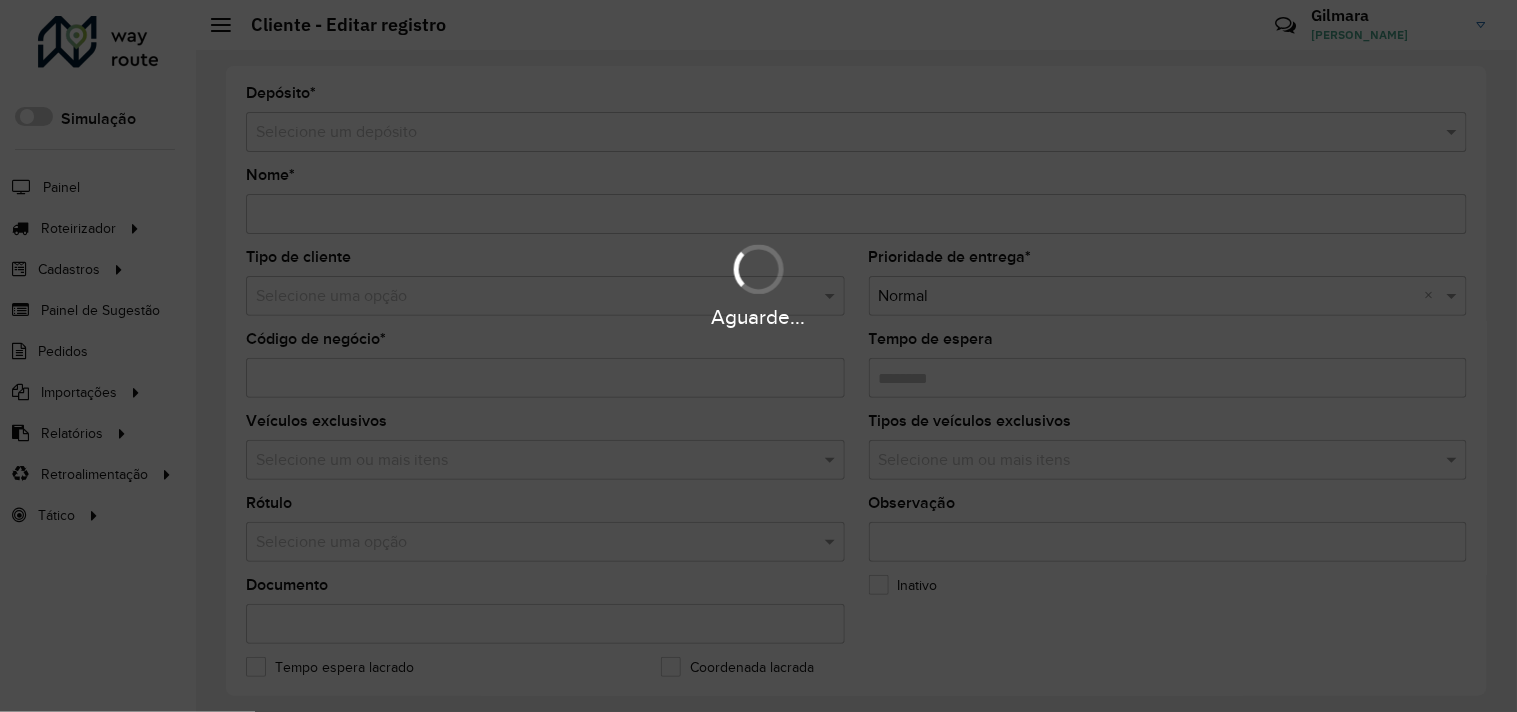 type on "**********" 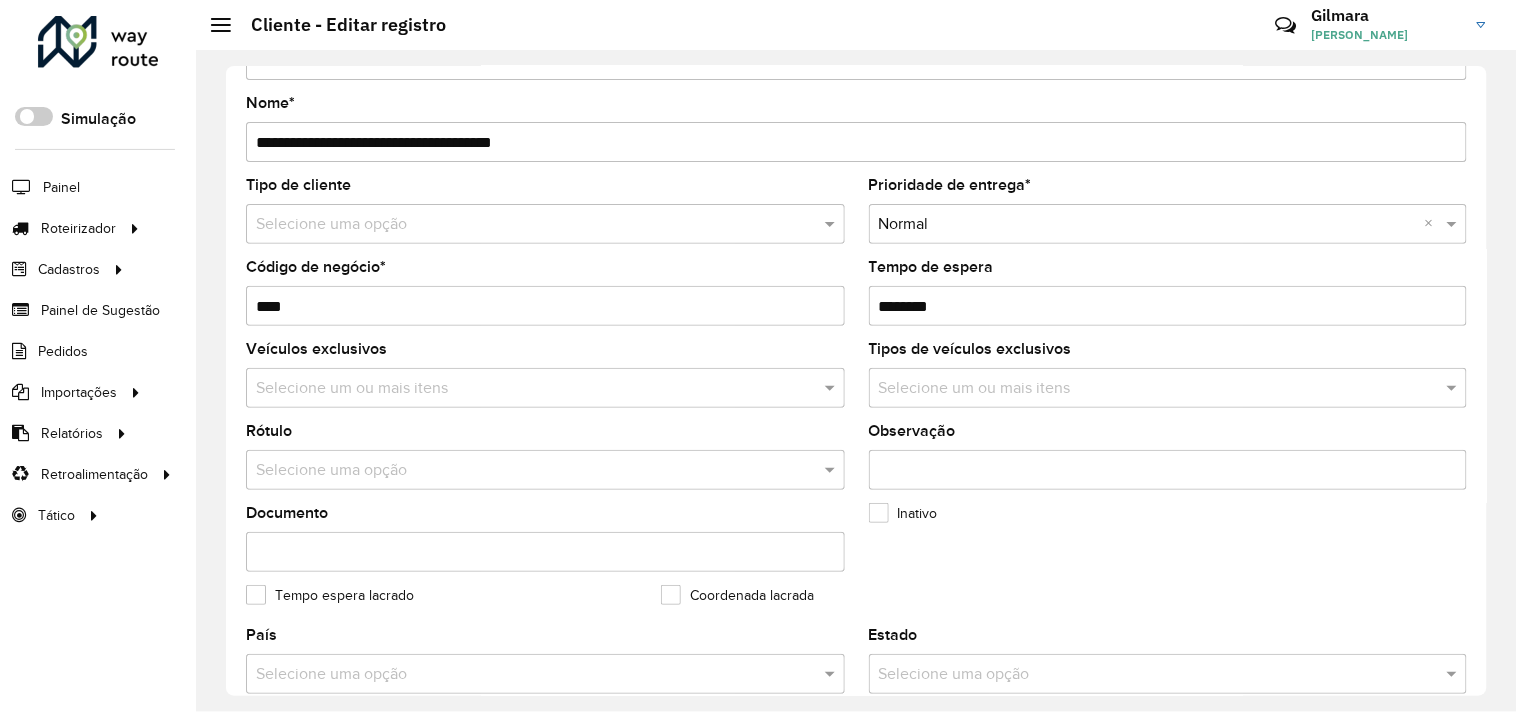scroll, scrollTop: 555, scrollLeft: 0, axis: vertical 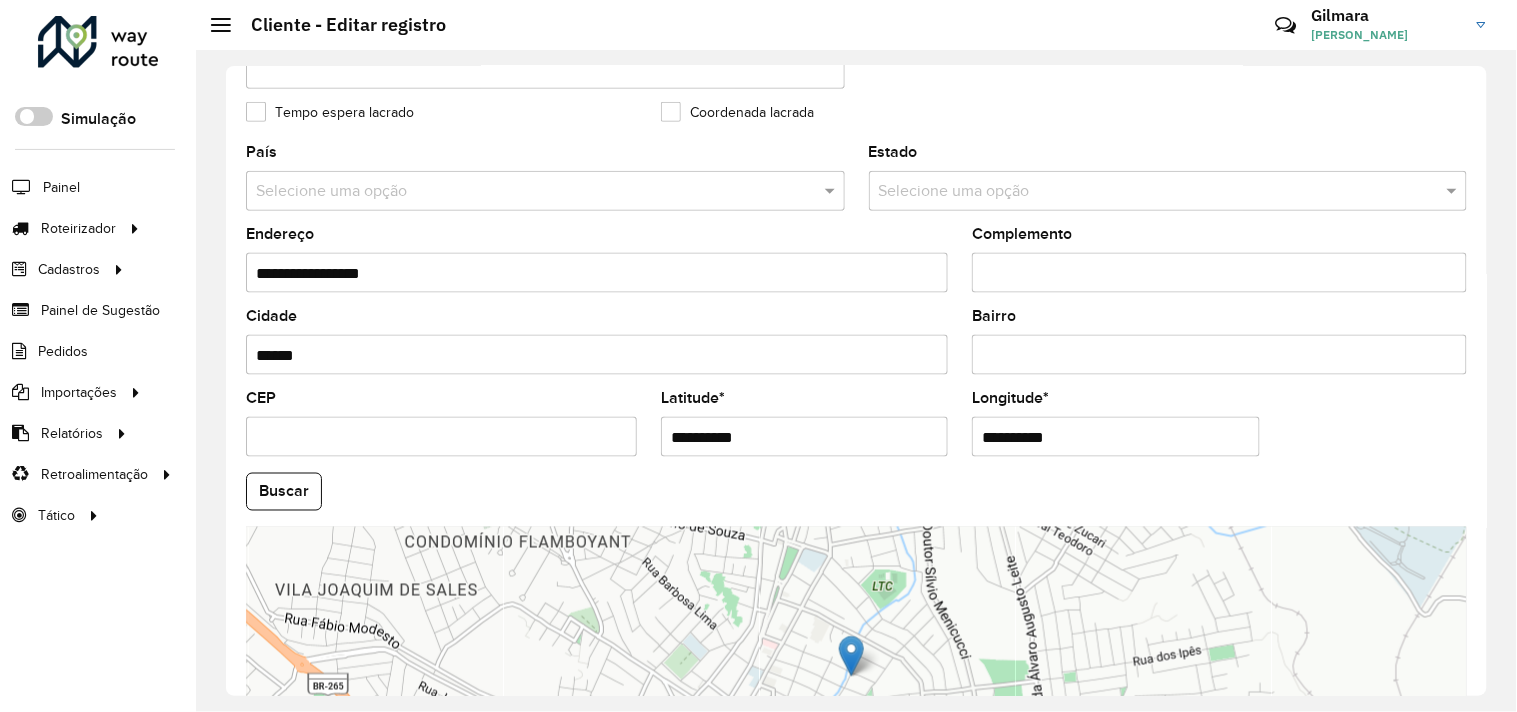 drag, startPoint x: 362, startPoint y: 435, endPoint x: 408, endPoint y: 457, distance: 50.990196 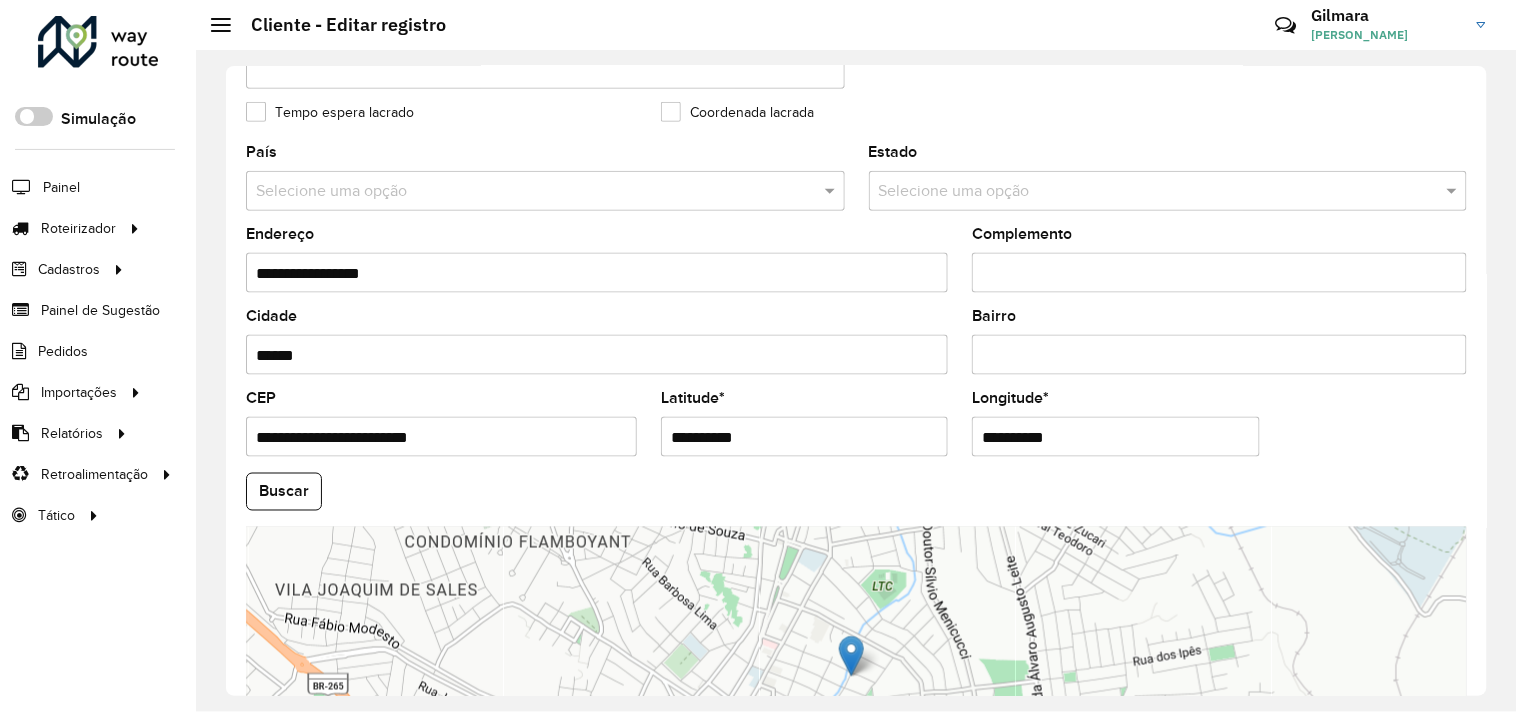 drag, startPoint x: 432, startPoint y: 435, endPoint x: 350, endPoint y: 442, distance: 82.29824 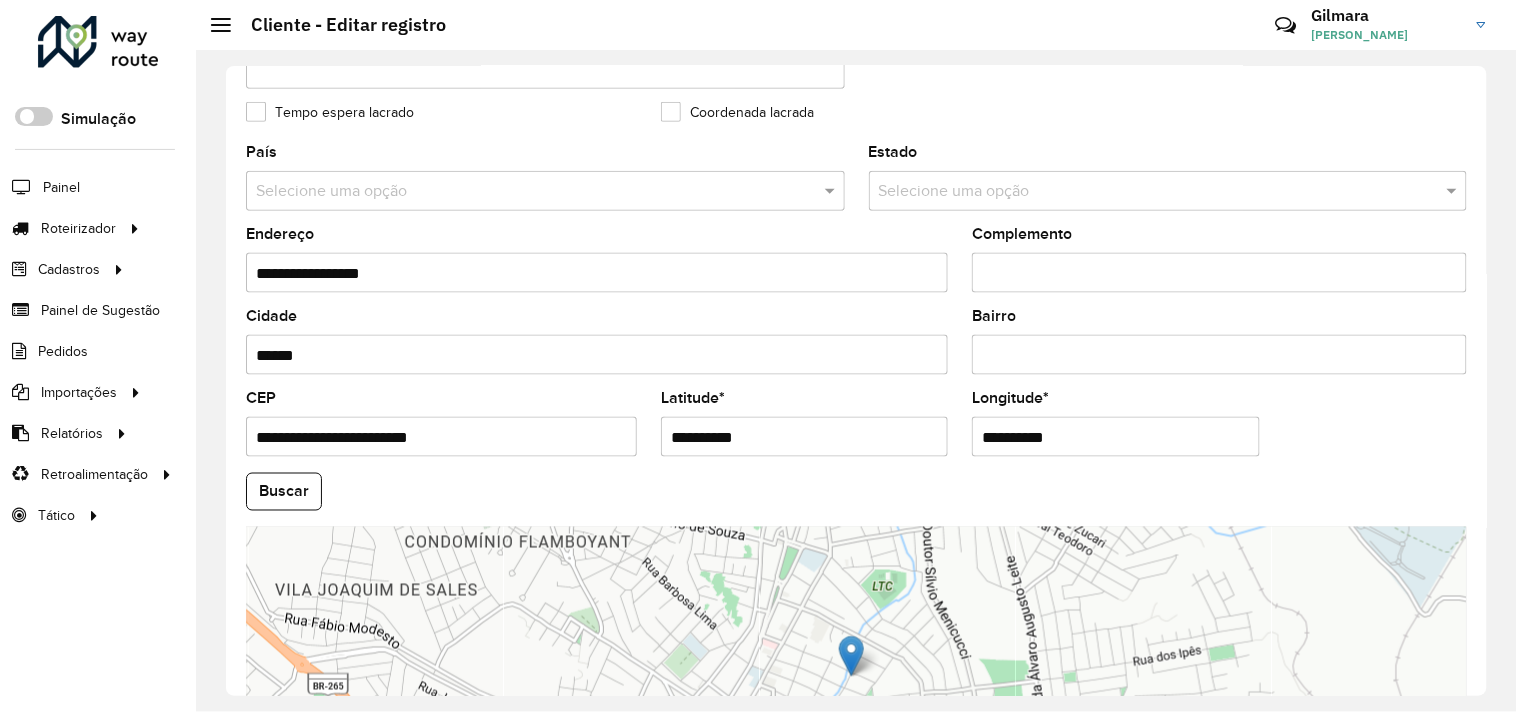 type on "**********" 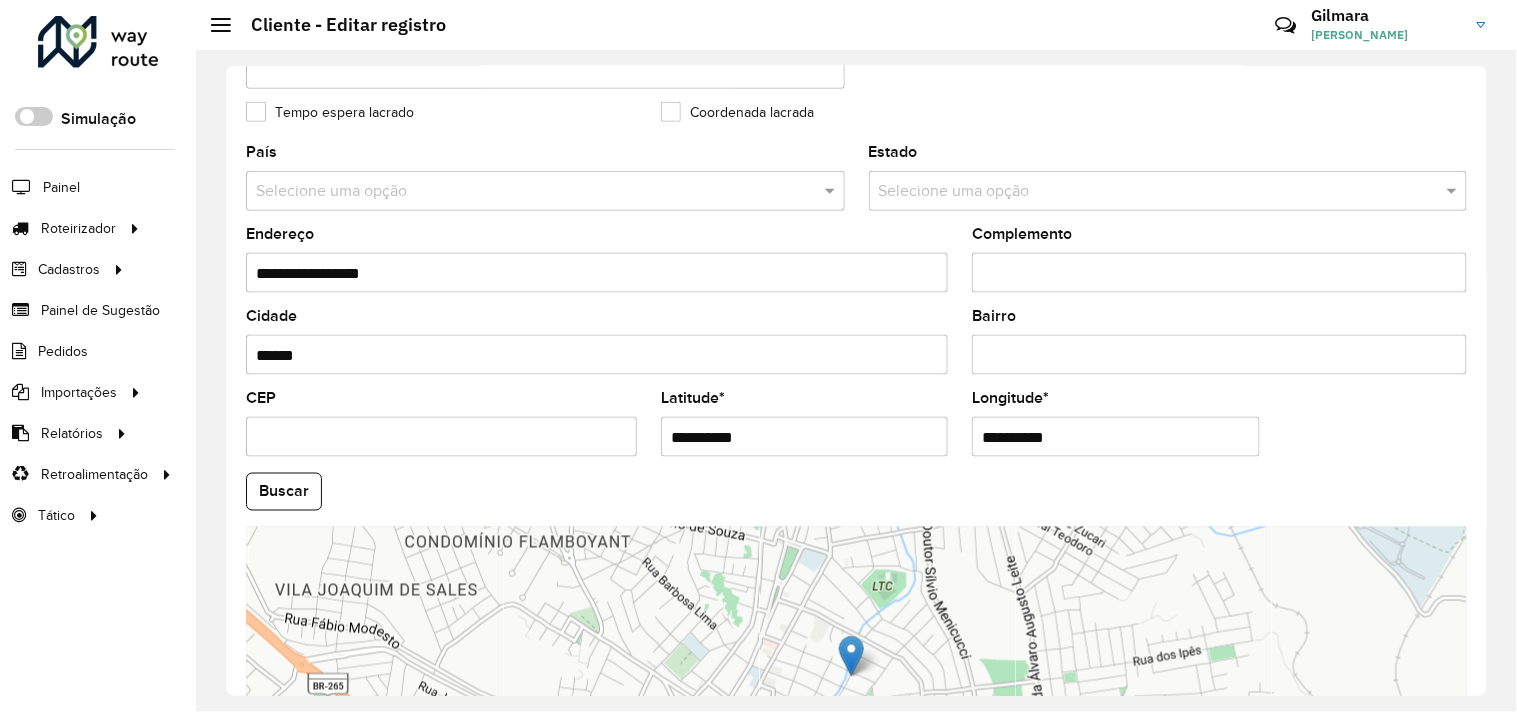 type 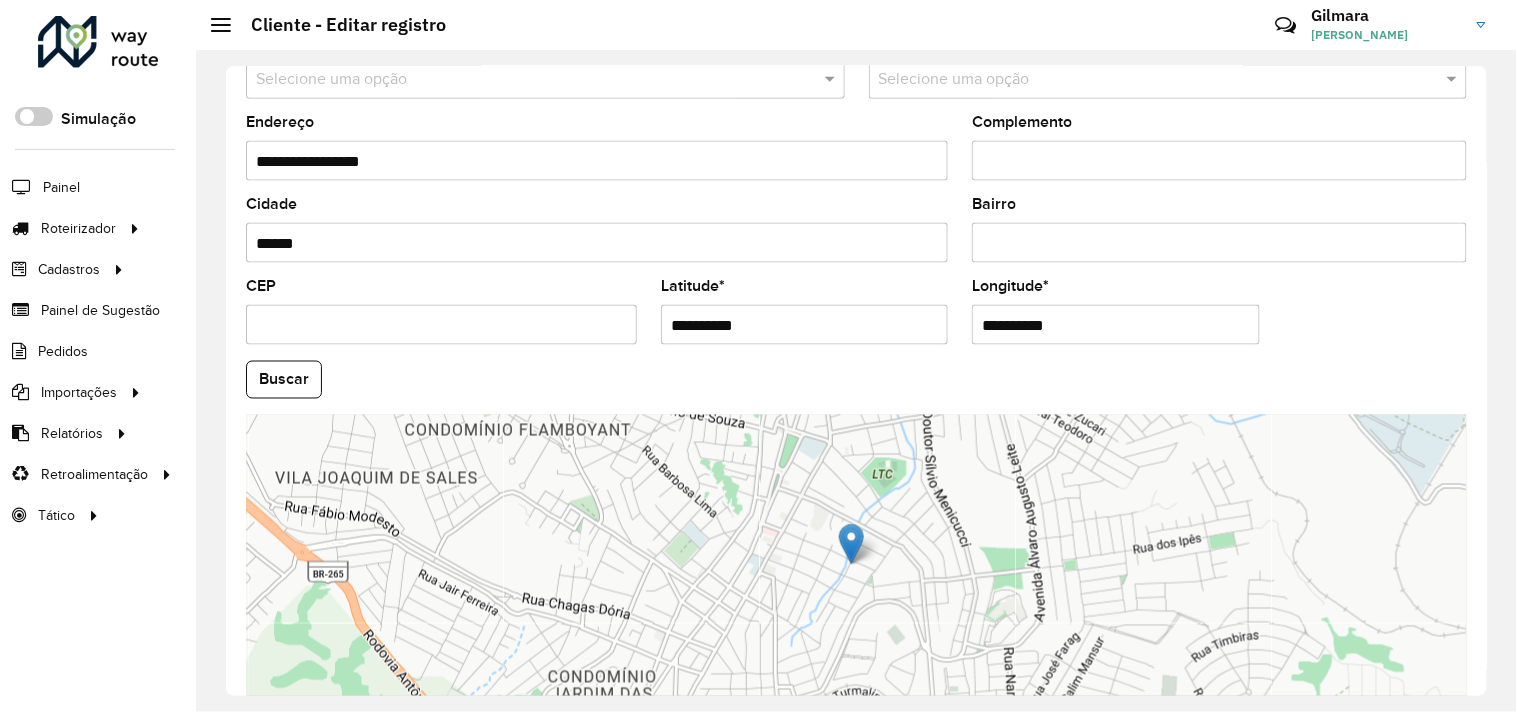 scroll, scrollTop: 780, scrollLeft: 0, axis: vertical 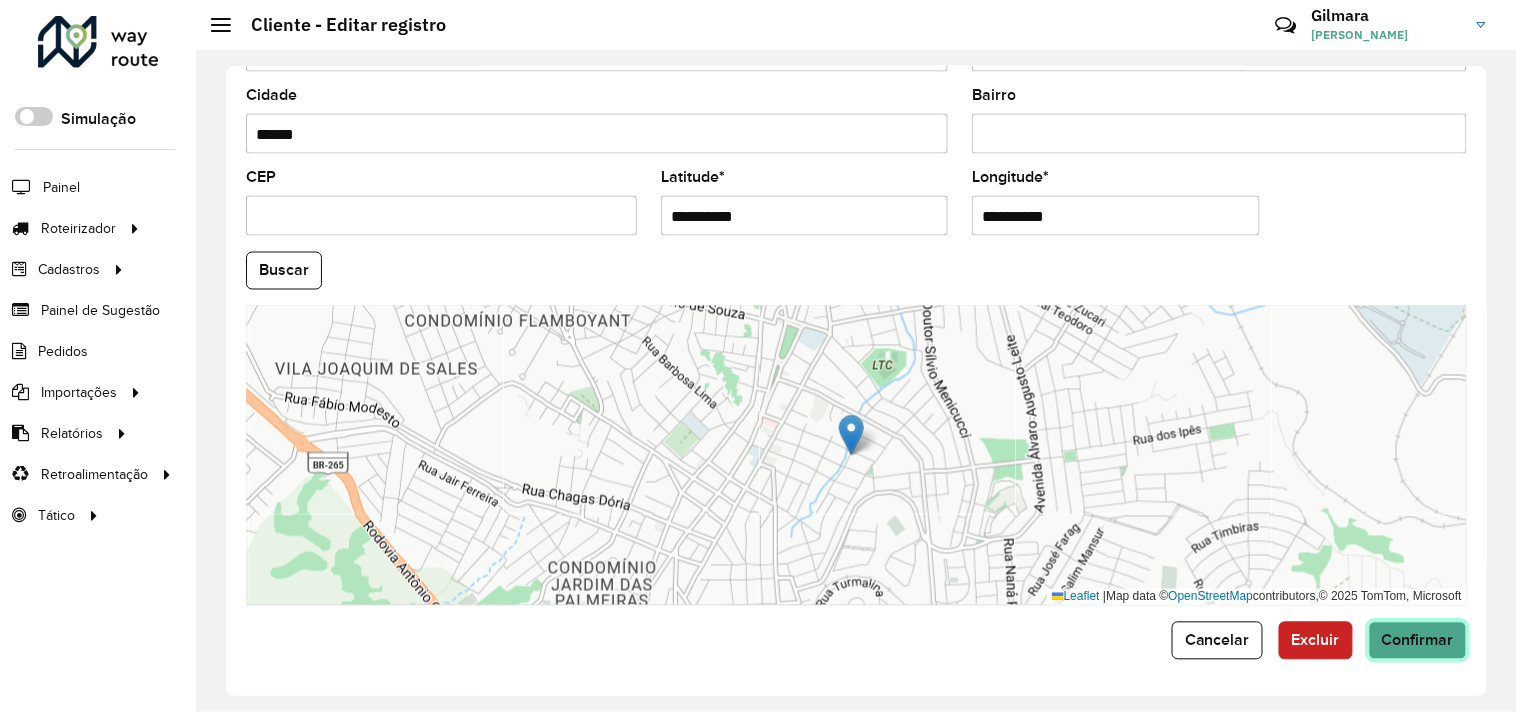 click on "Confirmar" 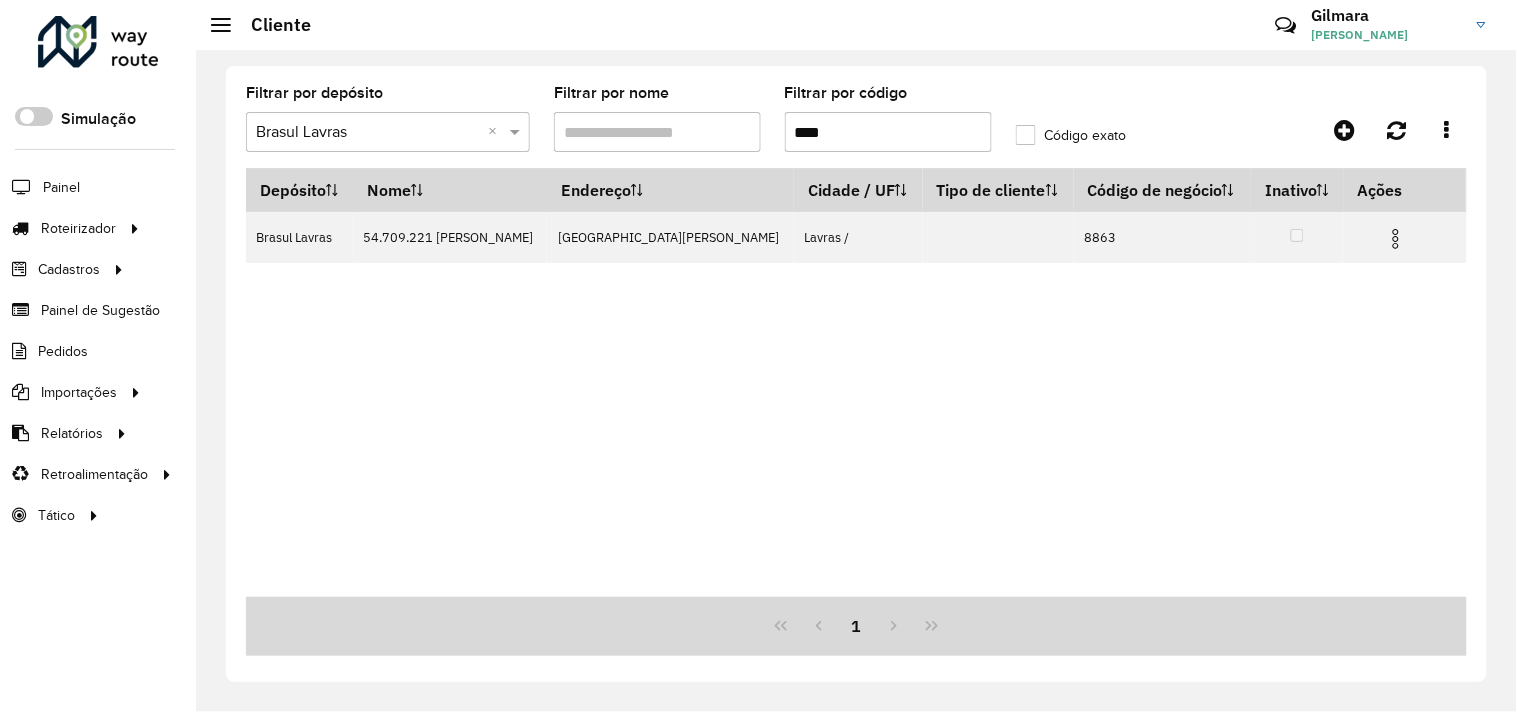 drag, startPoint x: 861, startPoint y: 136, endPoint x: 691, endPoint y: 114, distance: 171.41762 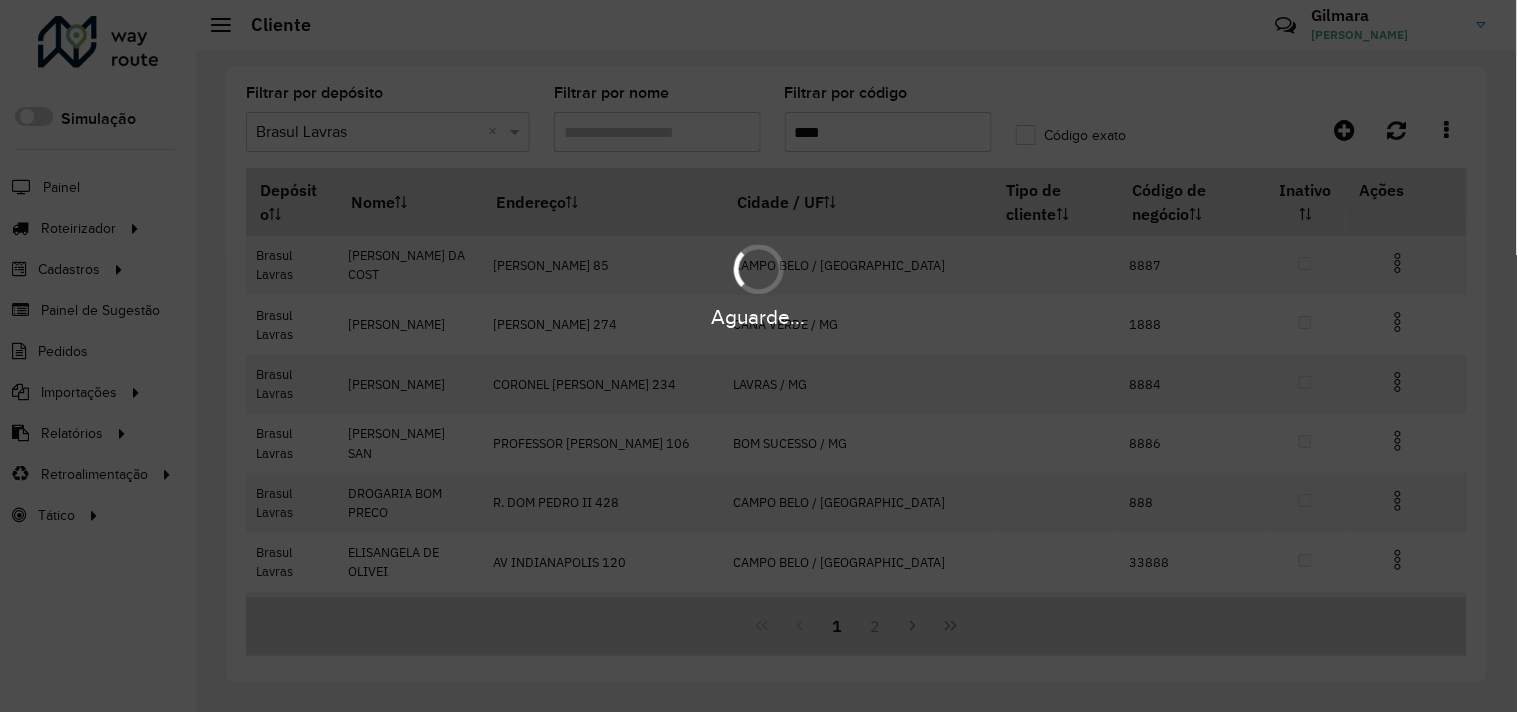 type on "****" 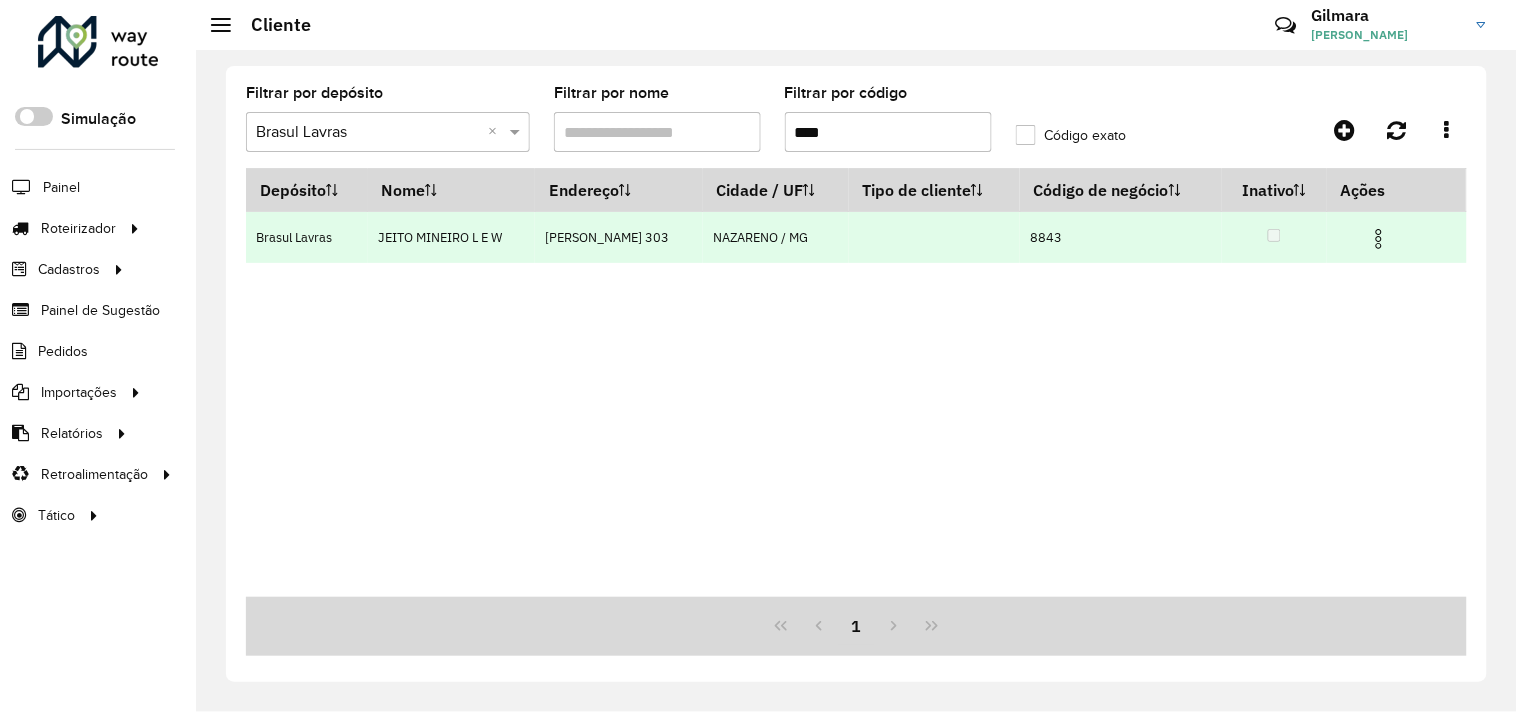 click at bounding box center (1379, 239) 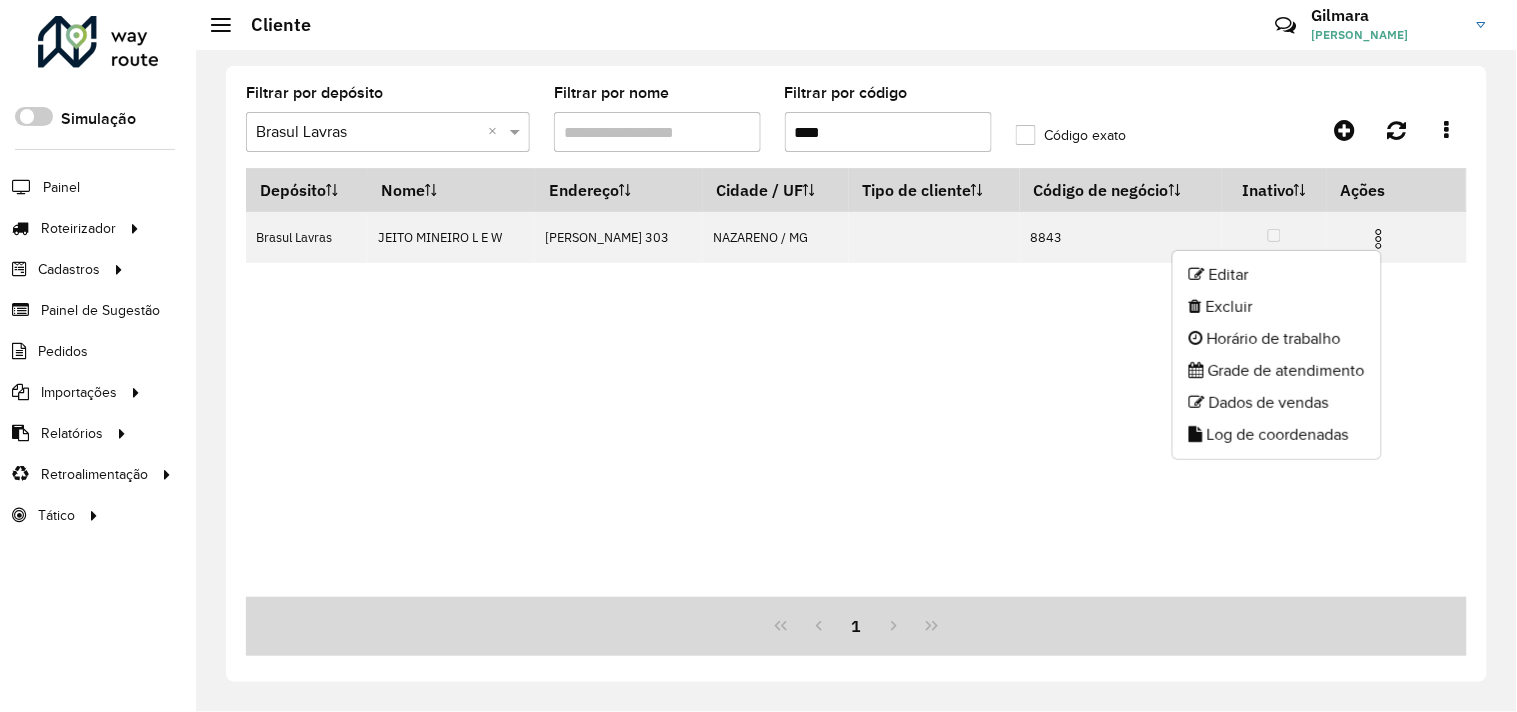 drag, startPoint x: 1293, startPoint y: 270, endPoint x: 547, endPoint y: 410, distance: 759.0231 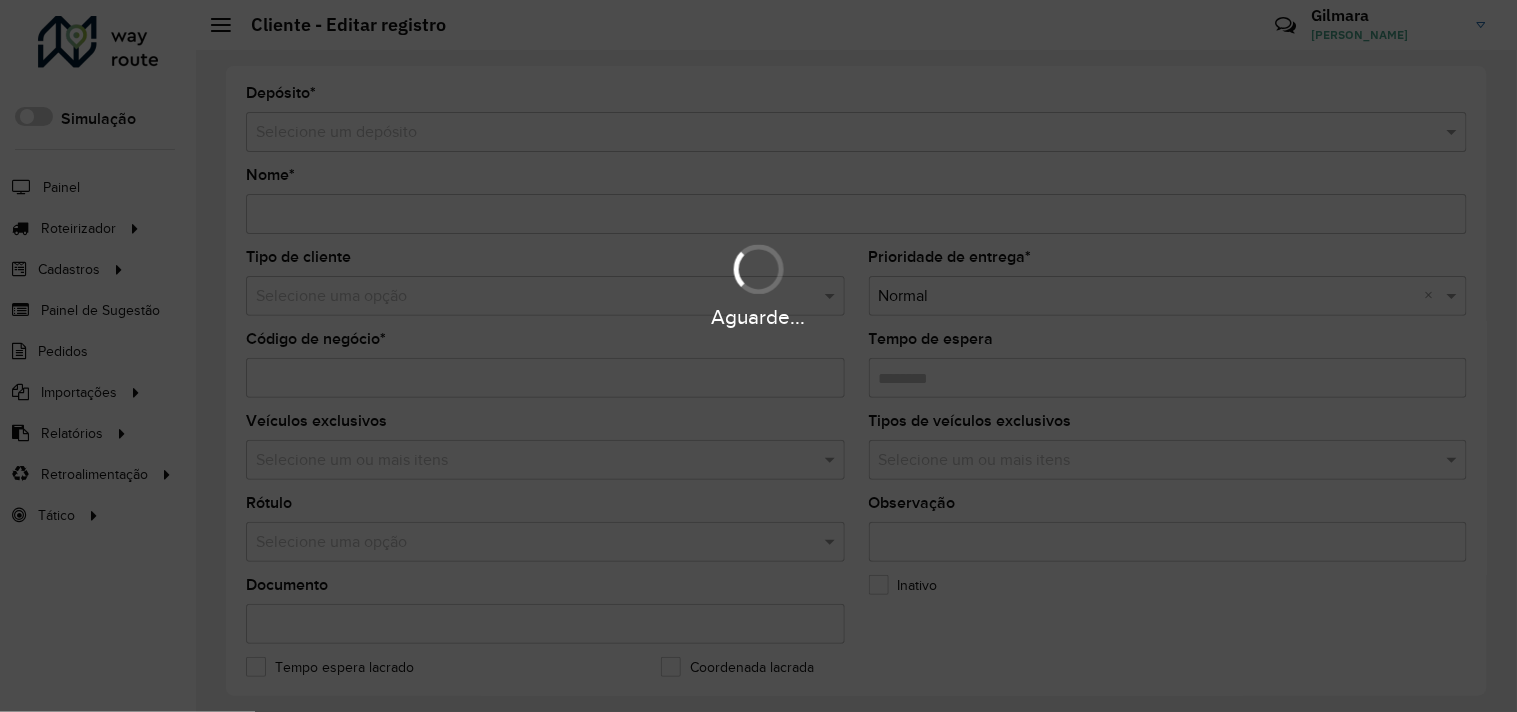 type on "**********" 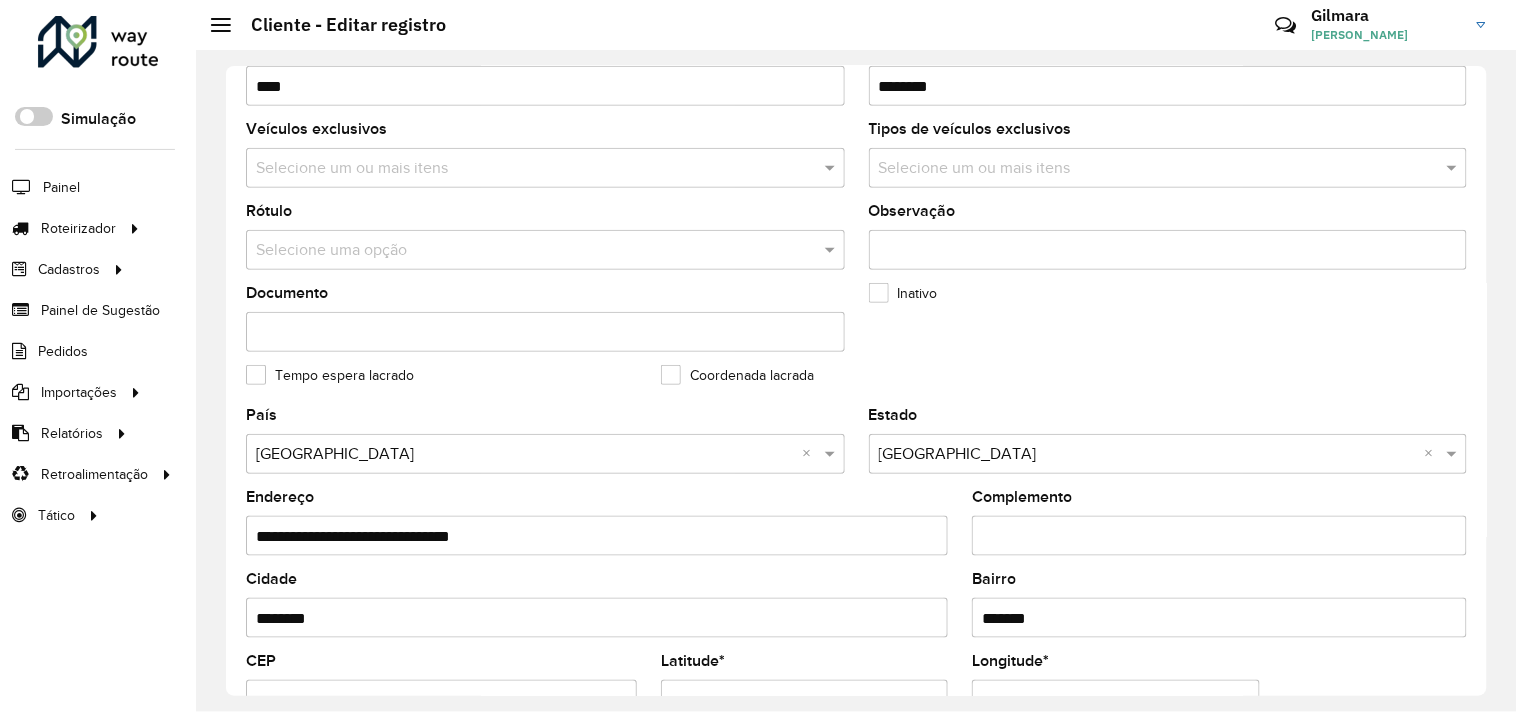 scroll, scrollTop: 666, scrollLeft: 0, axis: vertical 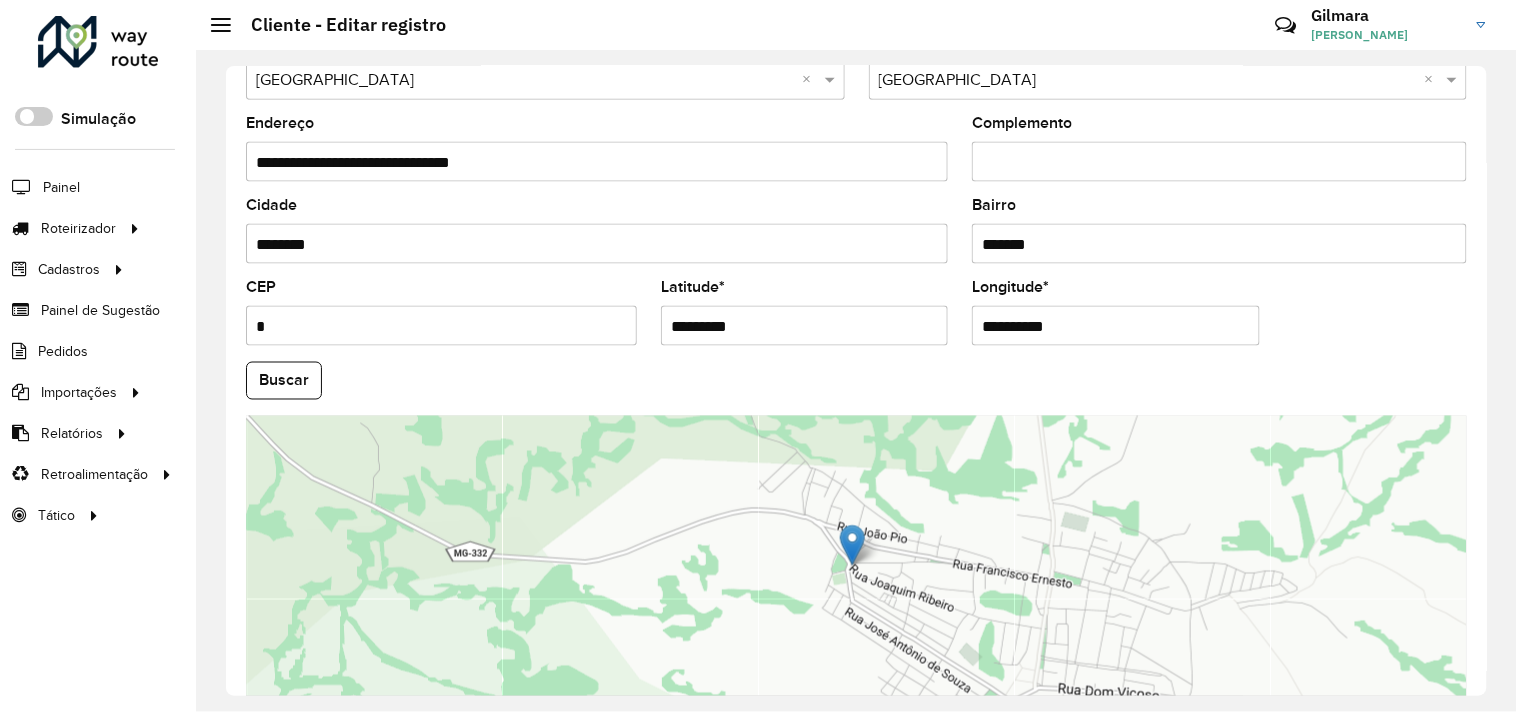 click on "*" at bounding box center [441, 326] 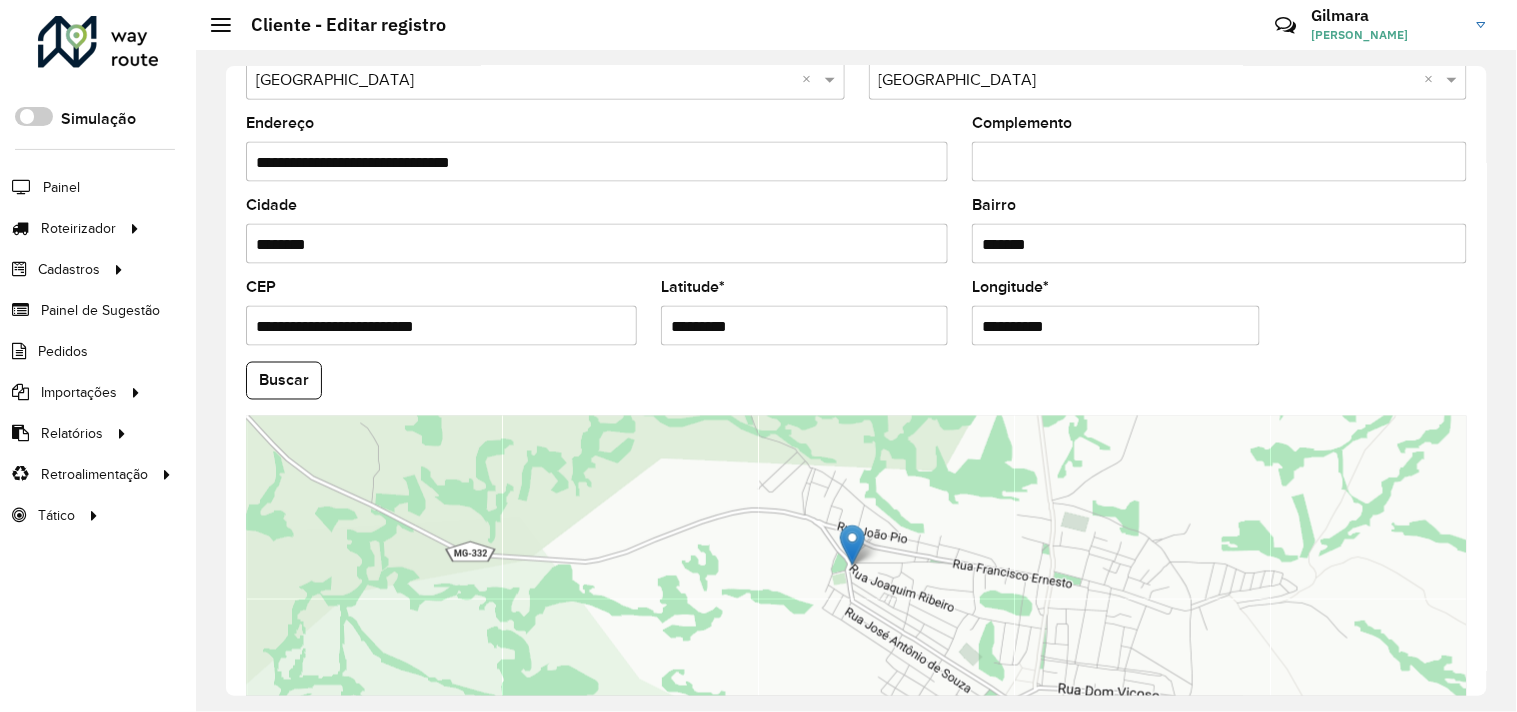 drag, startPoint x: 441, startPoint y: 328, endPoint x: 346, endPoint y: 326, distance: 95.02105 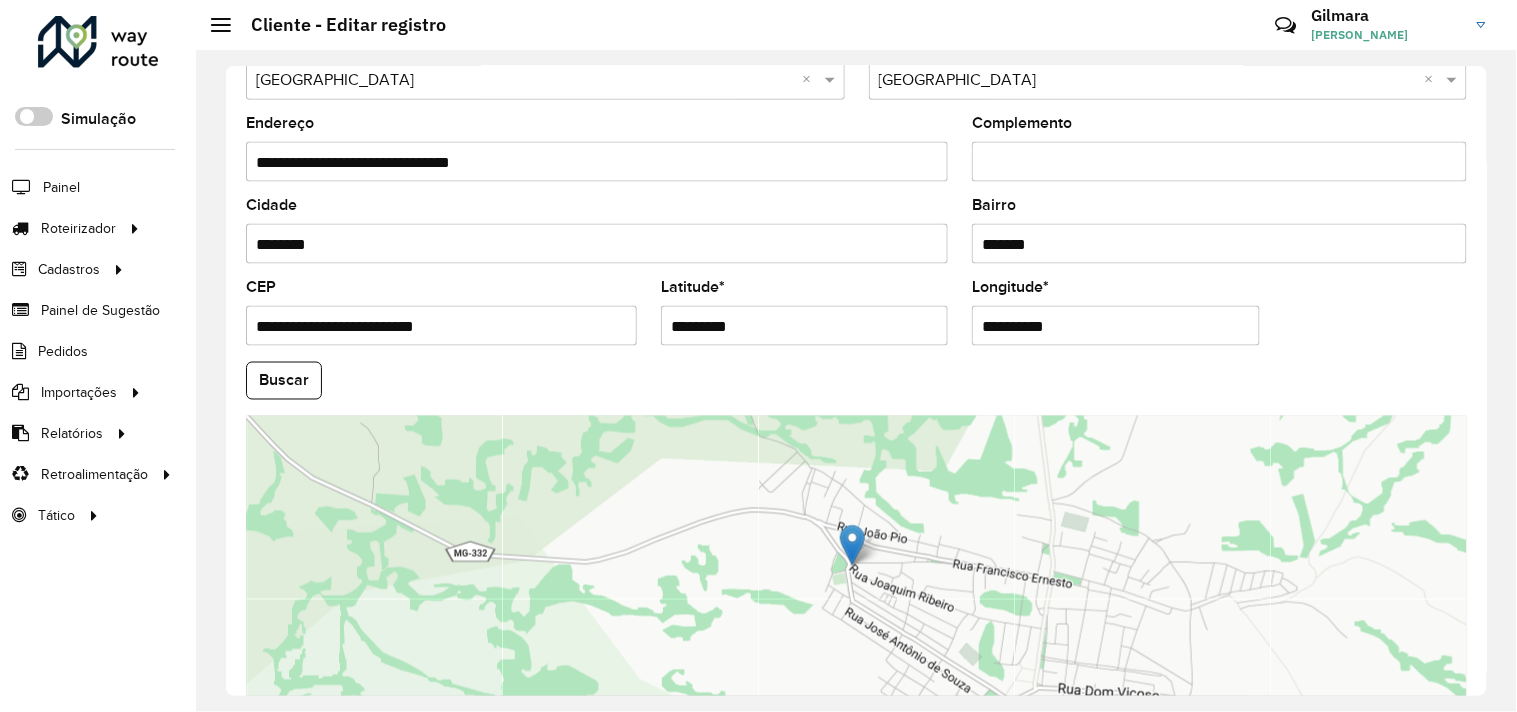 type on "**********" 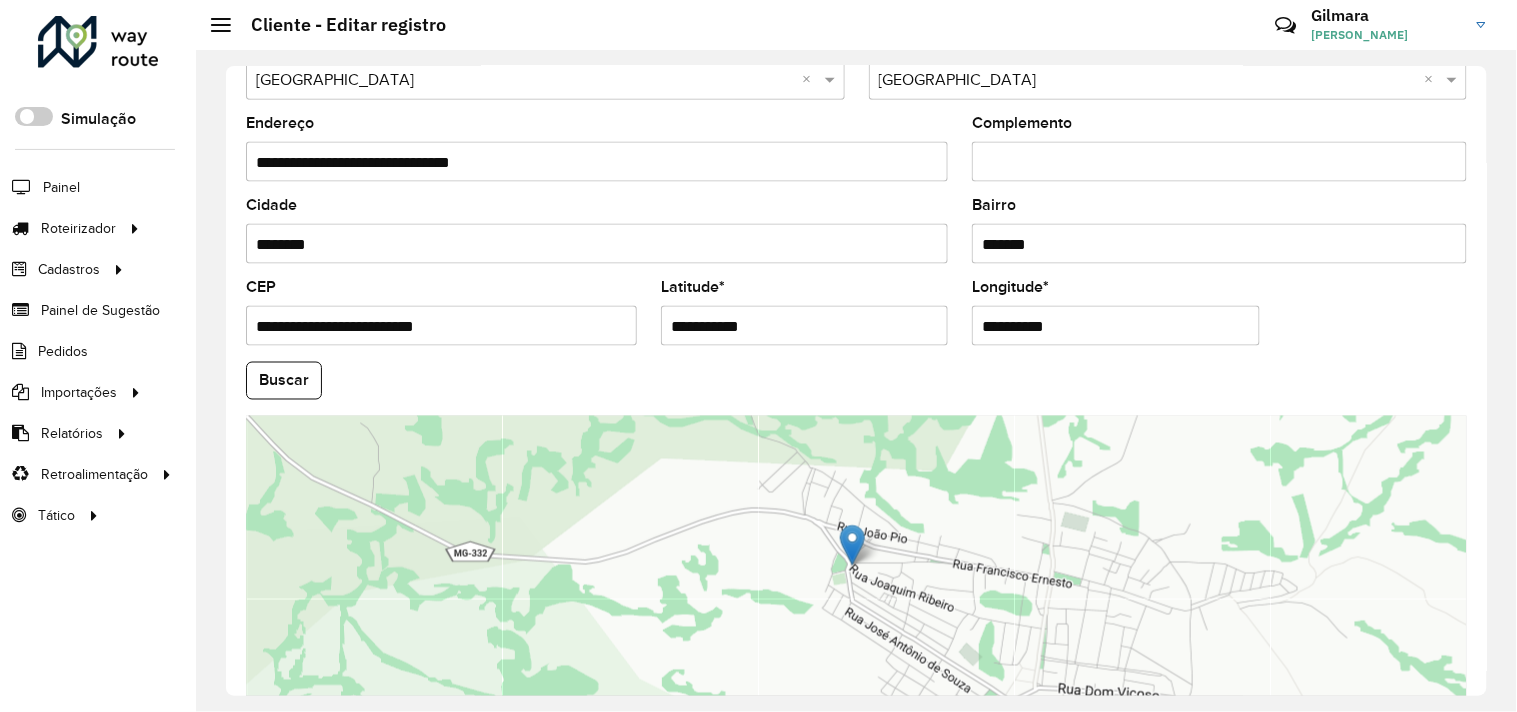 drag, startPoint x: 668, startPoint y: 328, endPoint x: 727, endPoint y: 348, distance: 62.297672 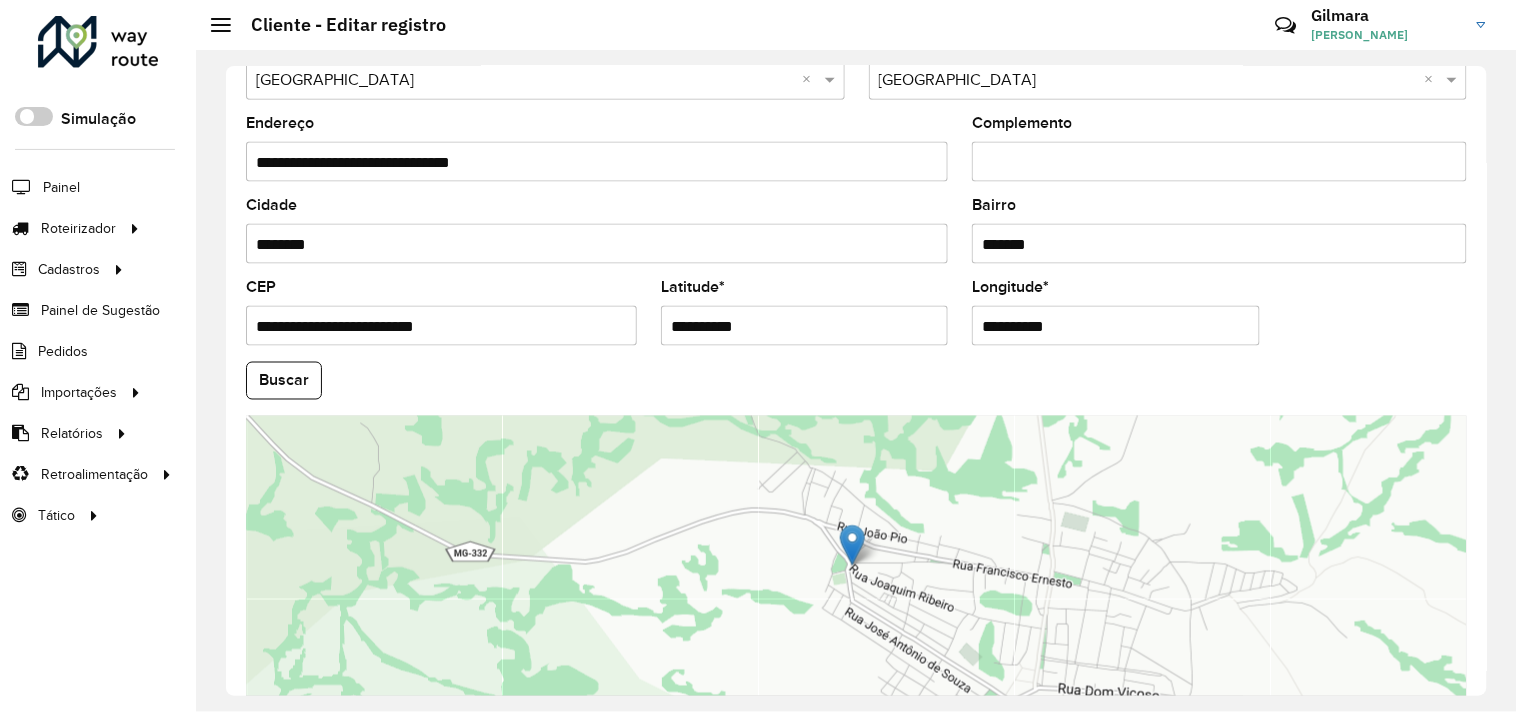 type on "**********" 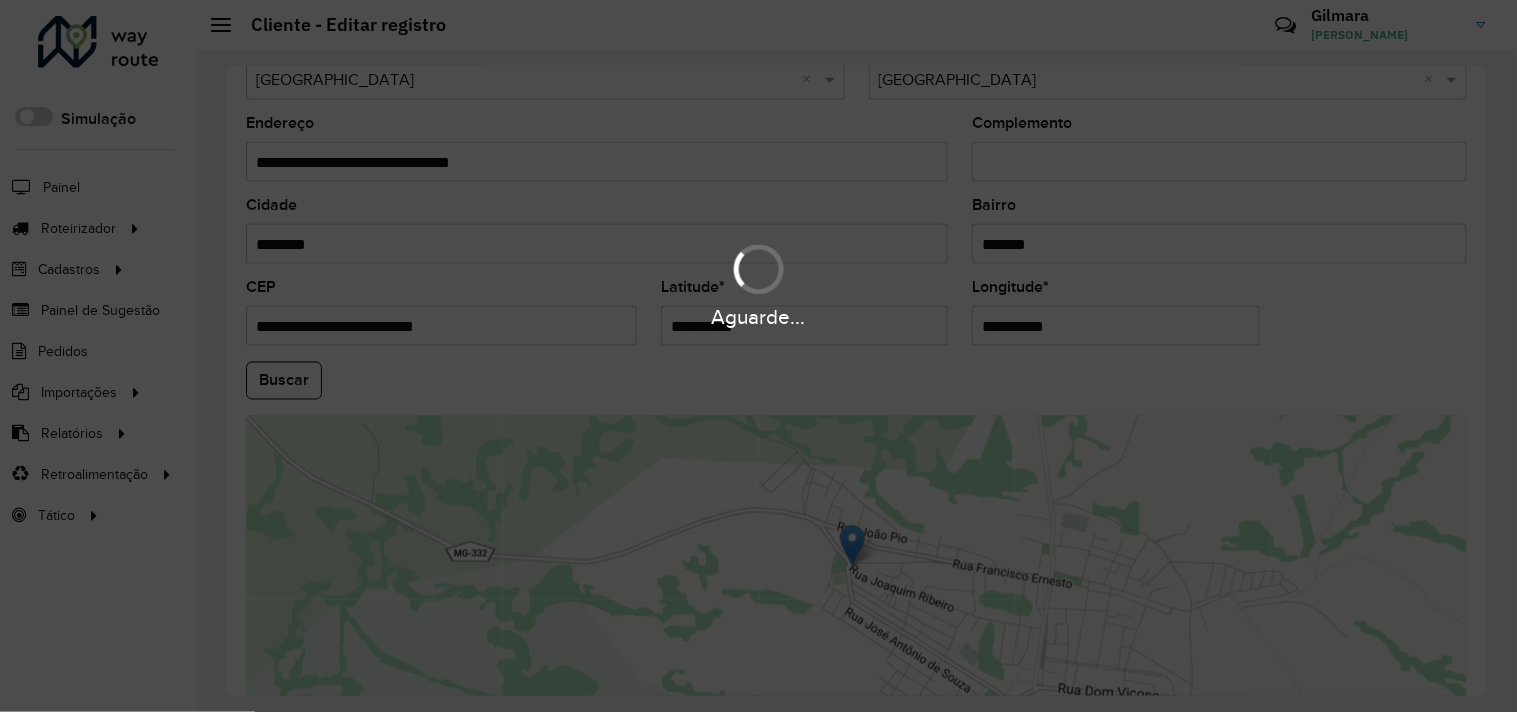 drag, startPoint x: 481, startPoint y: 331, endPoint x: 135, endPoint y: 297, distance: 347.6665 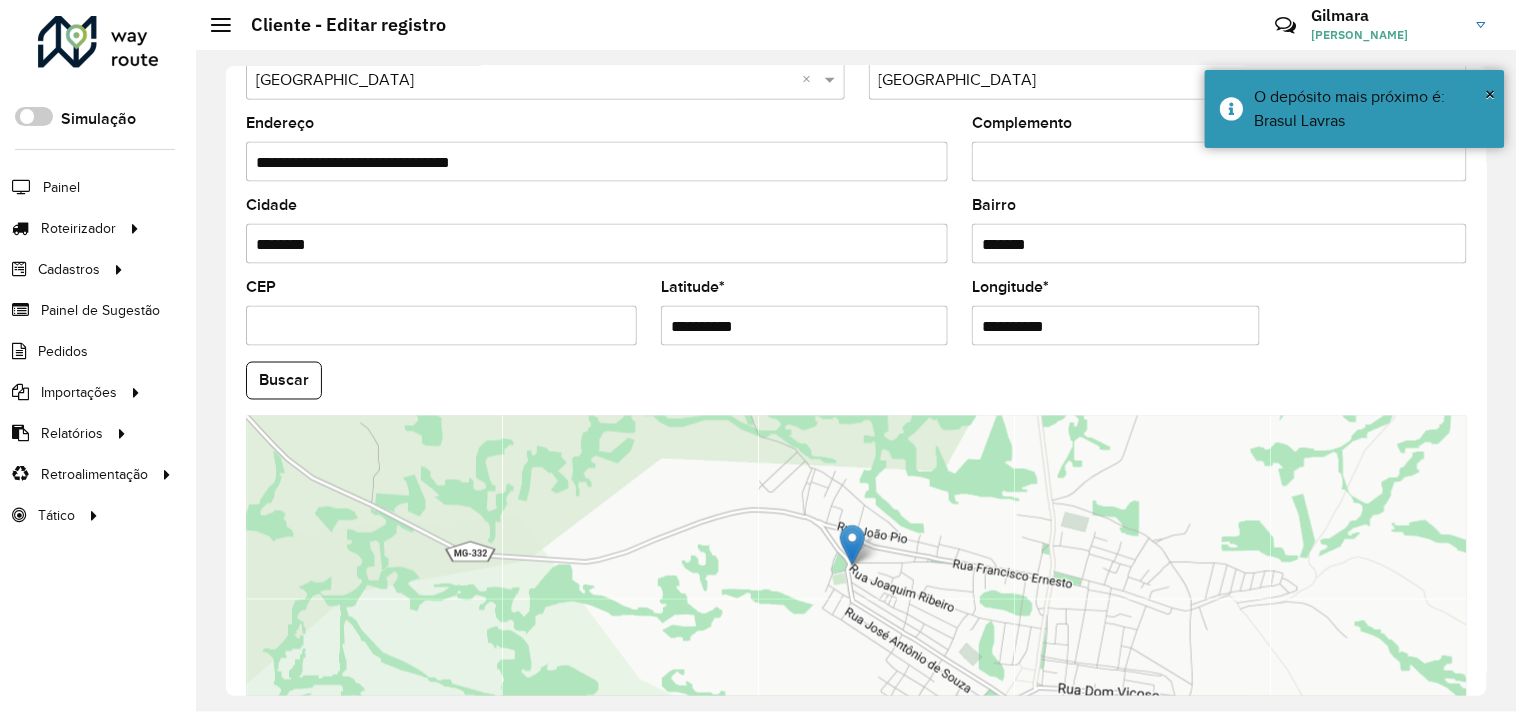 type 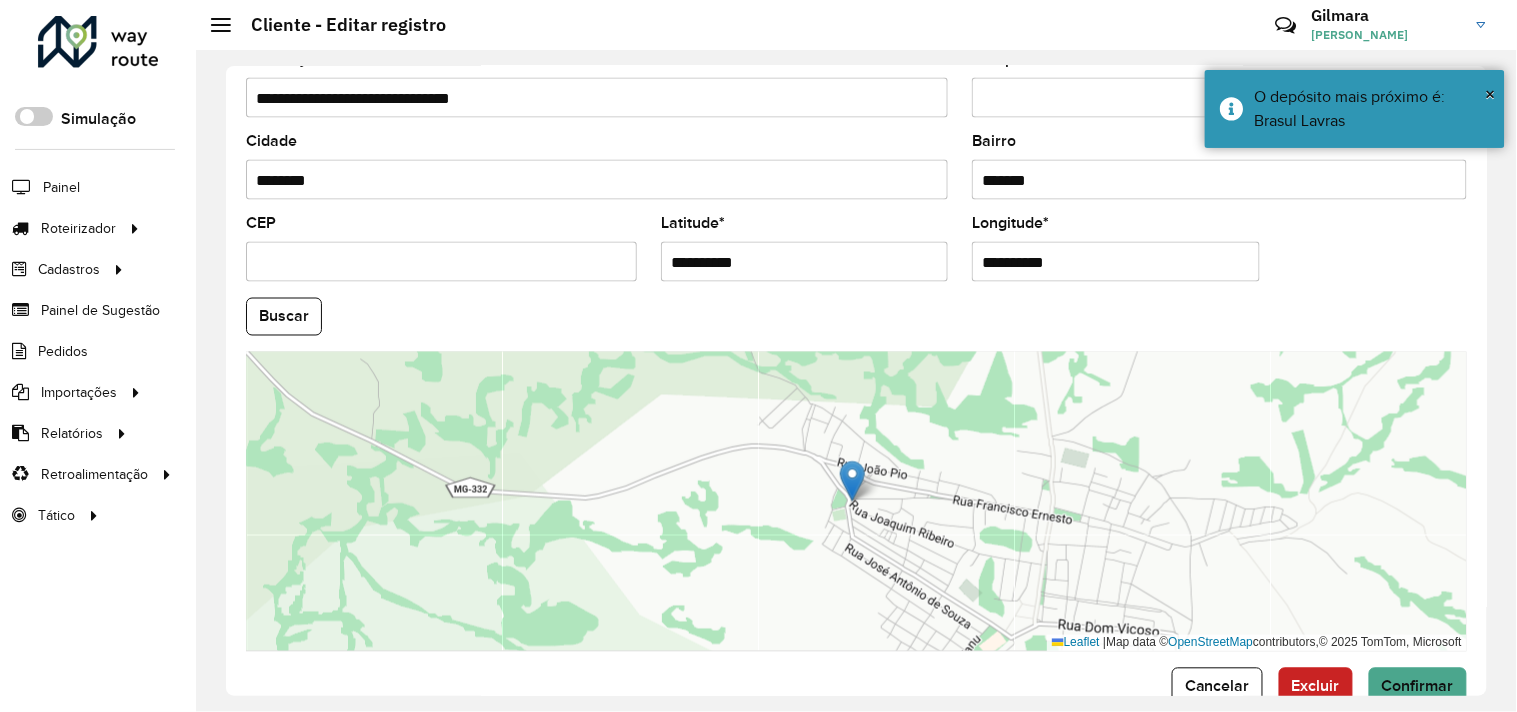 scroll, scrollTop: 780, scrollLeft: 0, axis: vertical 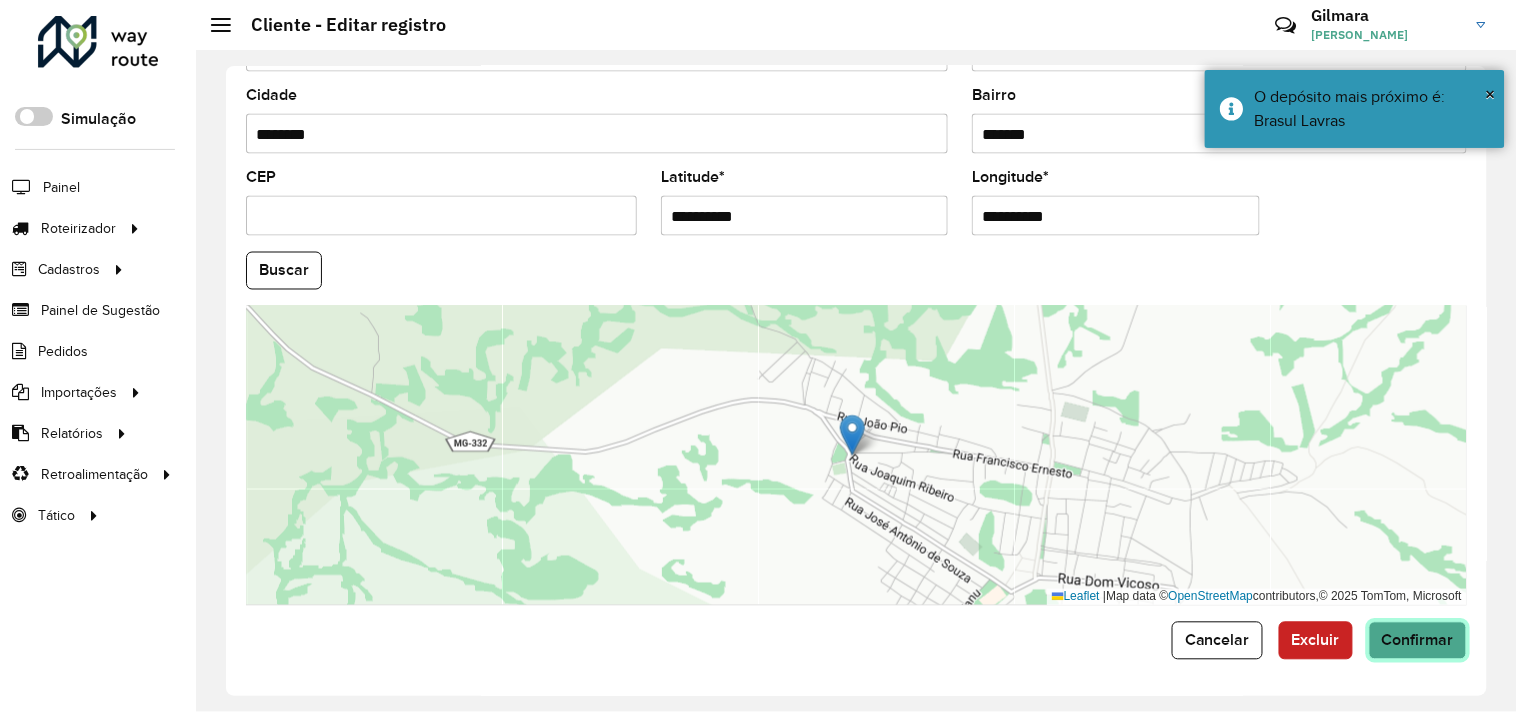 click on "Confirmar" 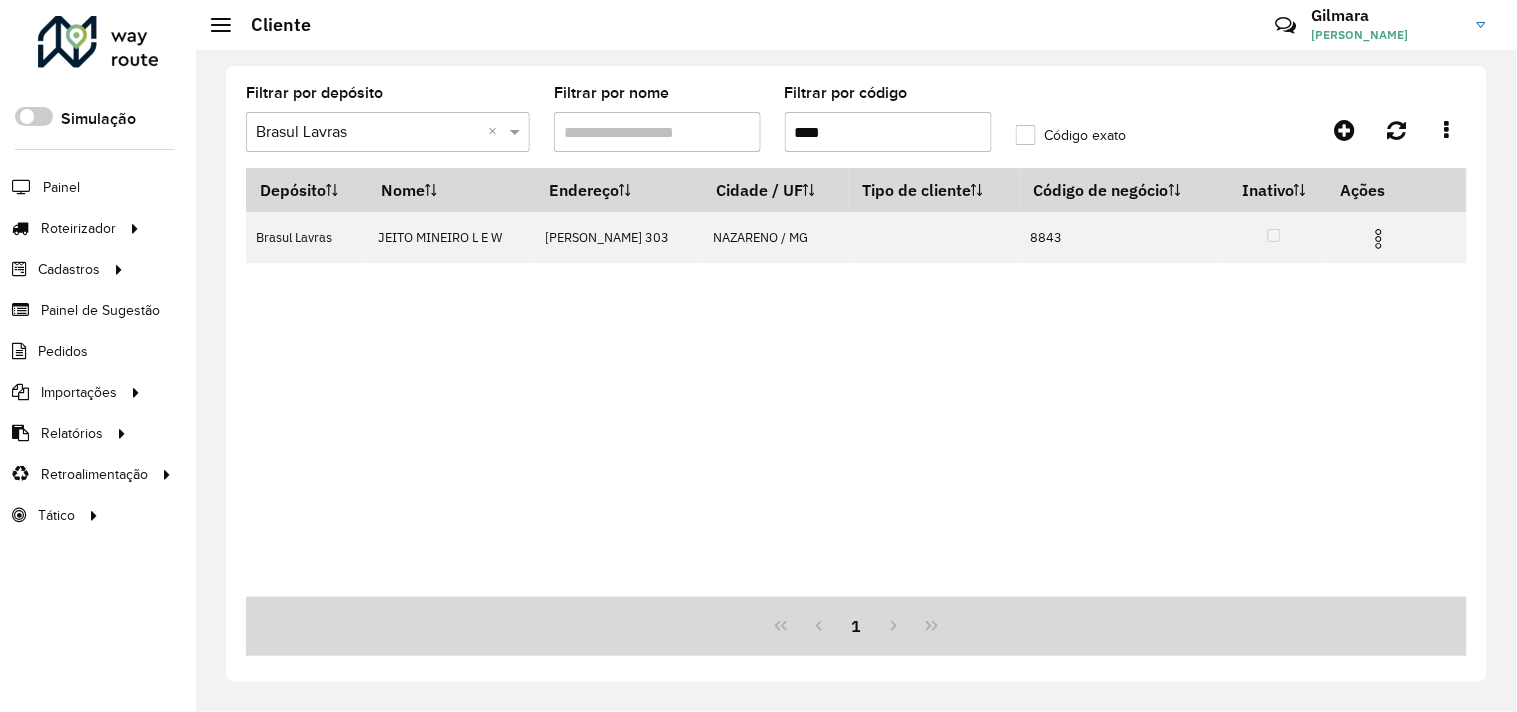 drag, startPoint x: 866, startPoint y: 127, endPoint x: 648, endPoint y: 111, distance: 218.58636 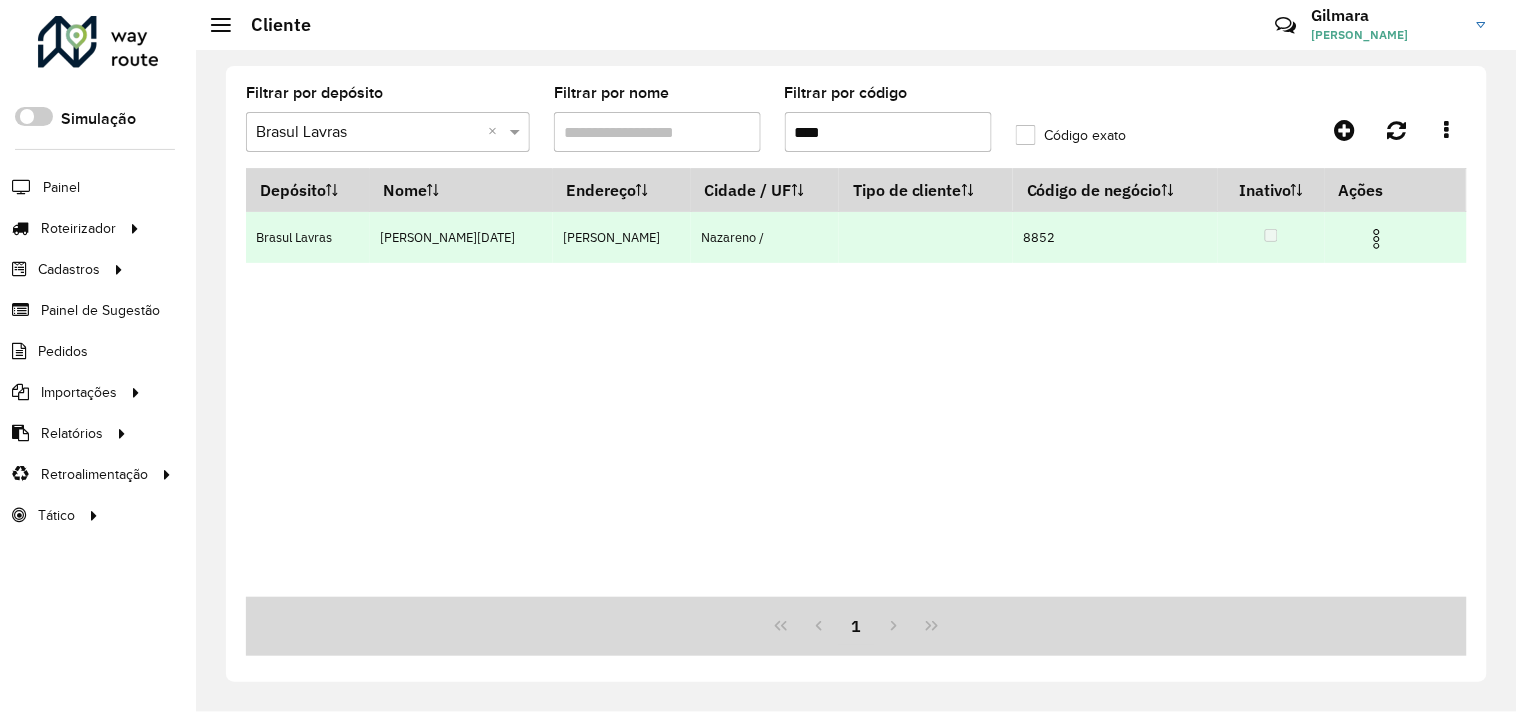 type on "****" 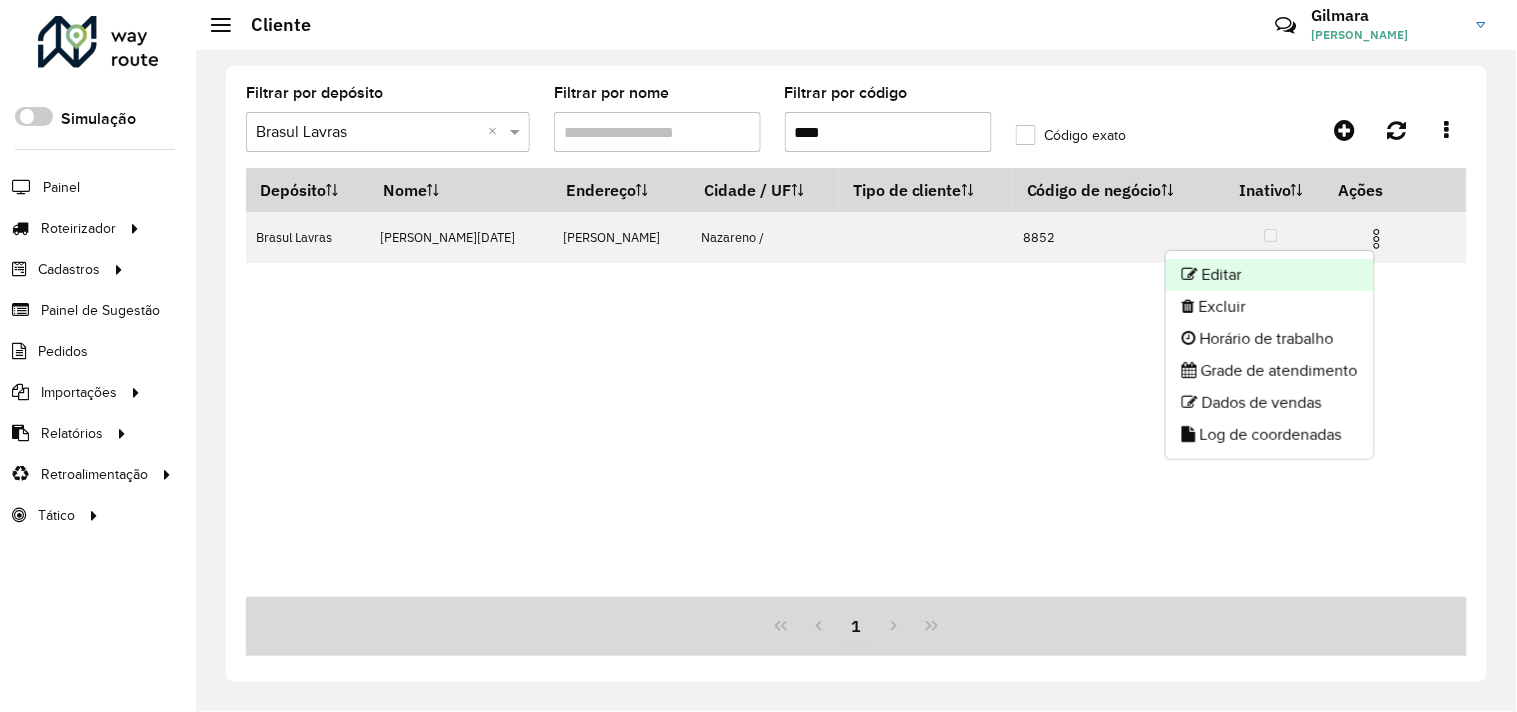 click on "Editar" 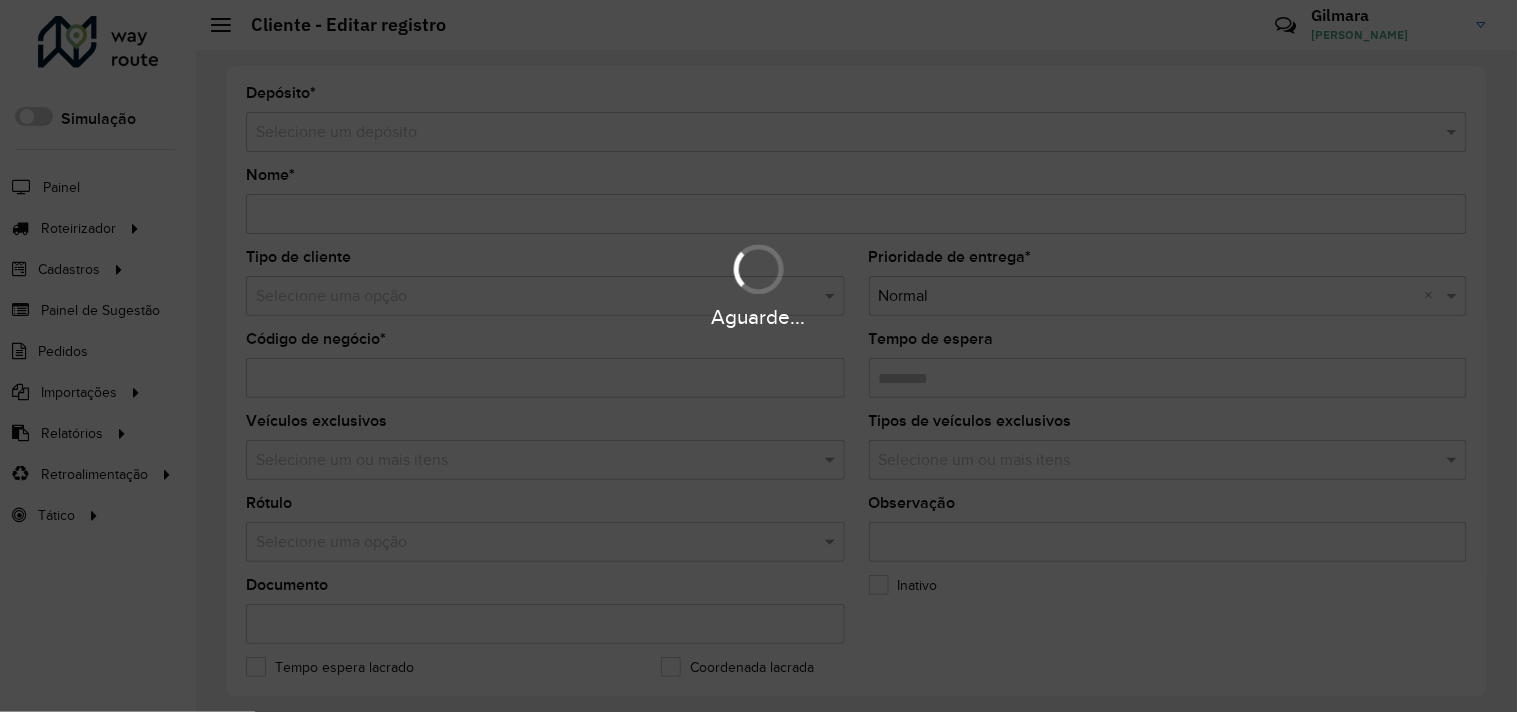 type on "**********" 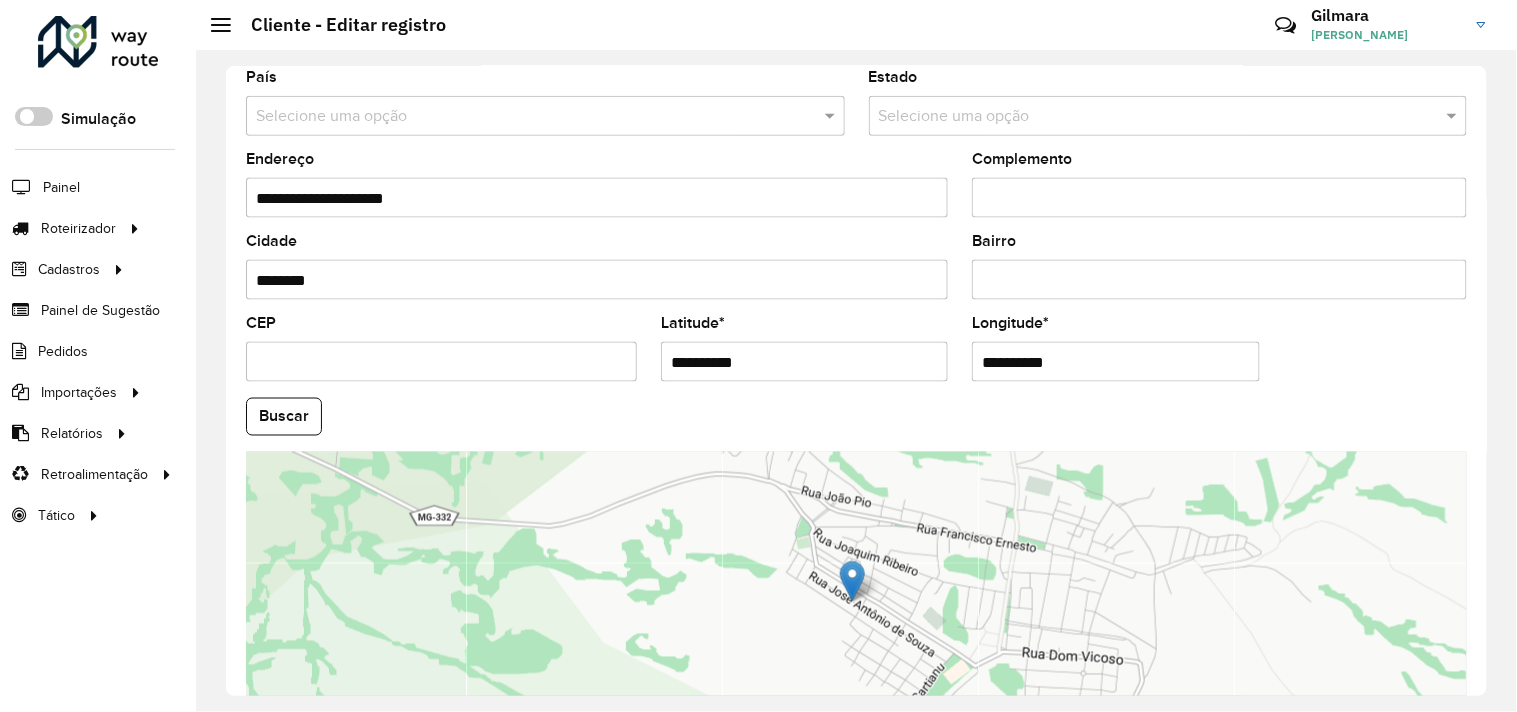 scroll, scrollTop: 666, scrollLeft: 0, axis: vertical 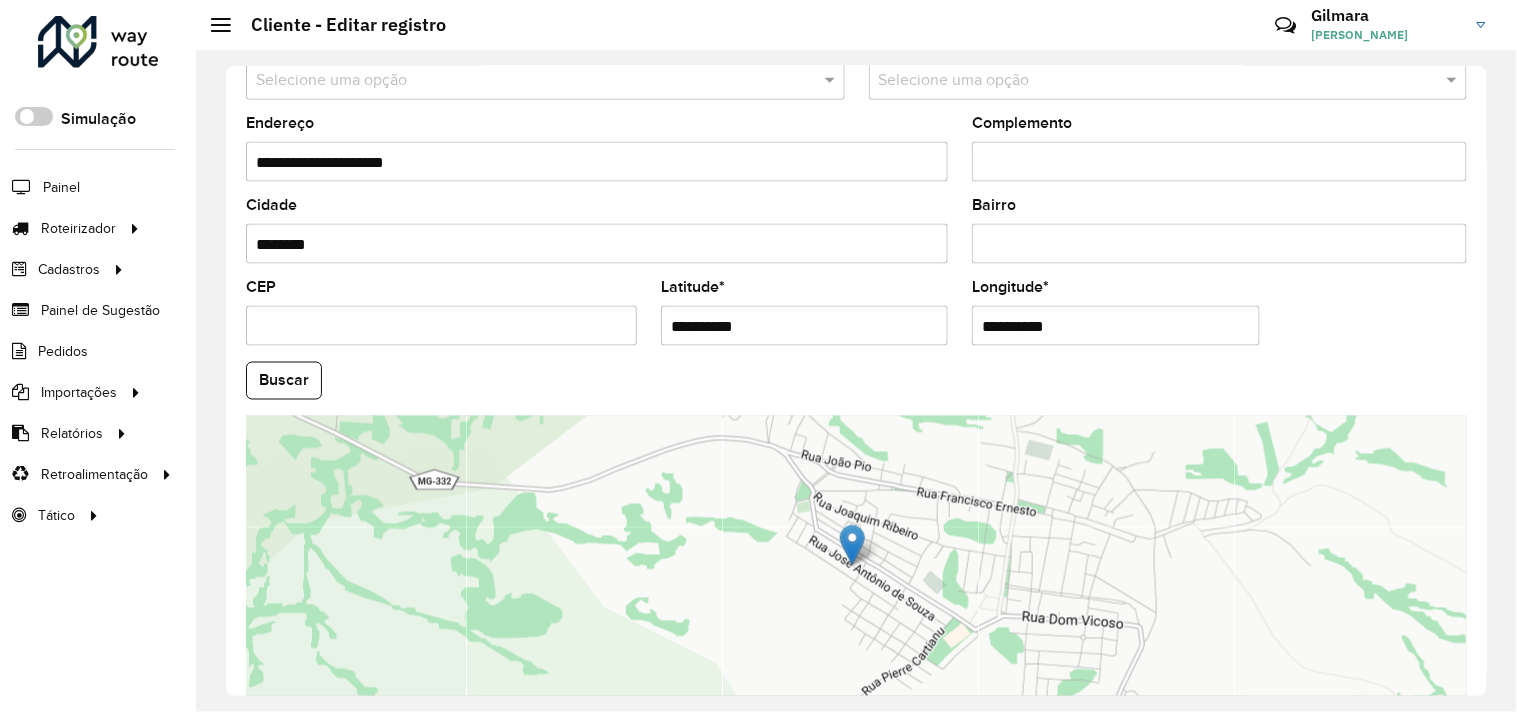 drag, startPoint x: 360, startPoint y: 331, endPoint x: 390, endPoint y: 346, distance: 33.54102 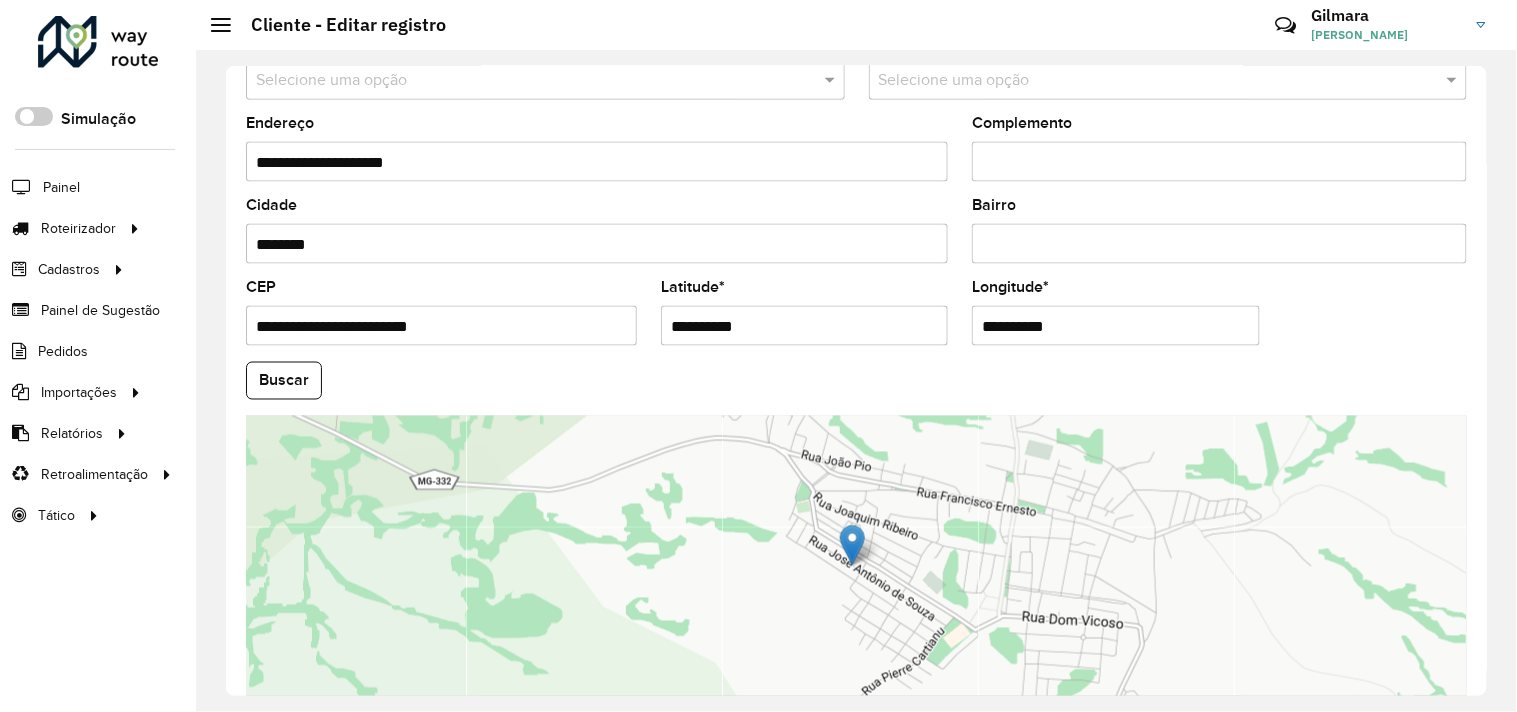 drag, startPoint x: 434, startPoint y: 326, endPoint x: 337, endPoint y: 326, distance: 97 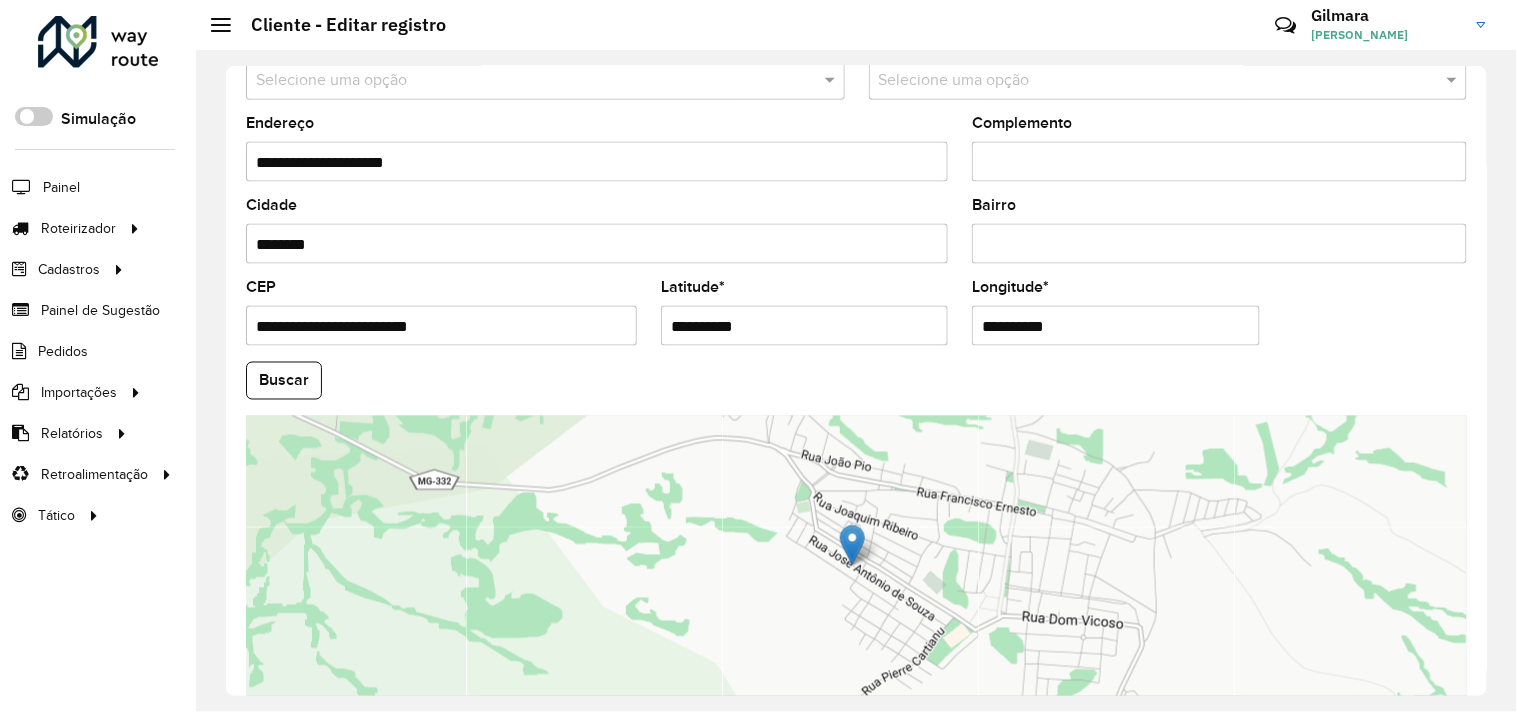 type on "**********" 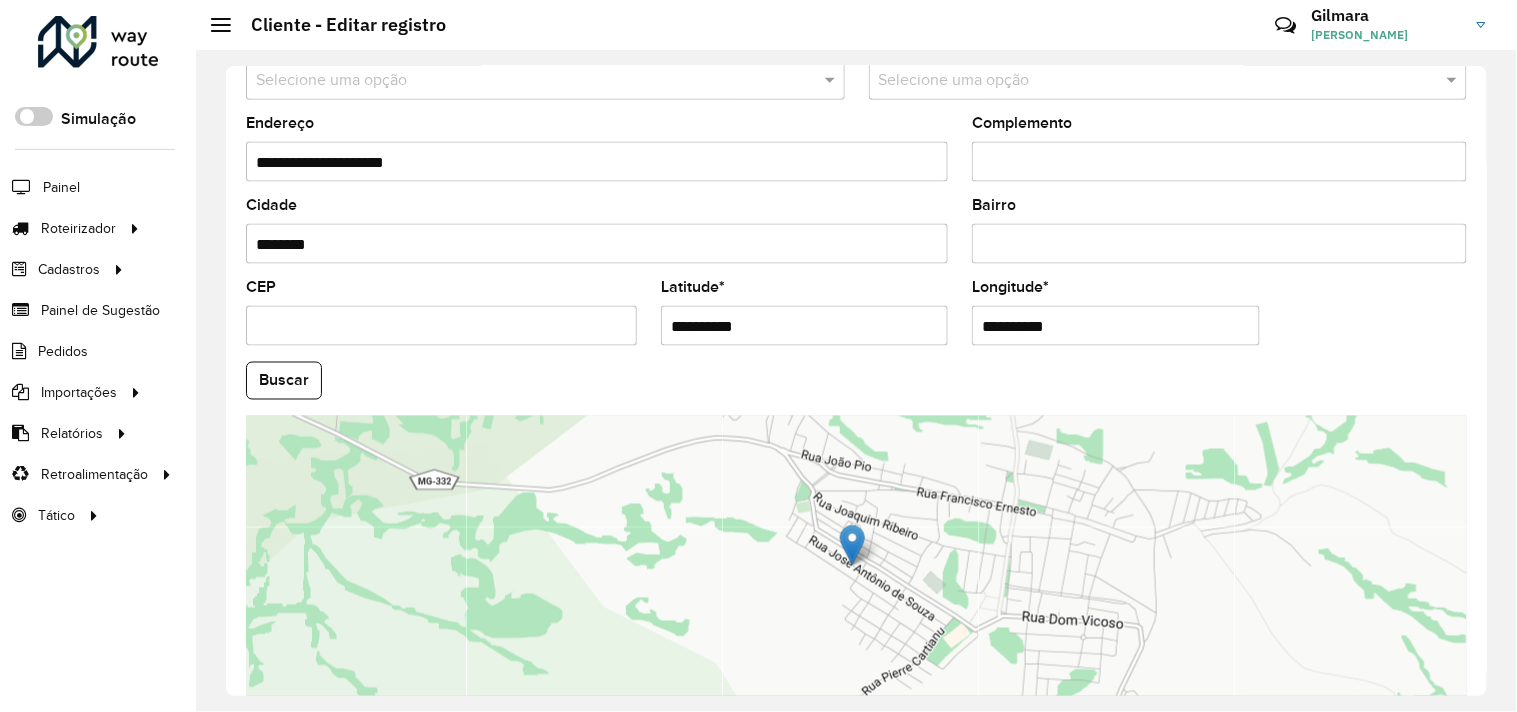 type 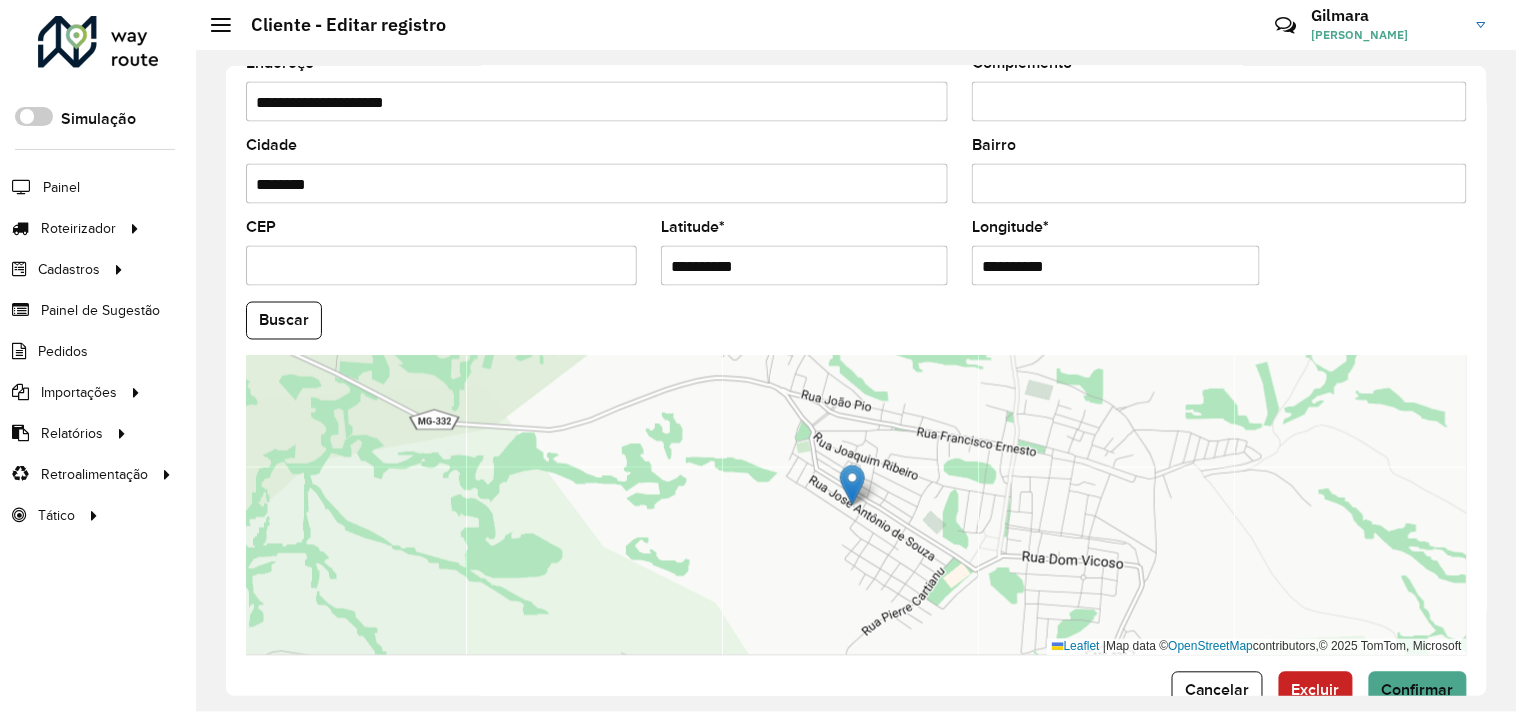 scroll, scrollTop: 780, scrollLeft: 0, axis: vertical 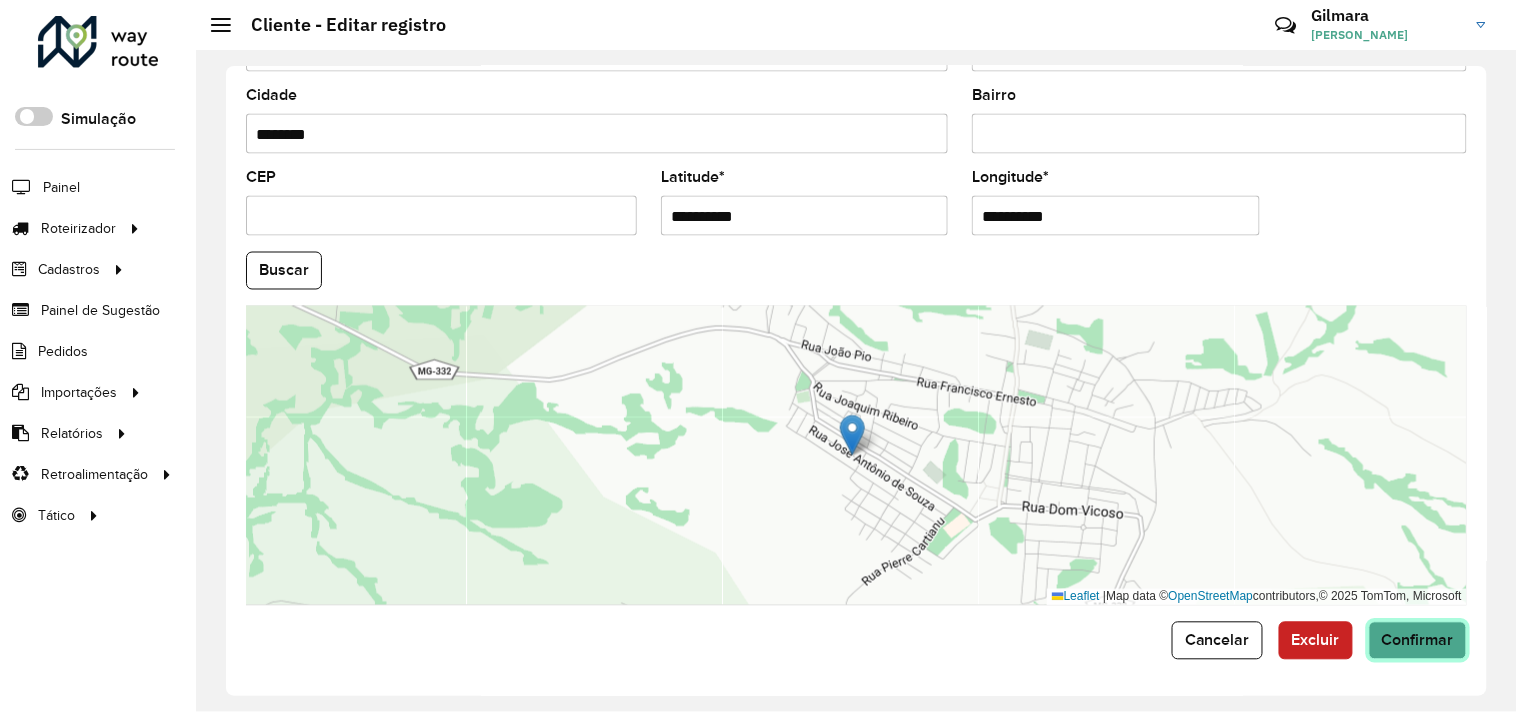 click on "Confirmar" 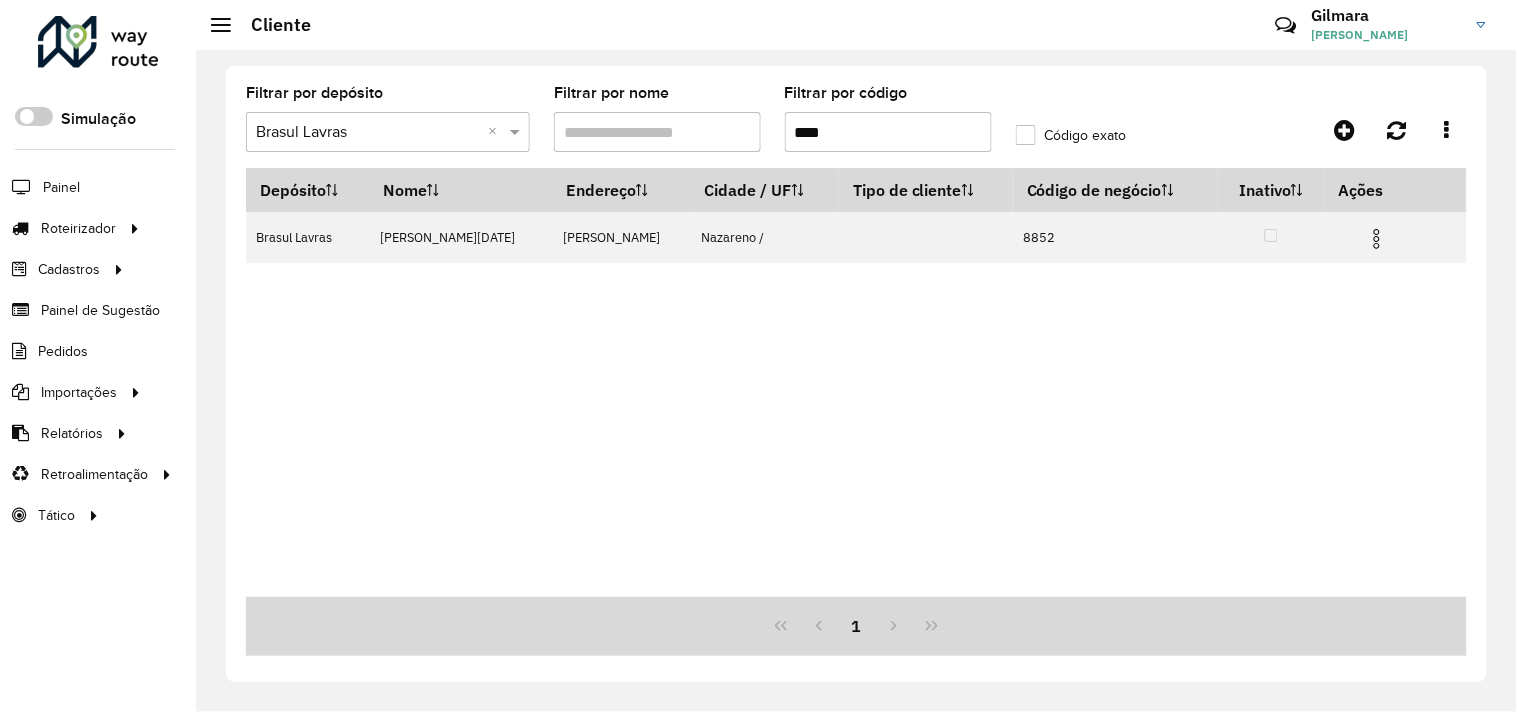drag, startPoint x: 836, startPoint y: 125, endPoint x: 672, endPoint y: 124, distance: 164.00305 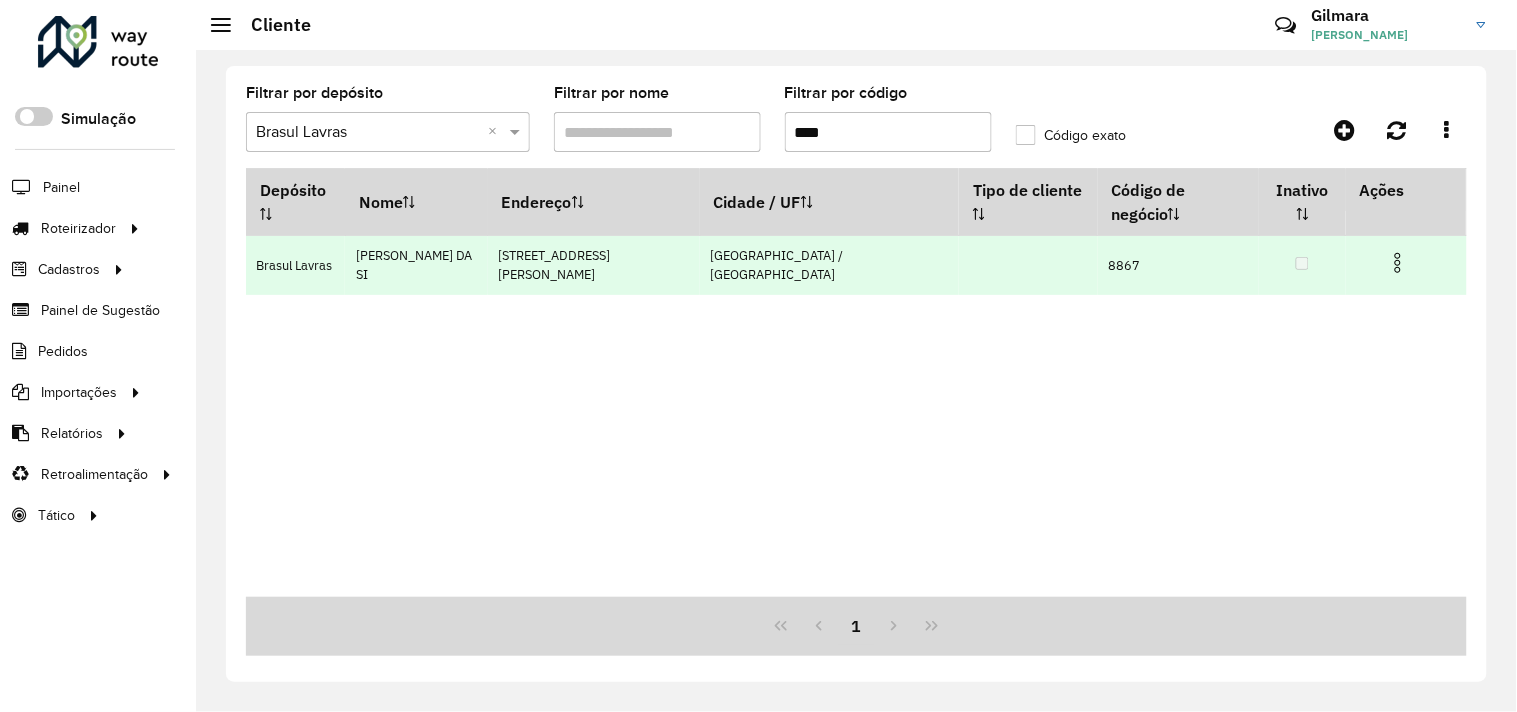 type on "****" 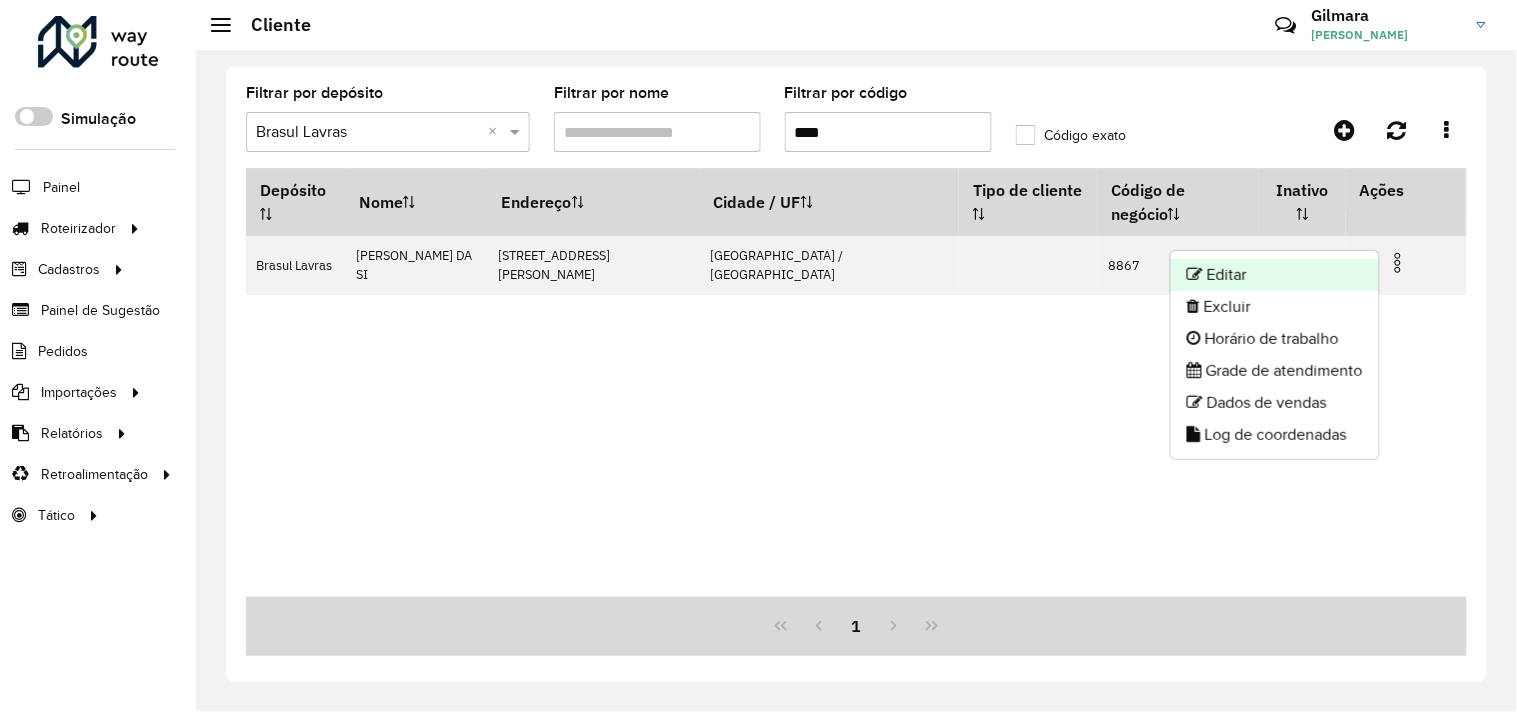 click on "Editar" 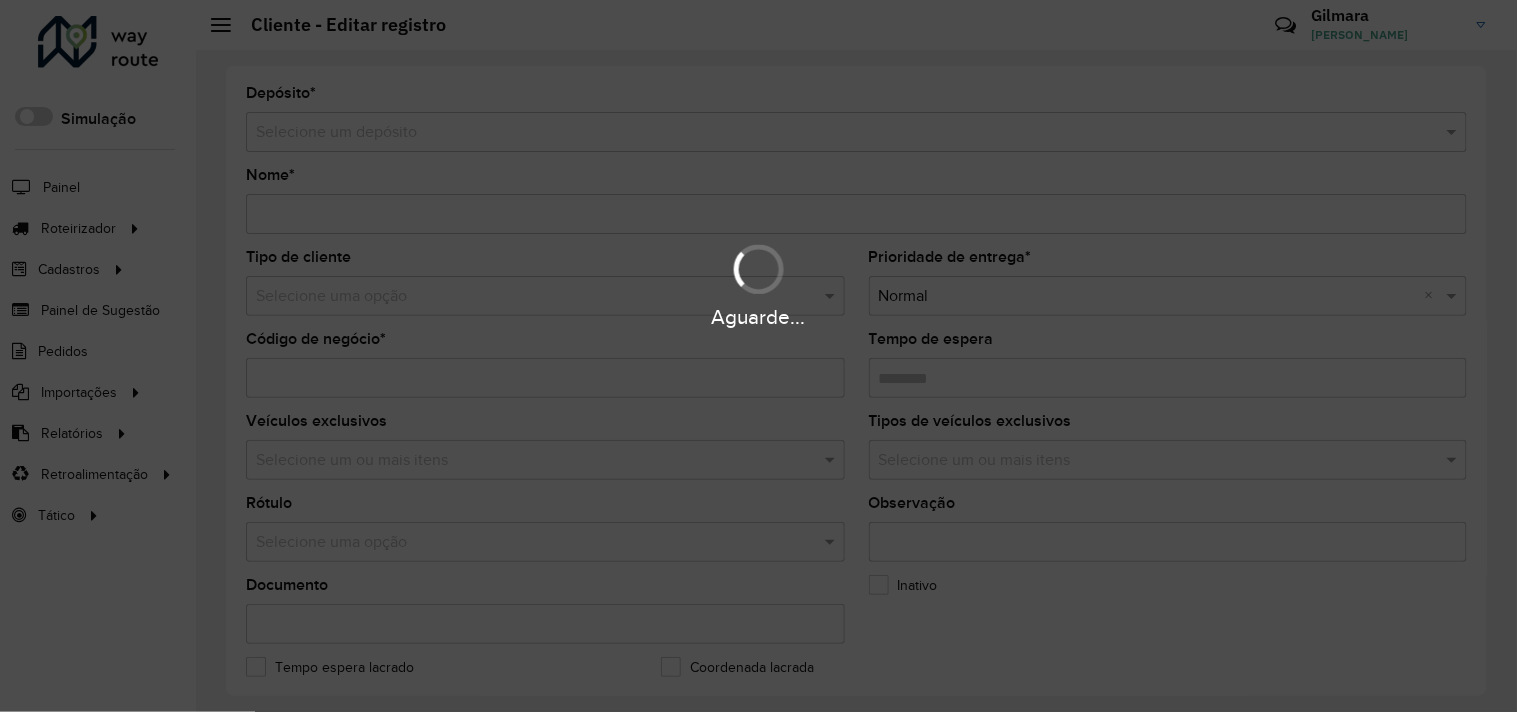 type on "**********" 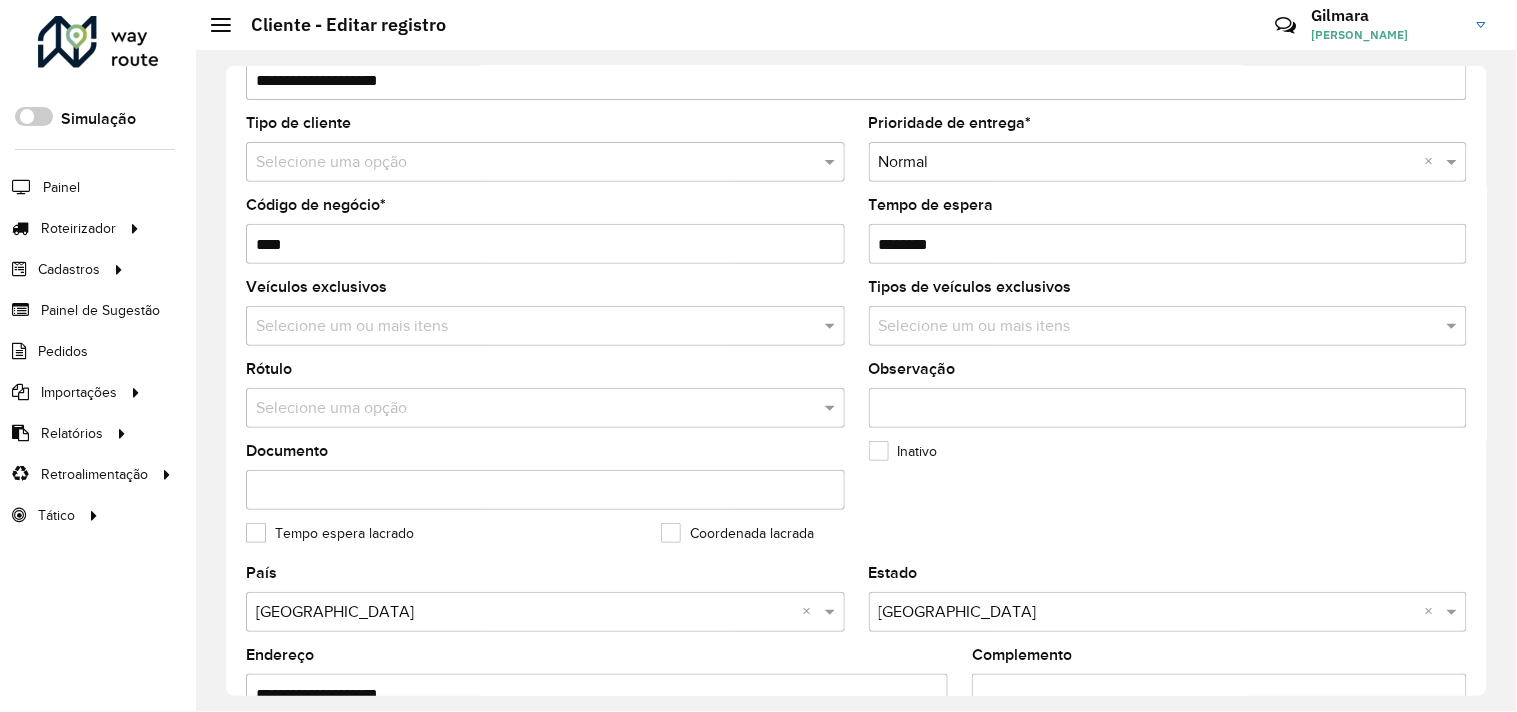 scroll, scrollTop: 555, scrollLeft: 0, axis: vertical 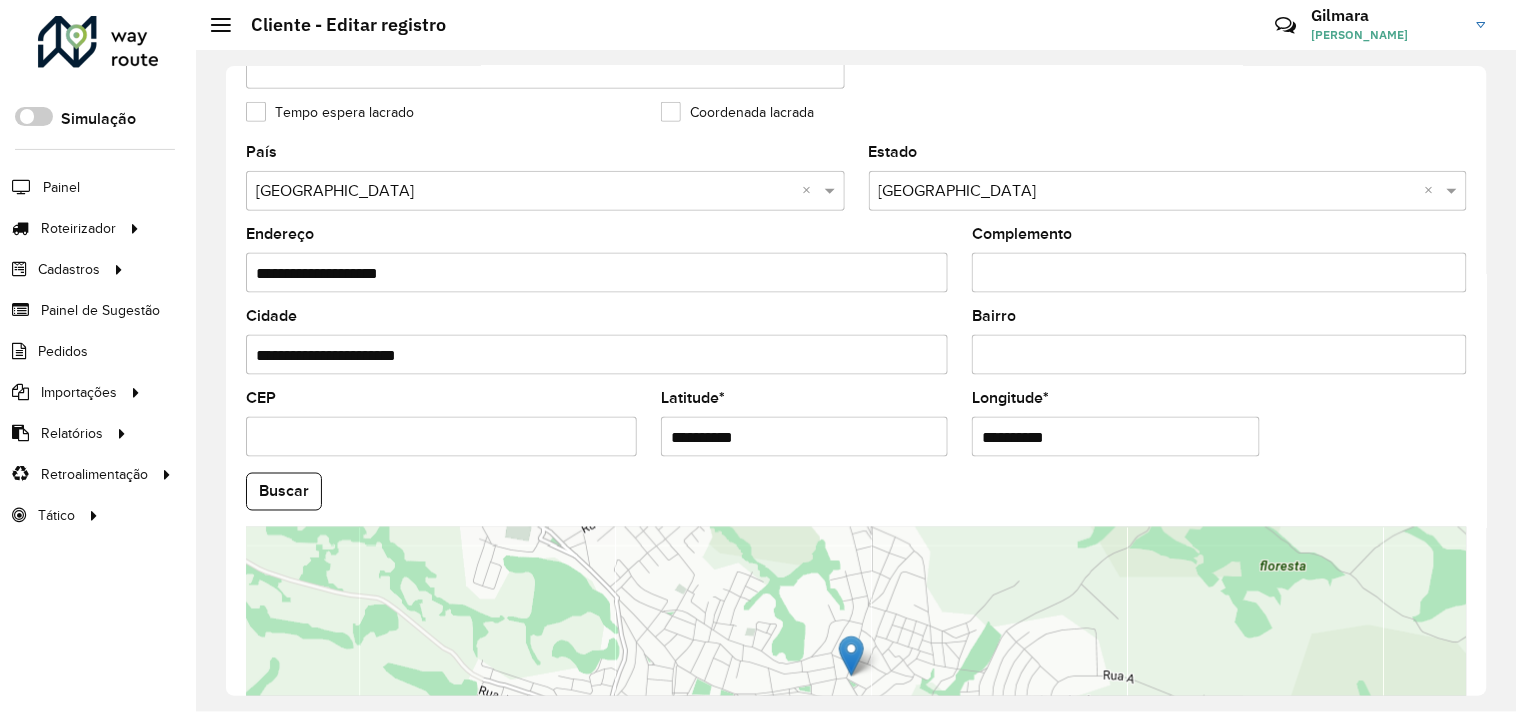 click on "CEP" at bounding box center [441, 437] 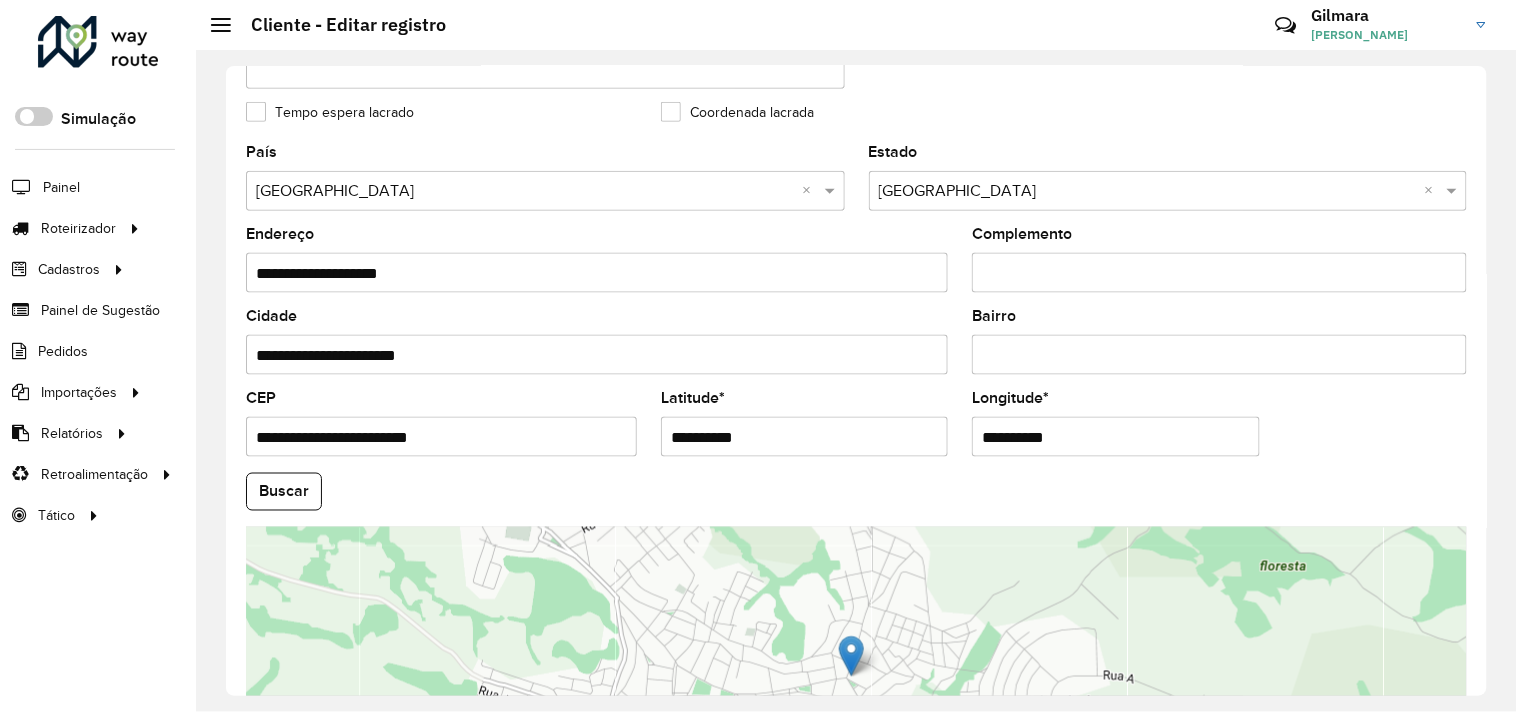 drag, startPoint x: 336, startPoint y: 442, endPoint x: 213, endPoint y: 430, distance: 123.58398 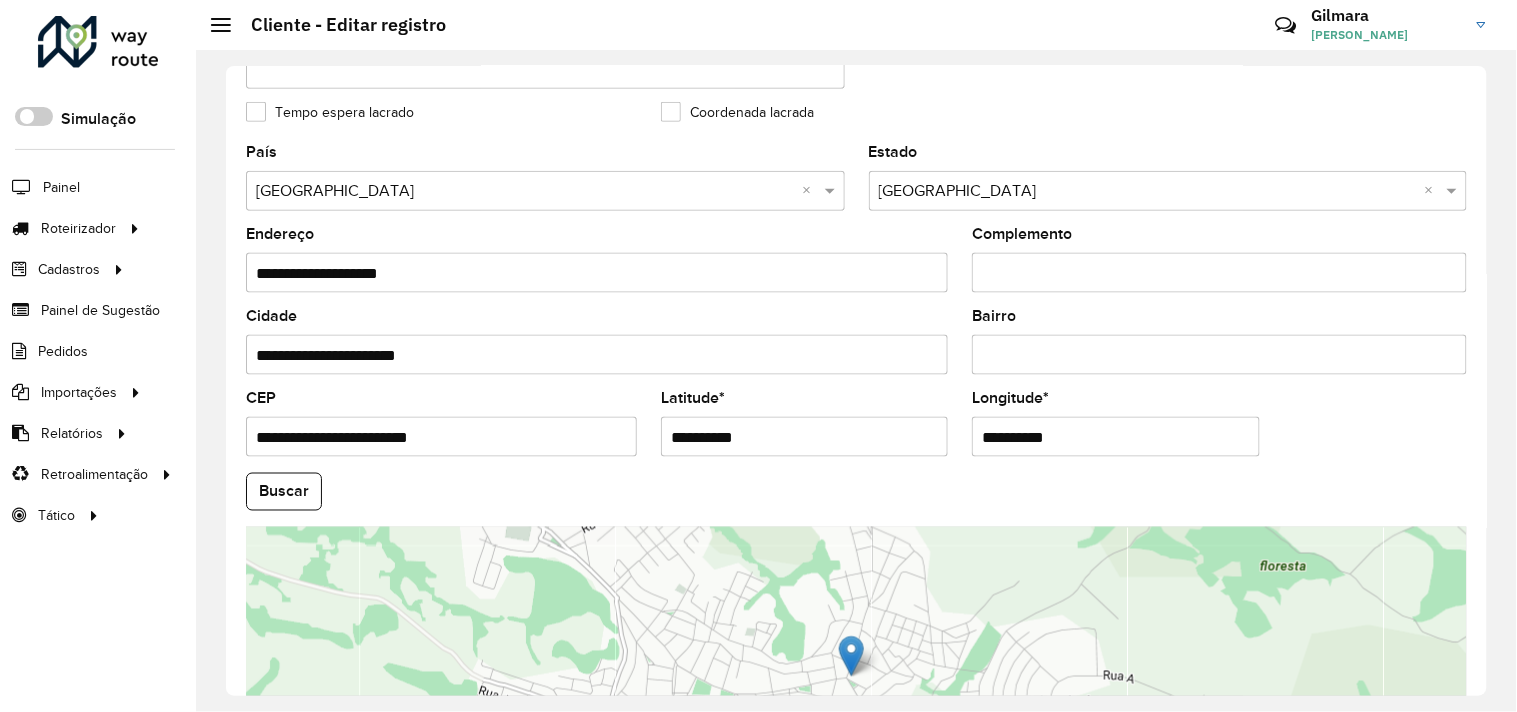 type on "**********" 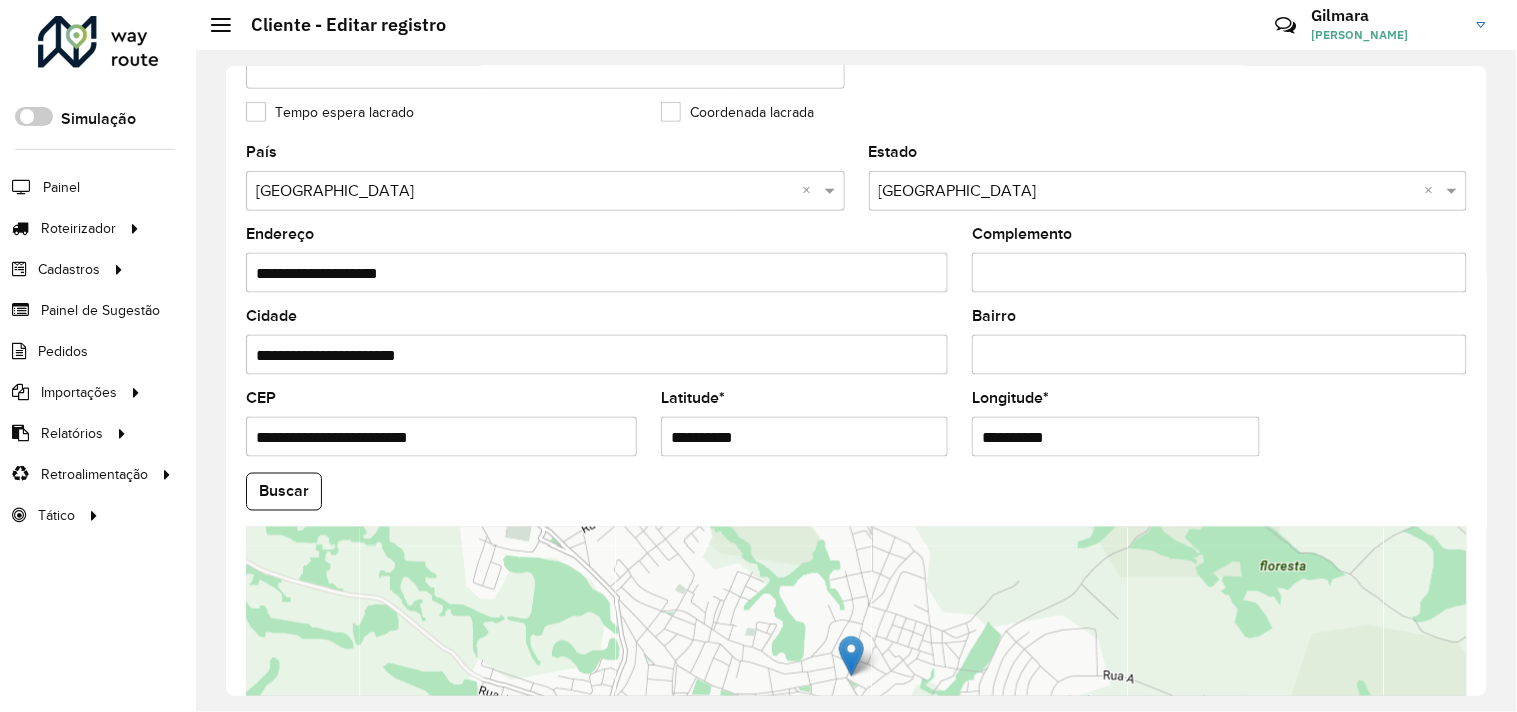 drag, startPoint x: 1062, startPoint y: 445, endPoint x: 868, endPoint y: 444, distance: 194.00258 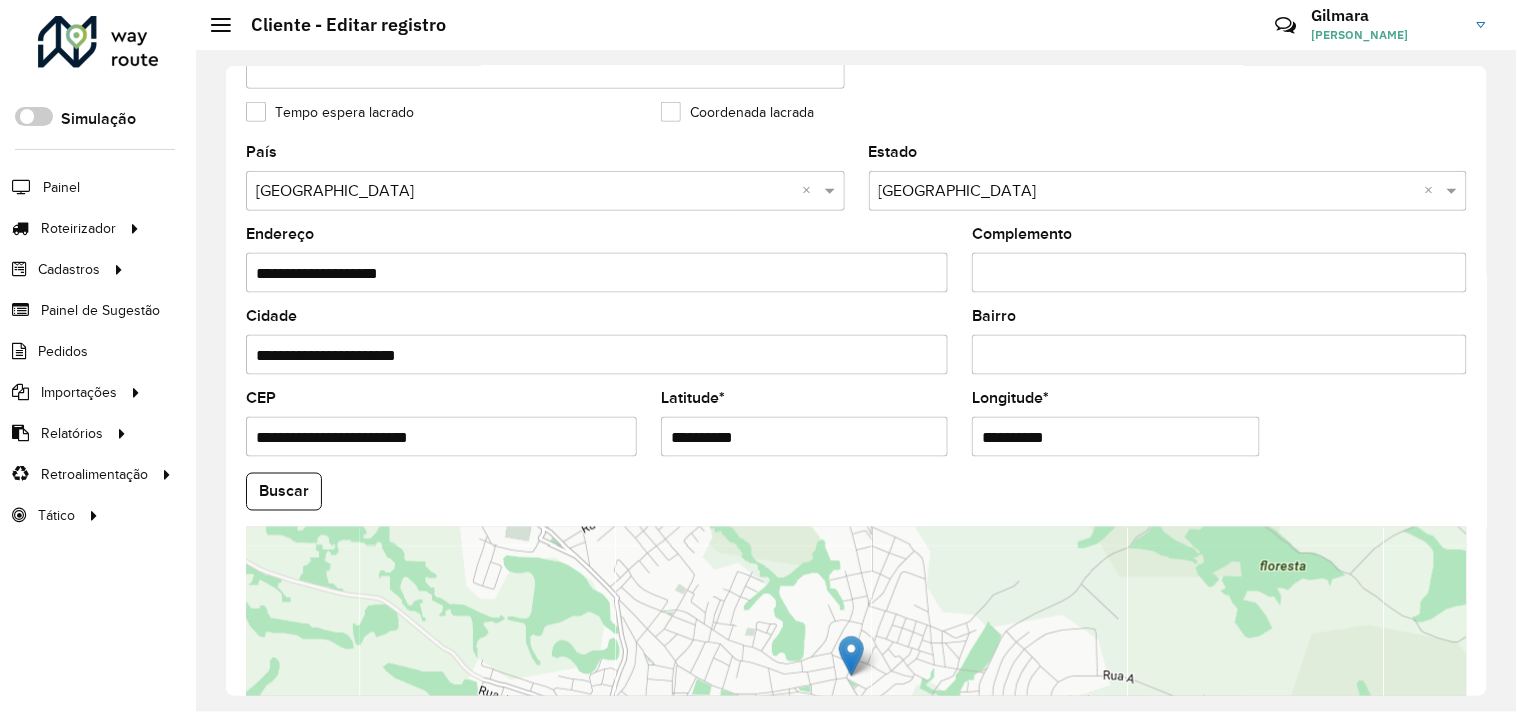 drag, startPoint x: 444, startPoint y: 432, endPoint x: 227, endPoint y: 412, distance: 217.91971 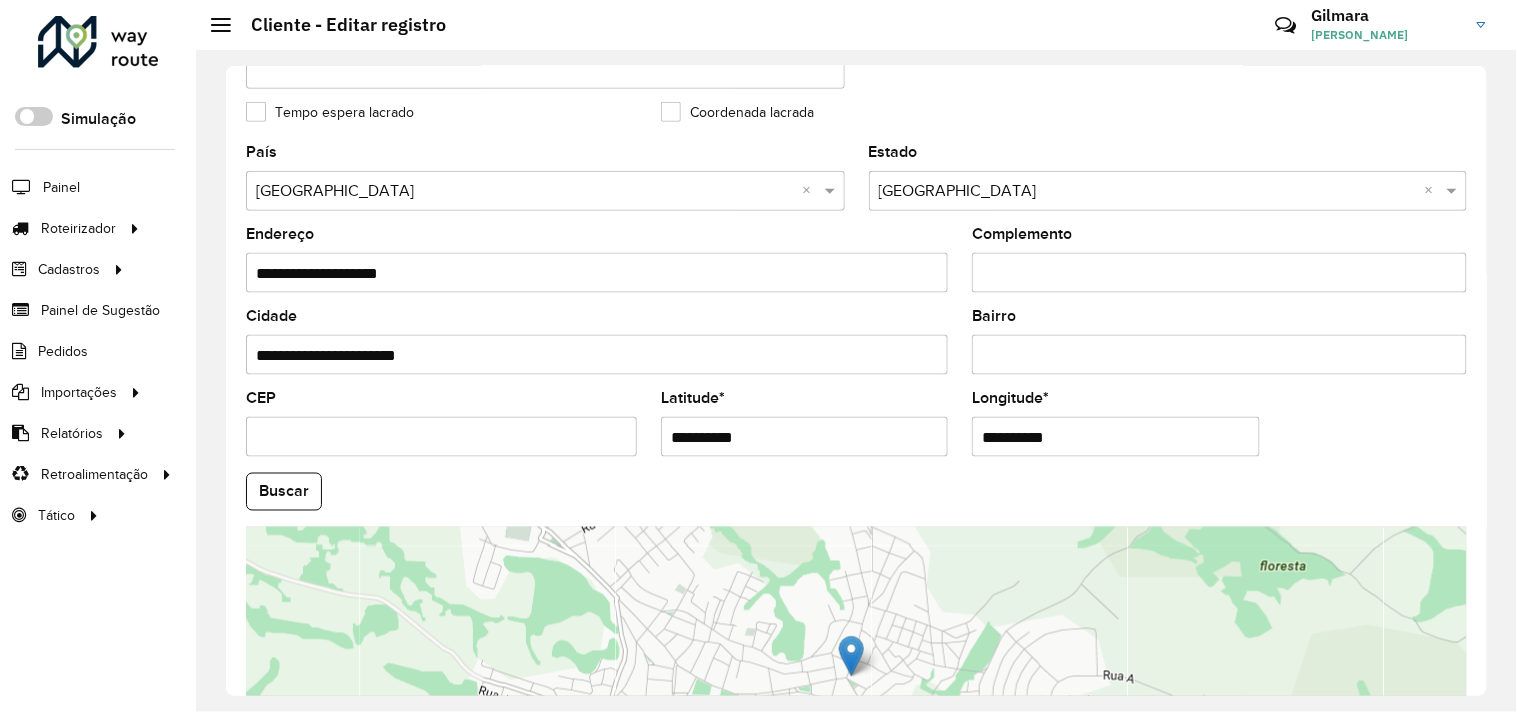 type 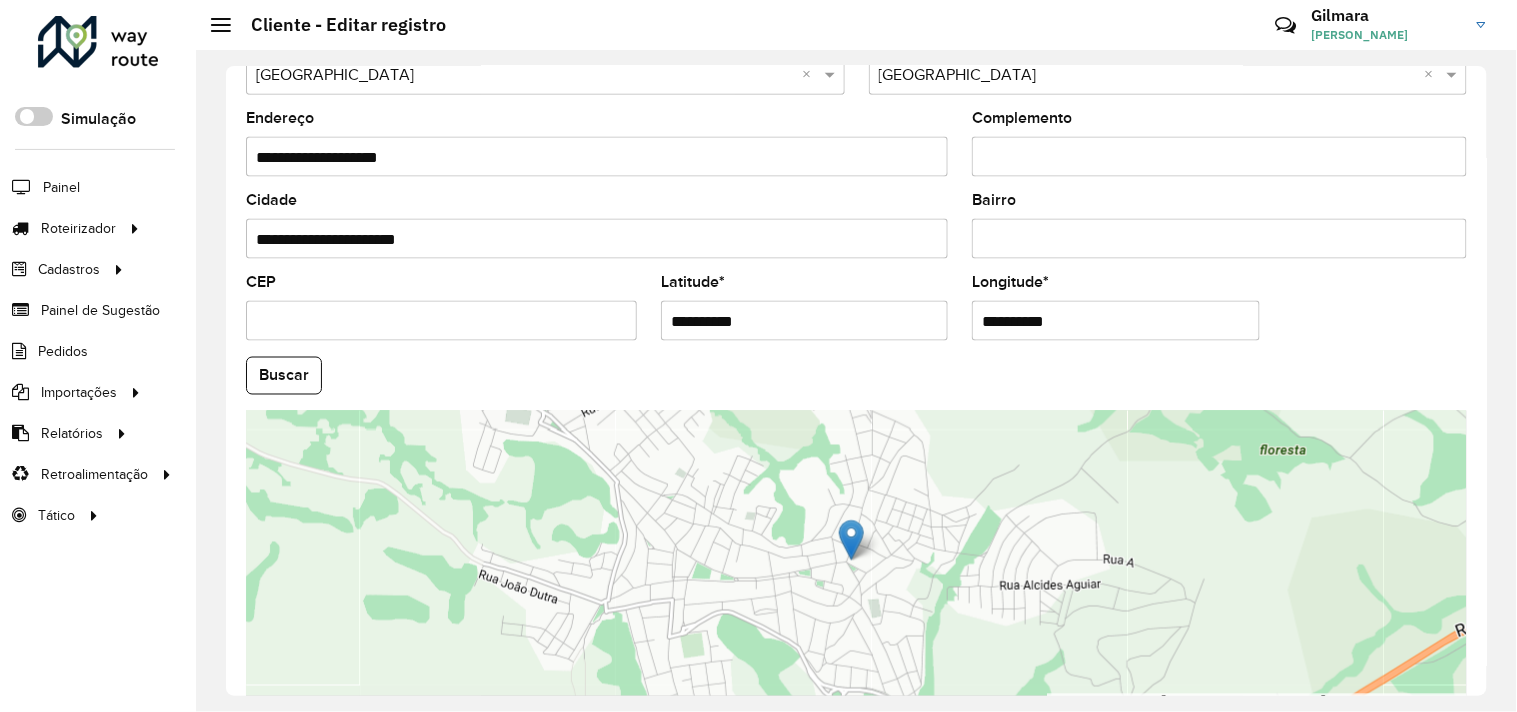 scroll, scrollTop: 780, scrollLeft: 0, axis: vertical 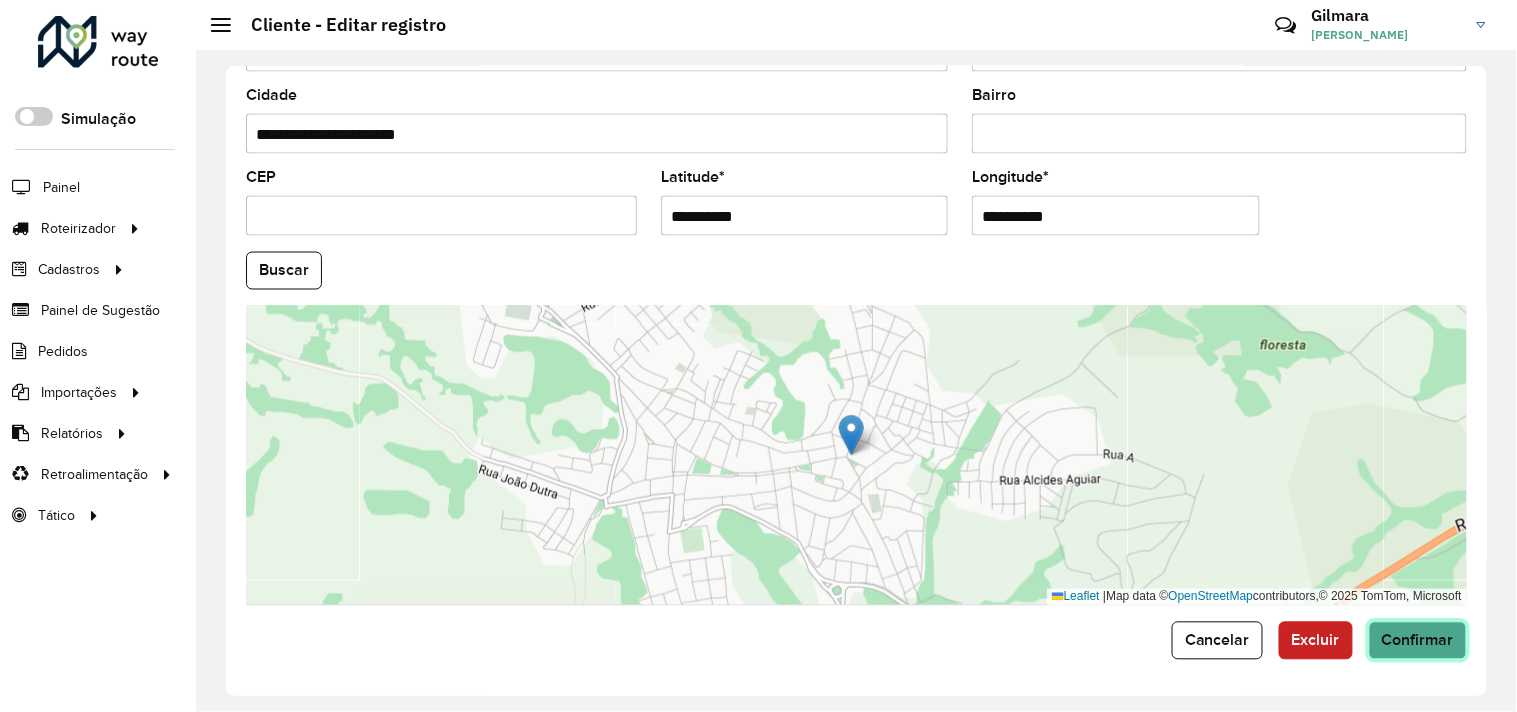 click on "Confirmar" 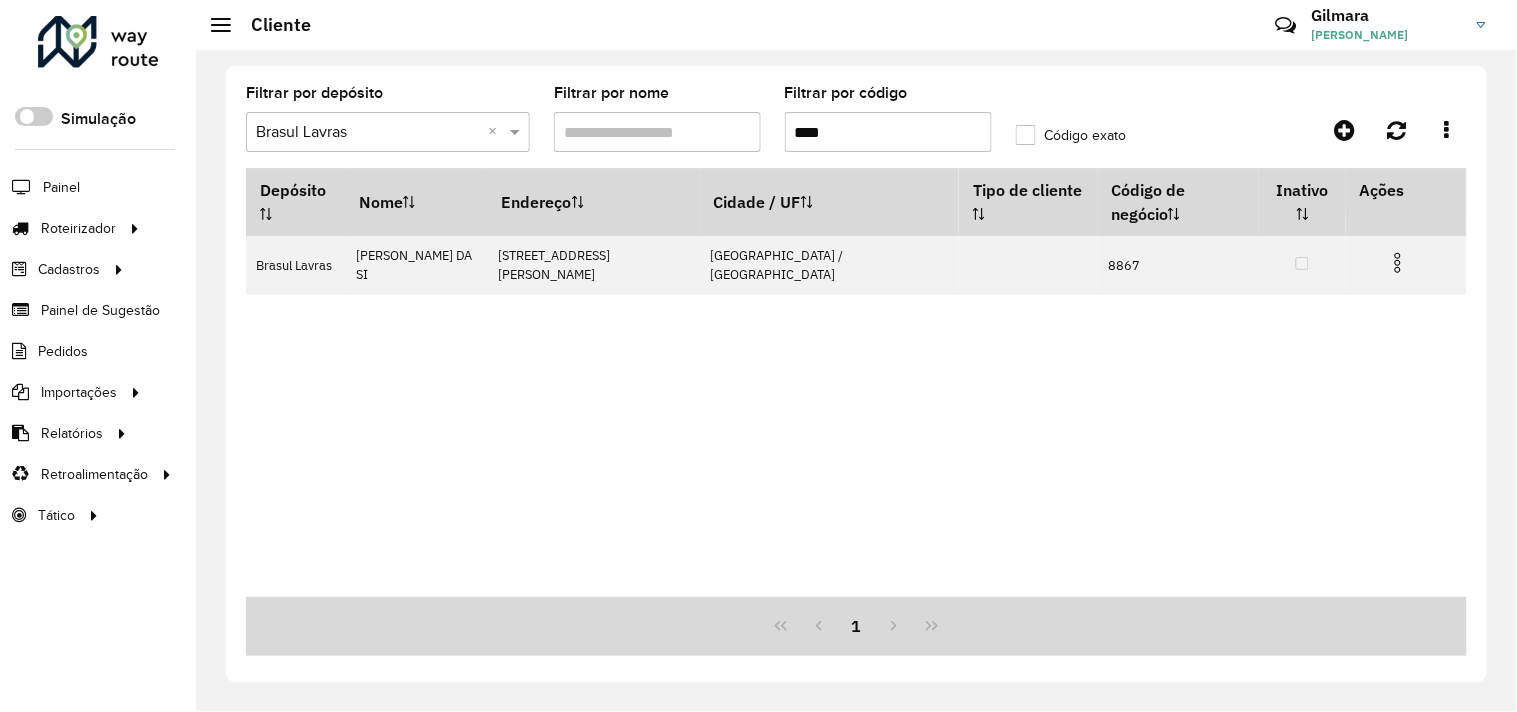 click on "Depósito   Nome   Endereço   Cidade / UF   Tipo de cliente   Código de negócio   Inativo   Ações   Brasul Lavras   [PERSON_NAME] DA SI  [STREET_ADDRESS][PERSON_NAME]" at bounding box center (856, 382) 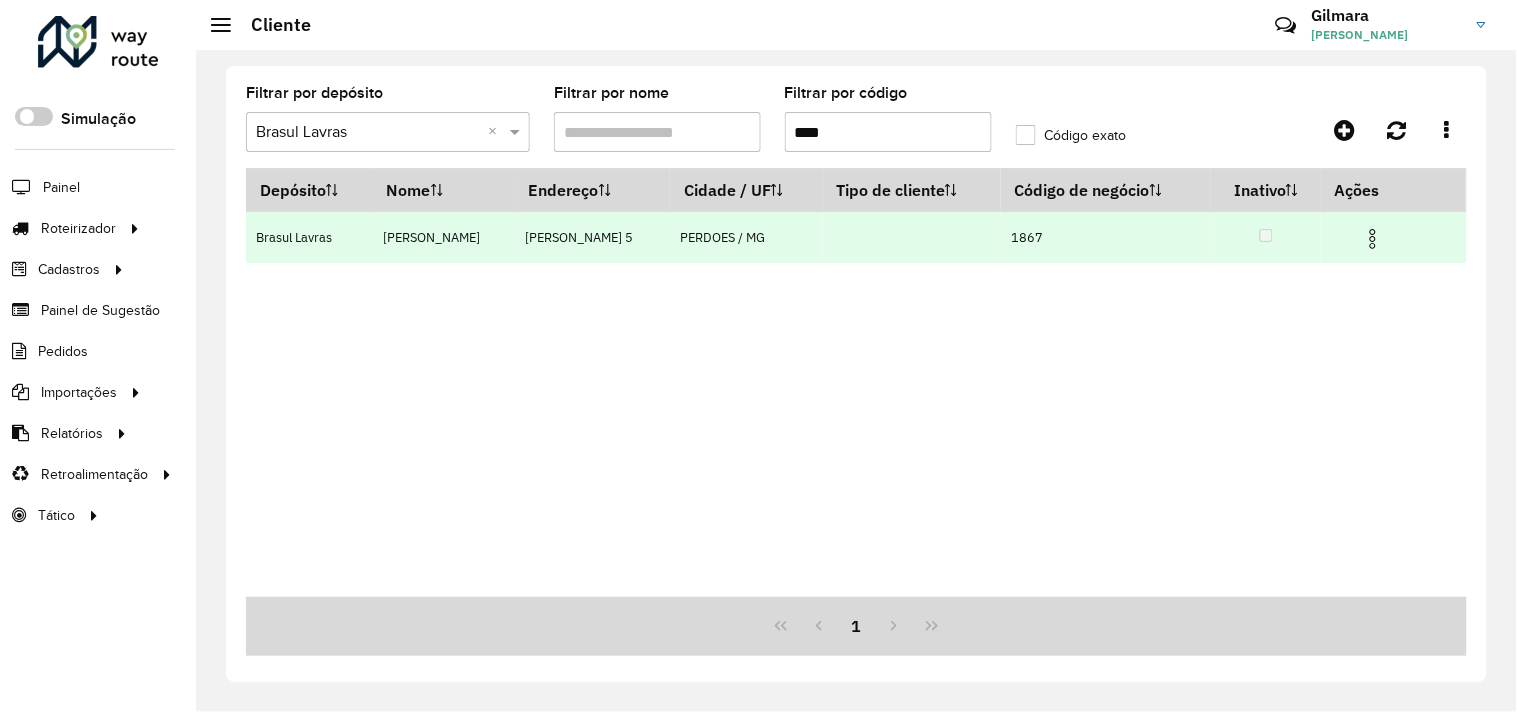 click at bounding box center [1373, 239] 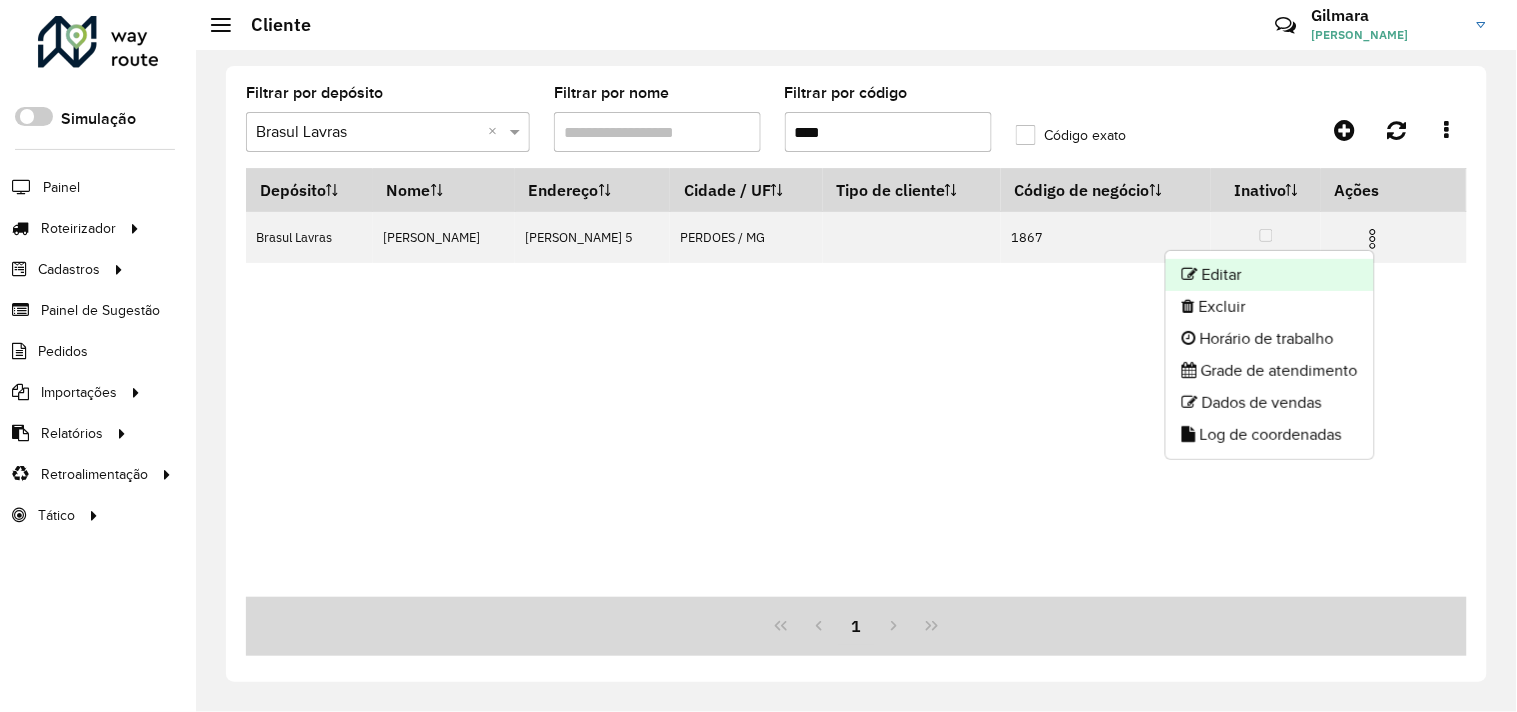click on "Editar" 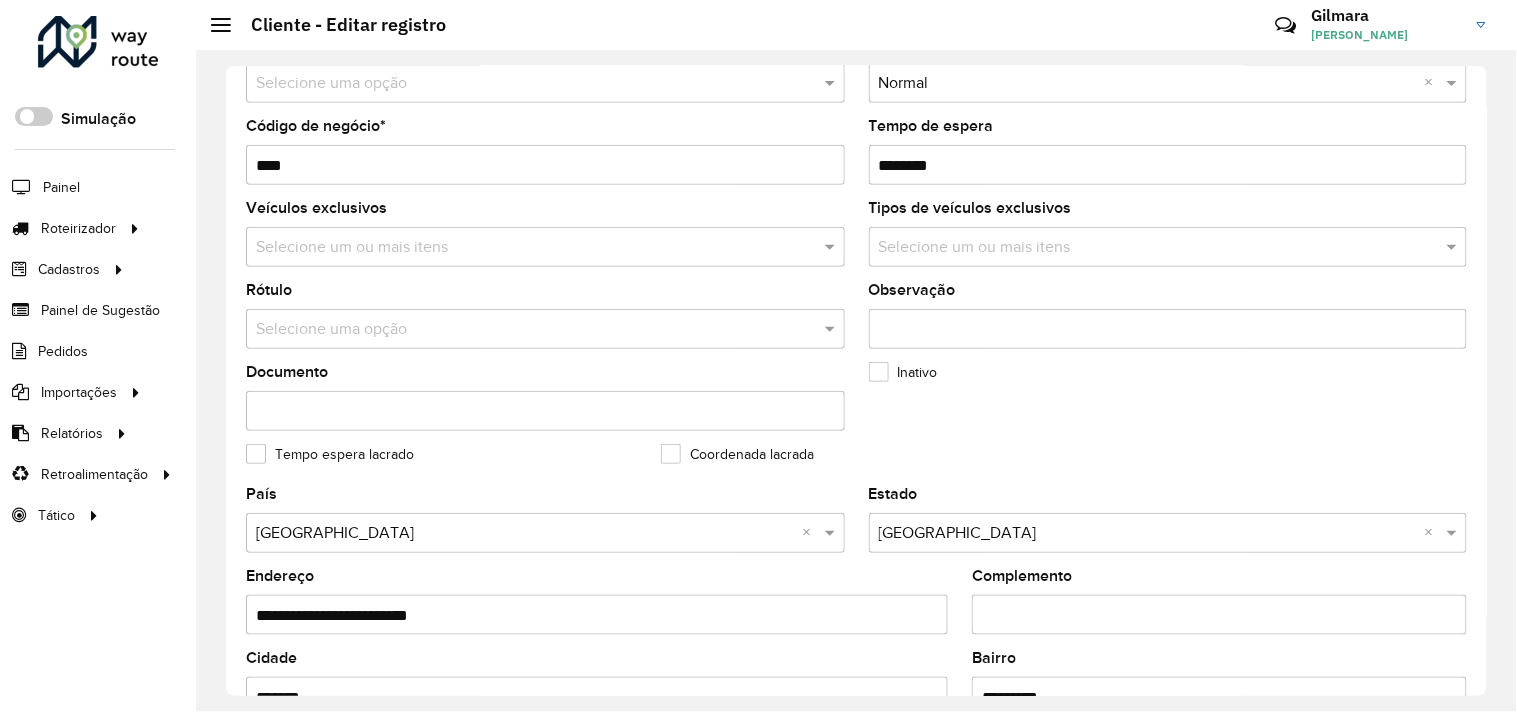 scroll, scrollTop: 555, scrollLeft: 0, axis: vertical 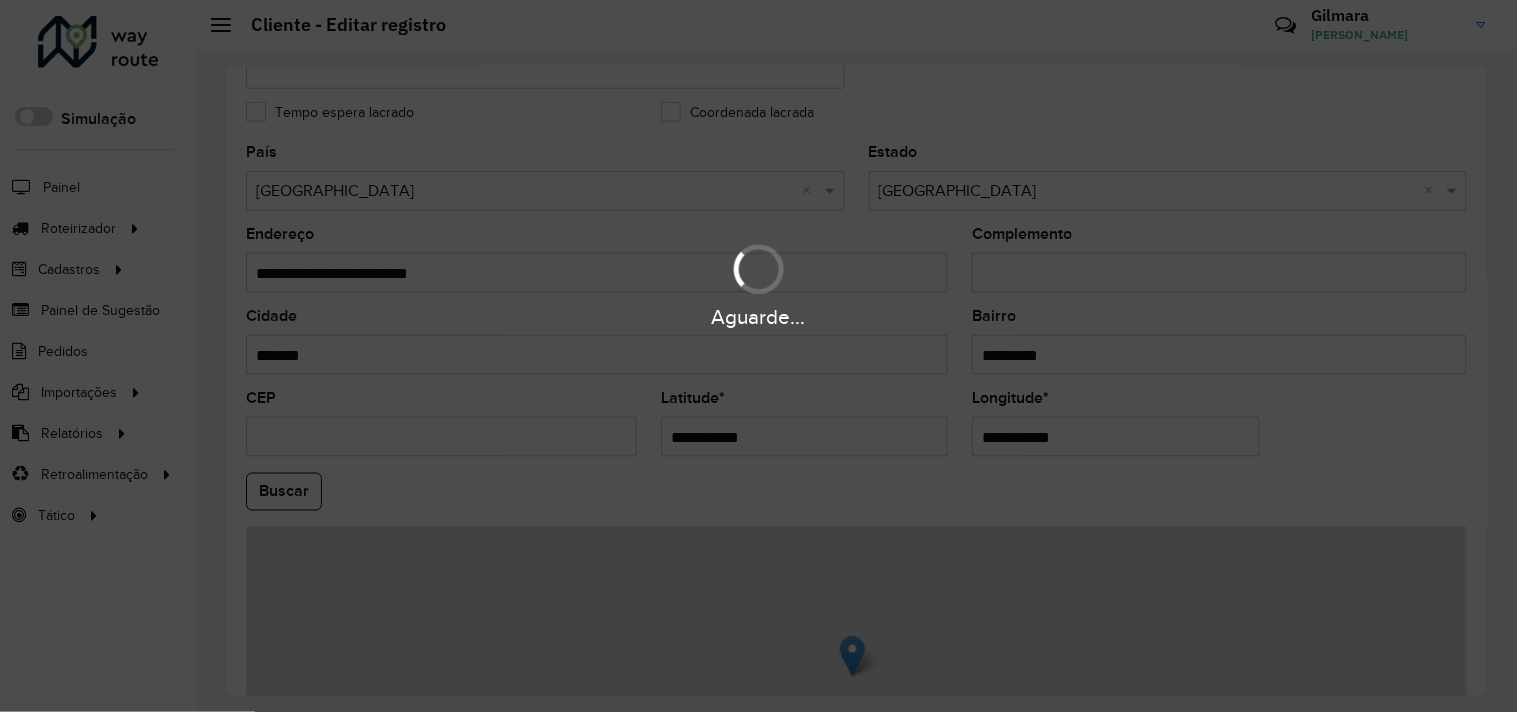 click on "Aguarde..." at bounding box center (758, 356) 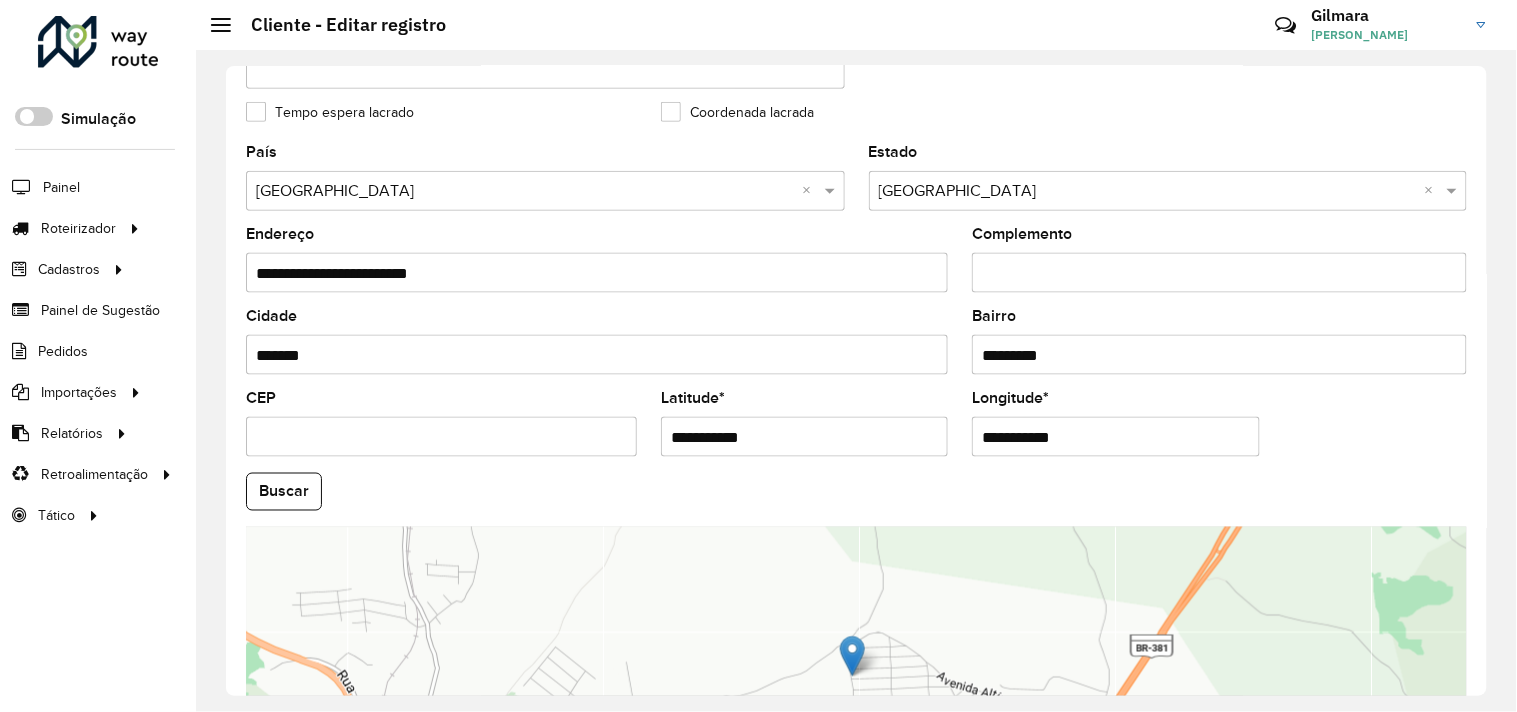 click on "CEP" at bounding box center (441, 437) 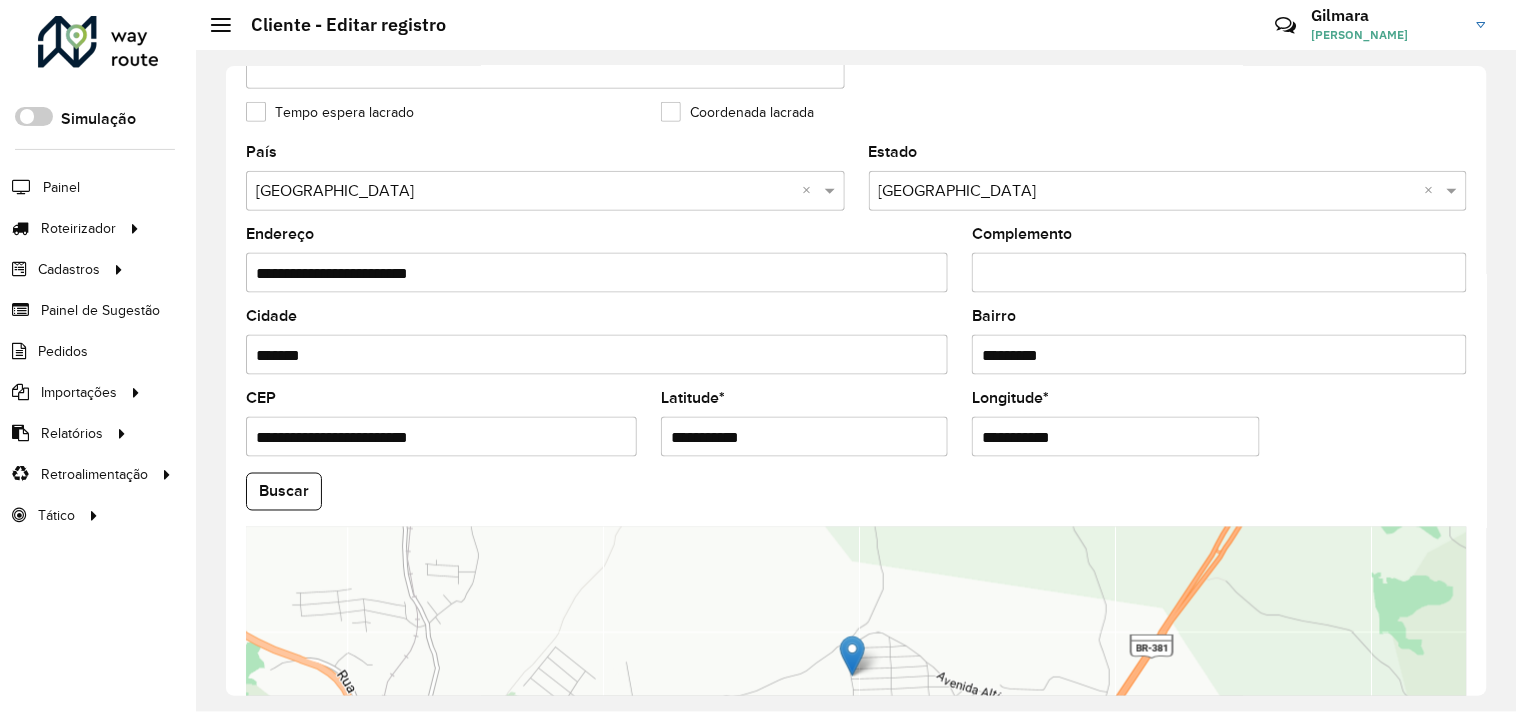 drag, startPoint x: 434, startPoint y: 437, endPoint x: 351, endPoint y: 438, distance: 83.00603 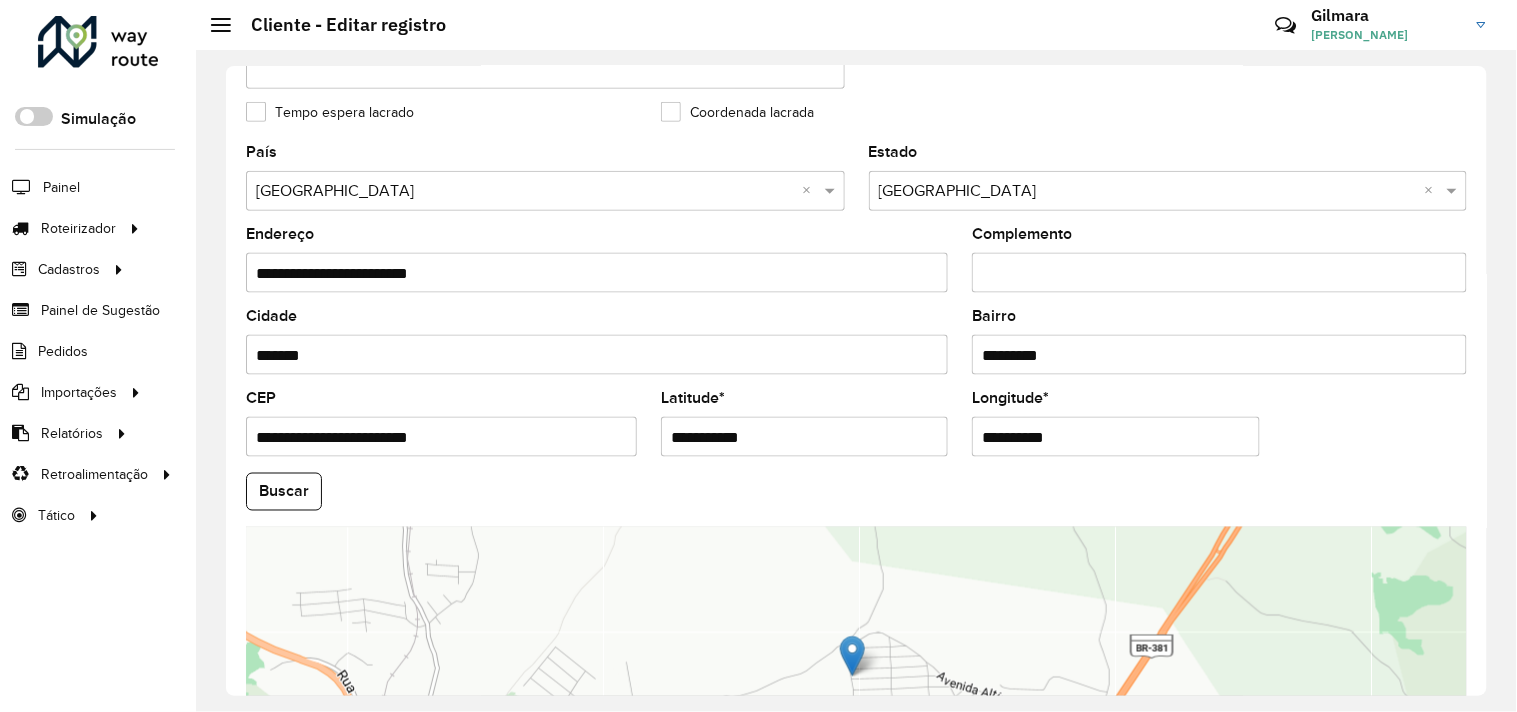 type on "**********" 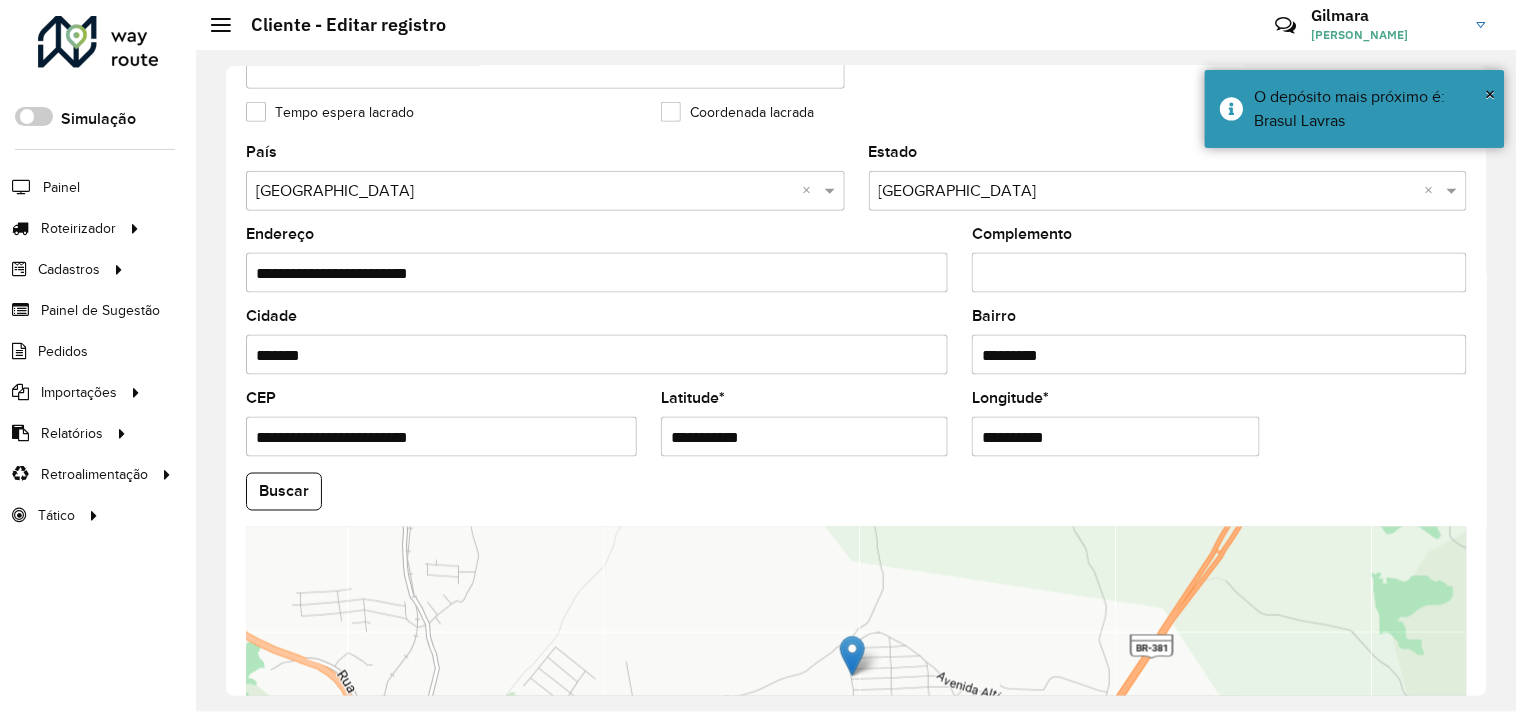 drag, startPoint x: 338, startPoint y: 440, endPoint x: 222, endPoint y: 442, distance: 116.01724 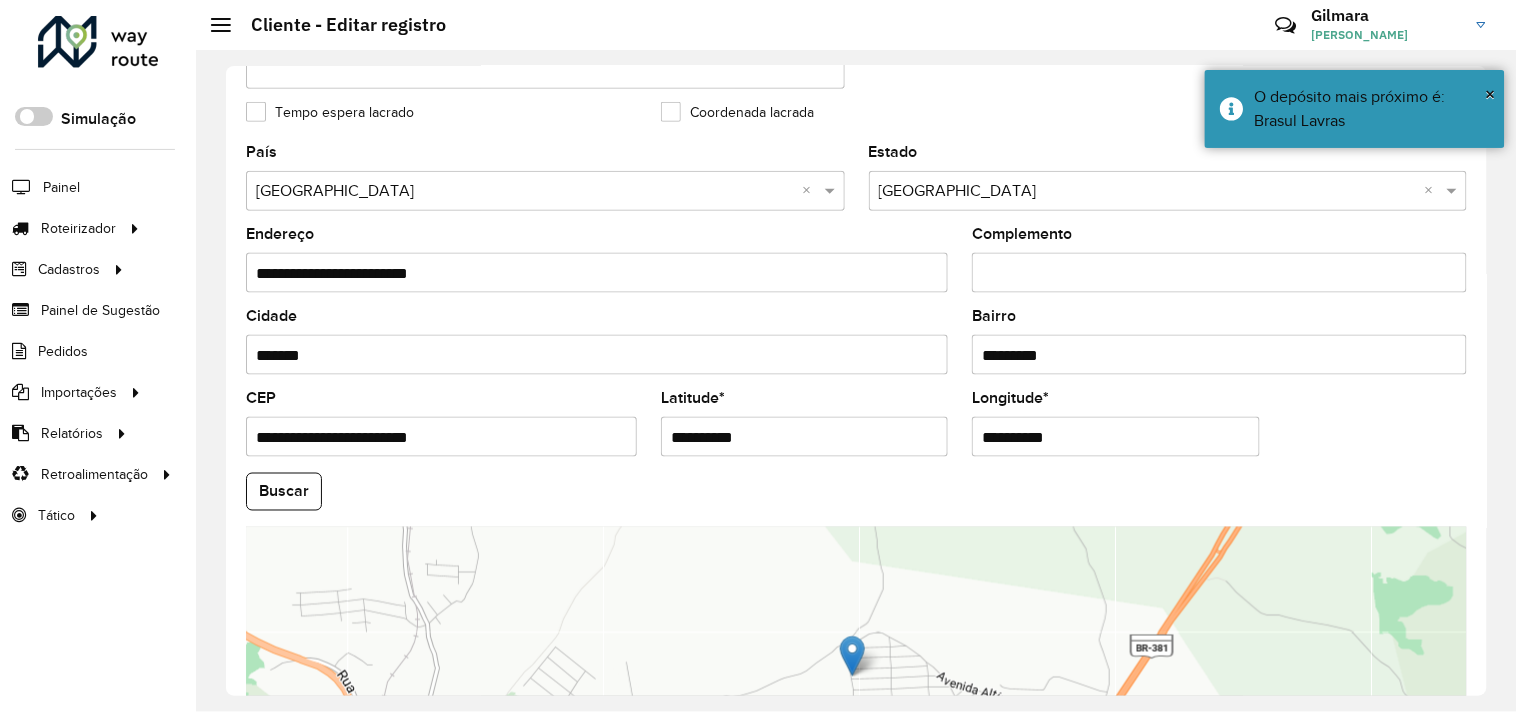 type on "**********" 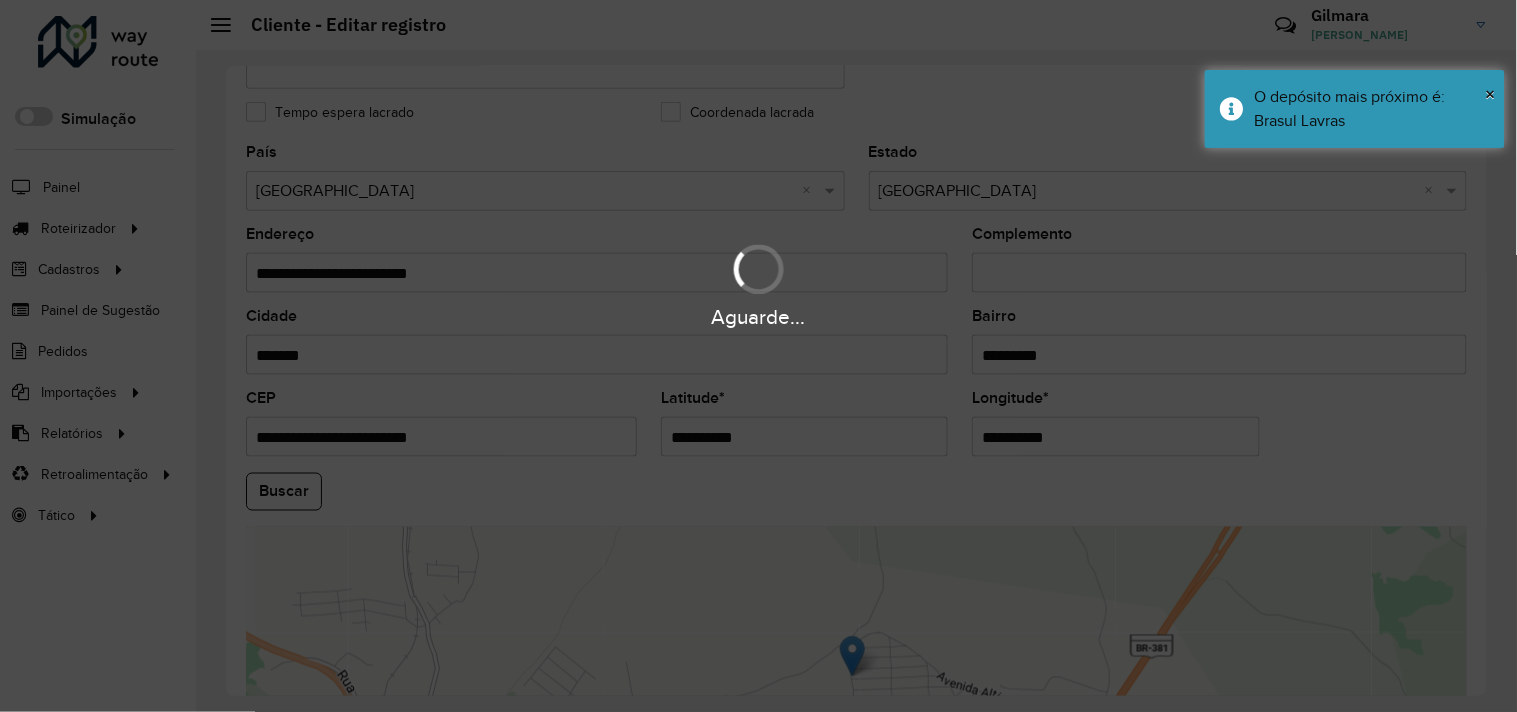 drag, startPoint x: 452, startPoint y: 438, endPoint x: 172, endPoint y: 420, distance: 280.57797 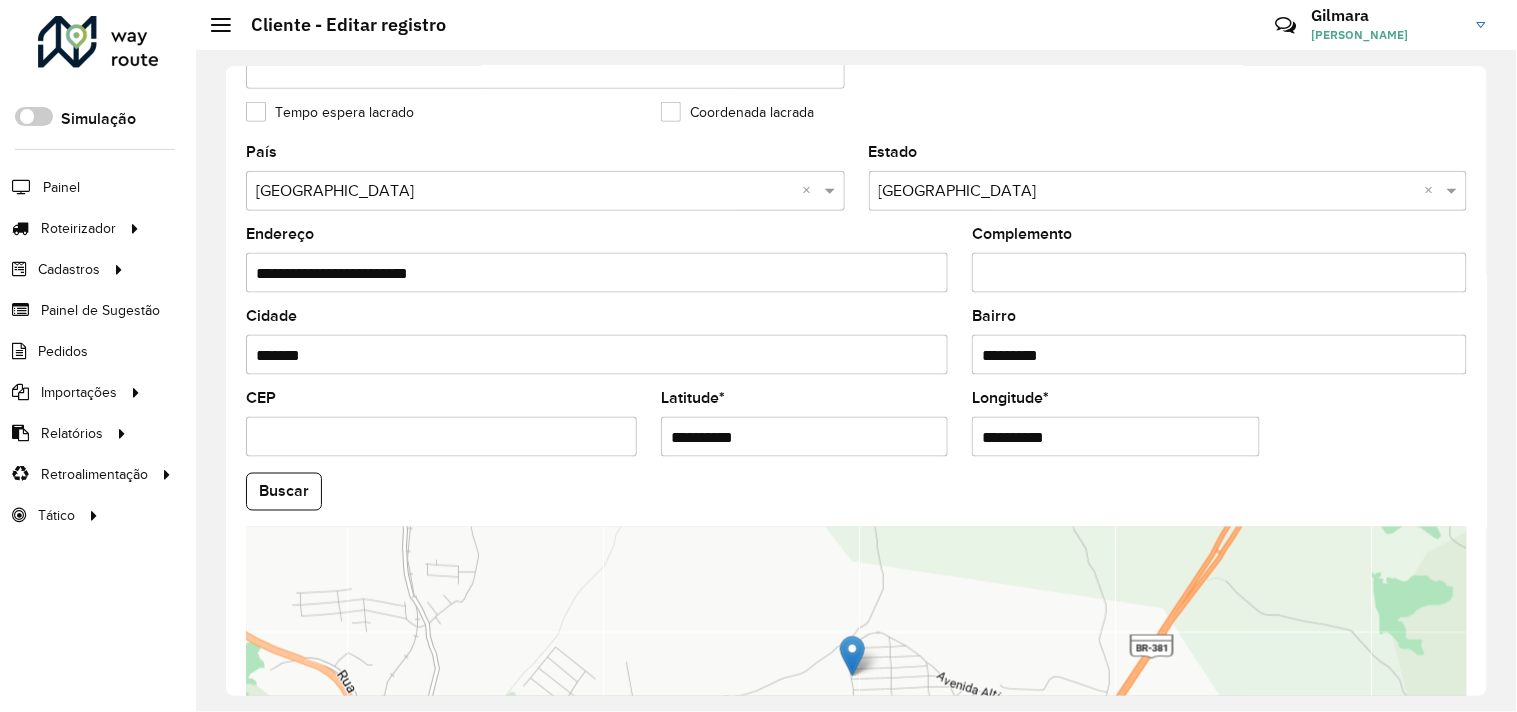 type 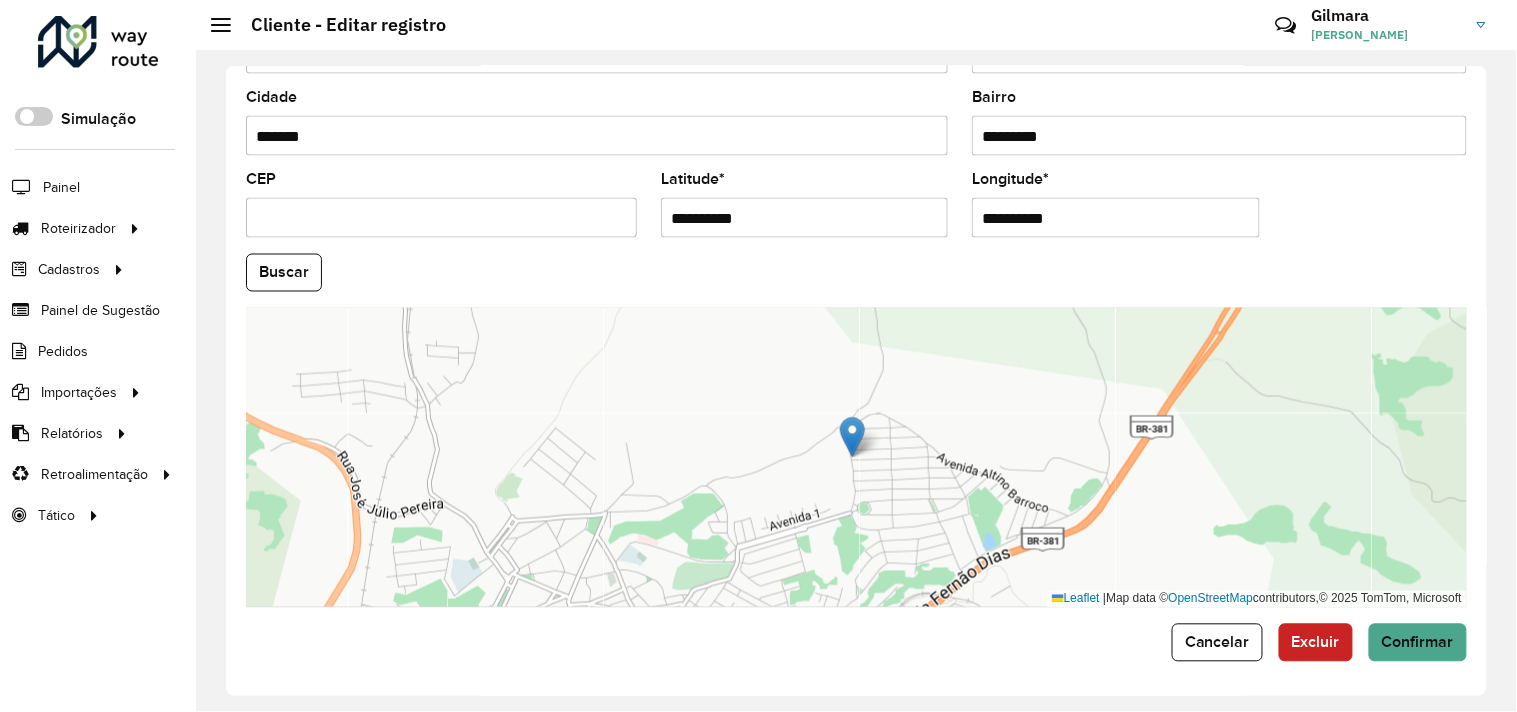 scroll, scrollTop: 780, scrollLeft: 0, axis: vertical 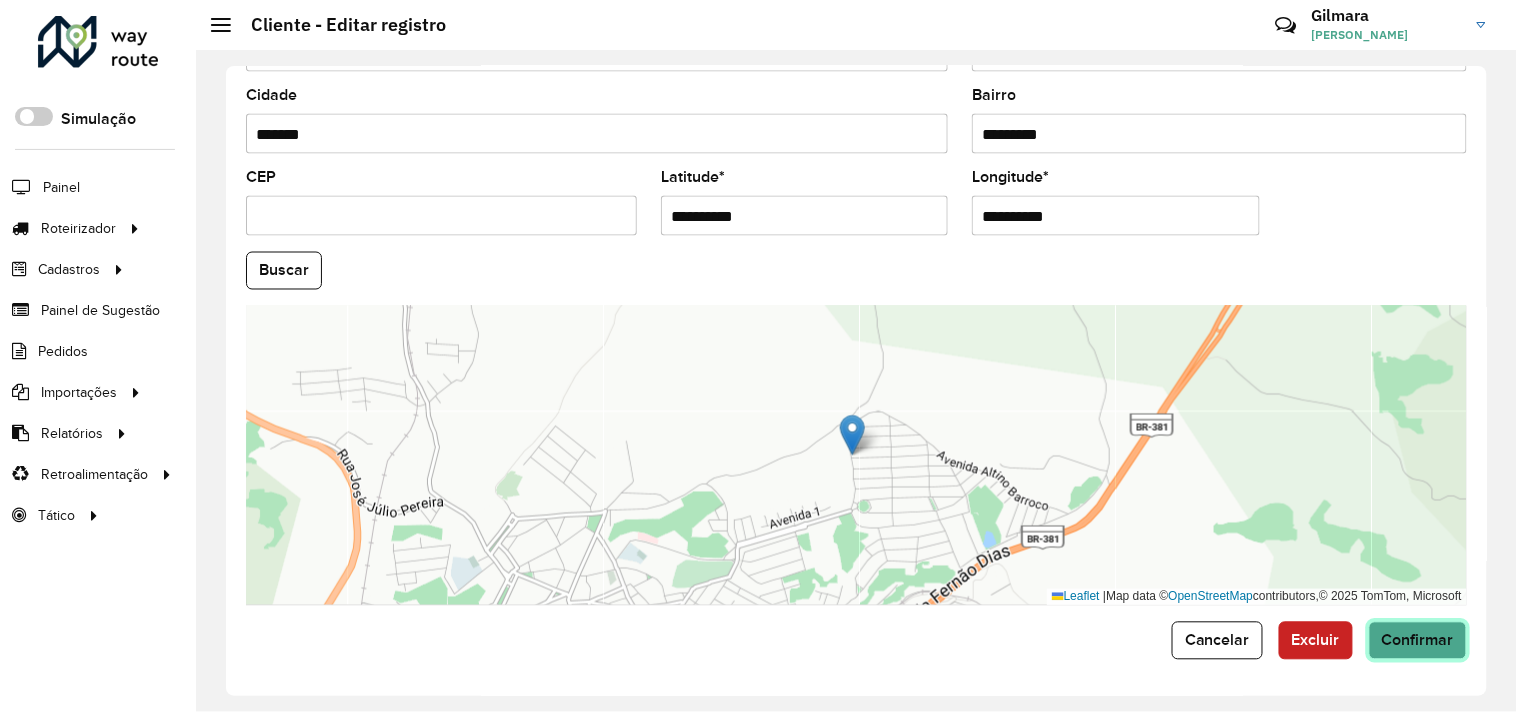 click on "Confirmar" 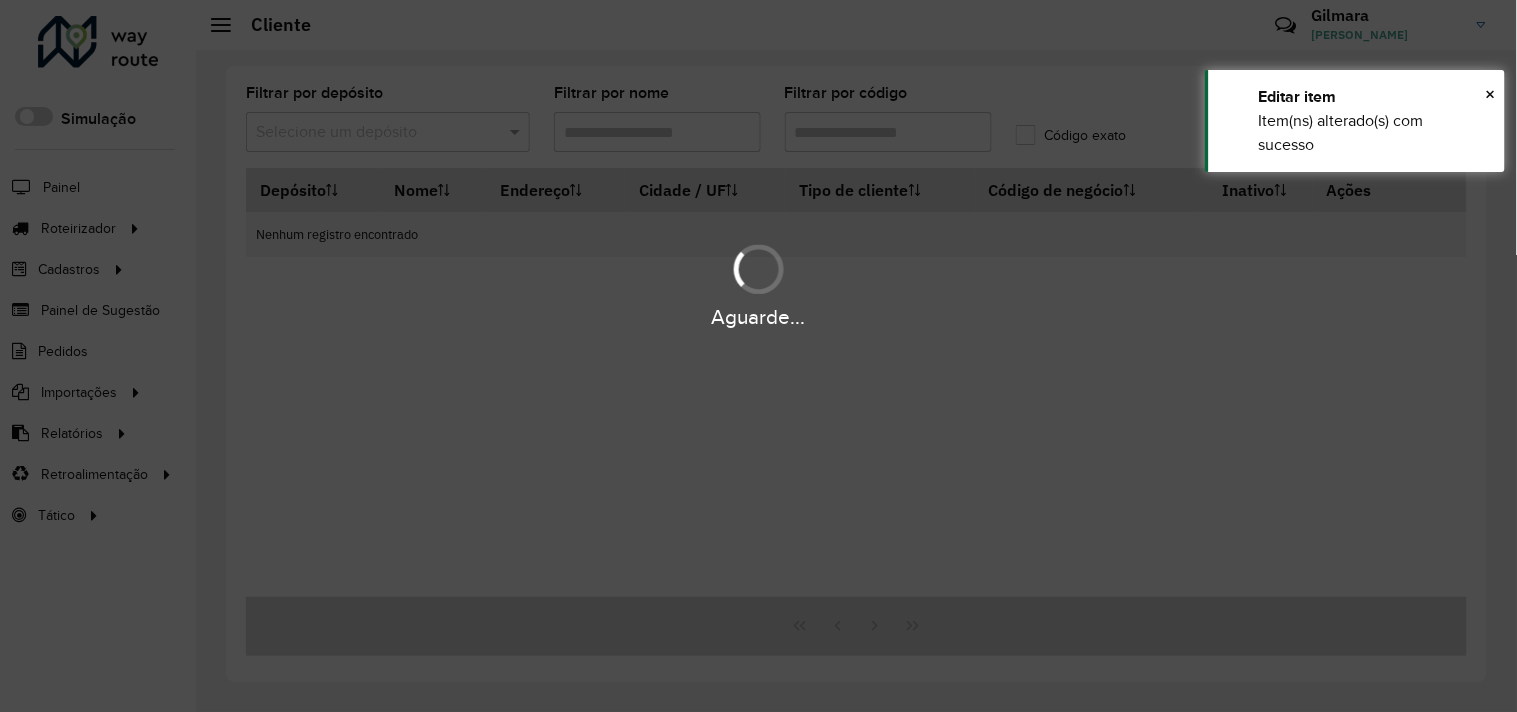 type on "****" 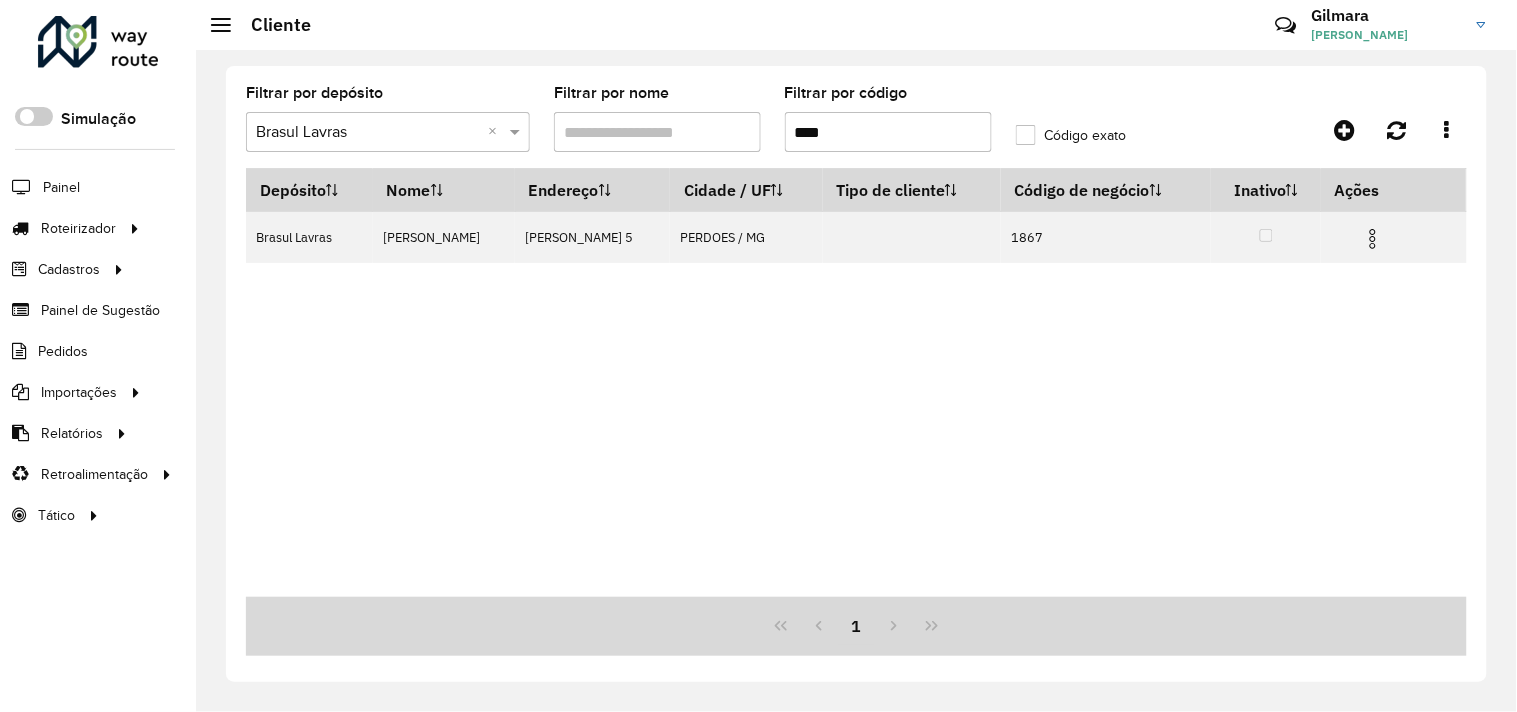 click on "Depósito   Nome   Endereço   Cidade / UF   Tipo de cliente   Código de negócio   Inativo   Ações   Brasul Lavras   [PERSON_NAME] 5  PERDOES / MG      1867" at bounding box center [856, 382] 